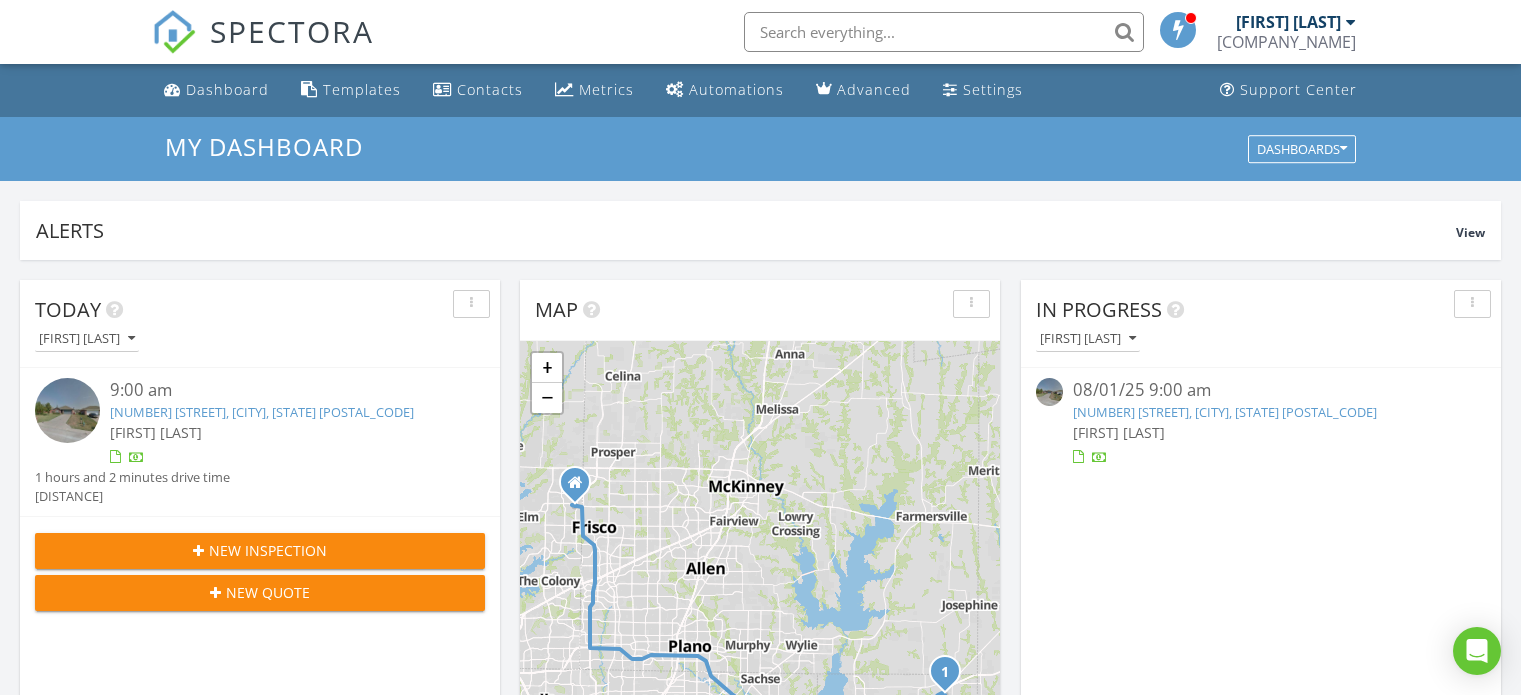 scroll, scrollTop: 0, scrollLeft: 0, axis: both 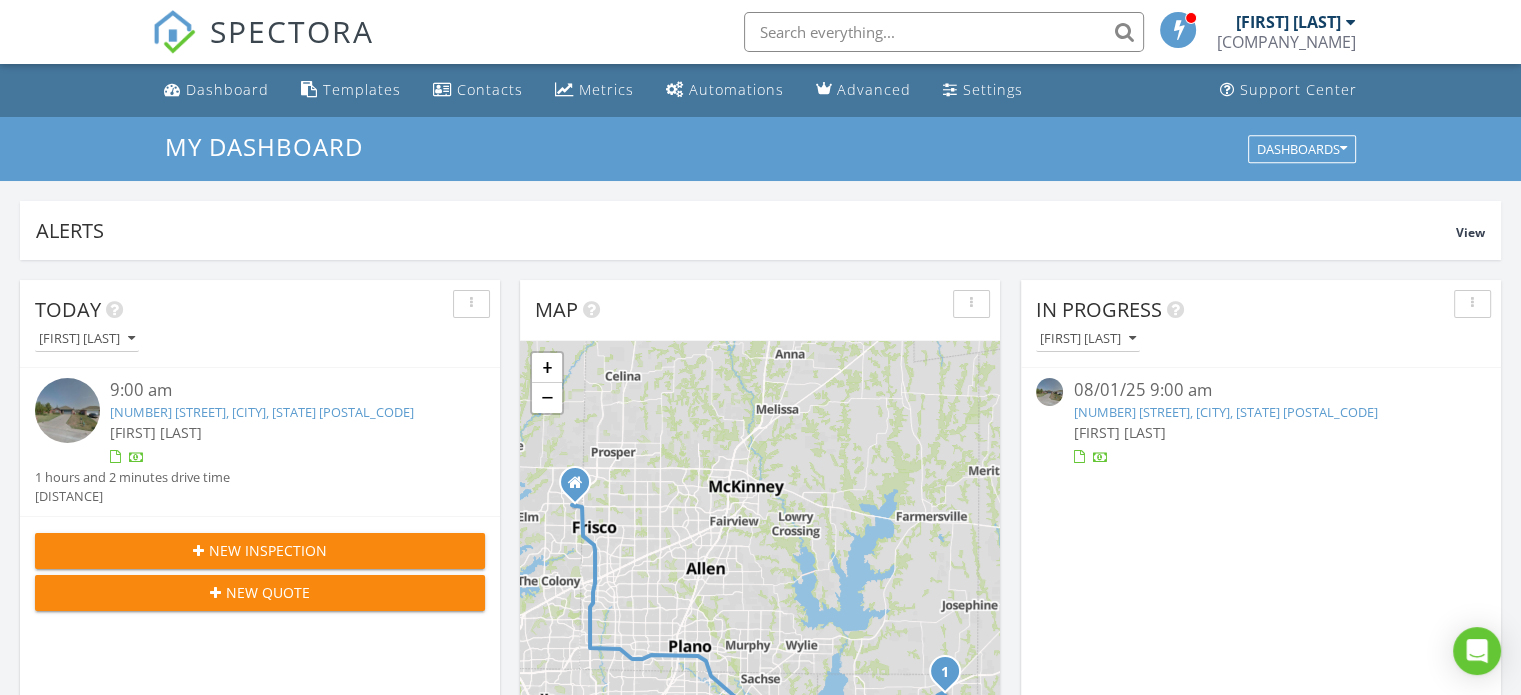 click on "New Inspection" at bounding box center [268, 550] 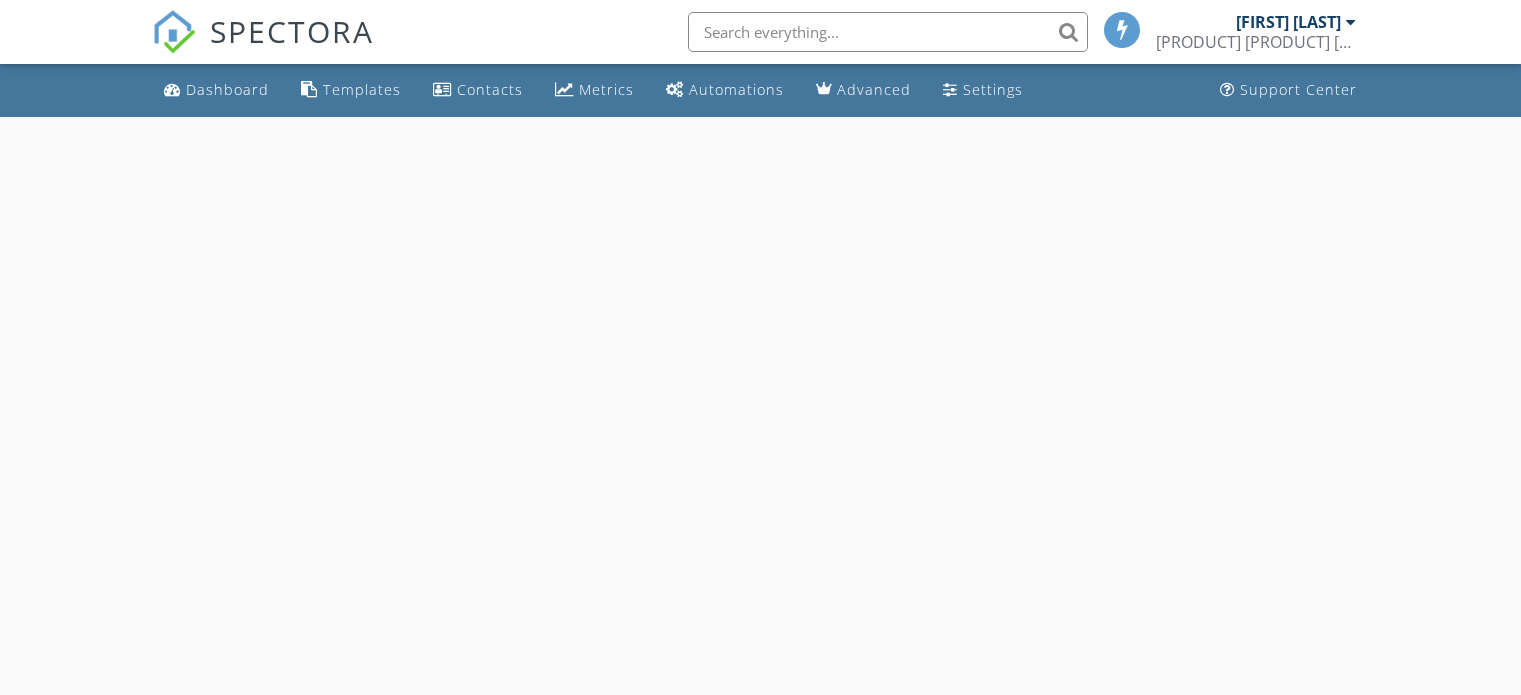 scroll, scrollTop: 0, scrollLeft: 0, axis: both 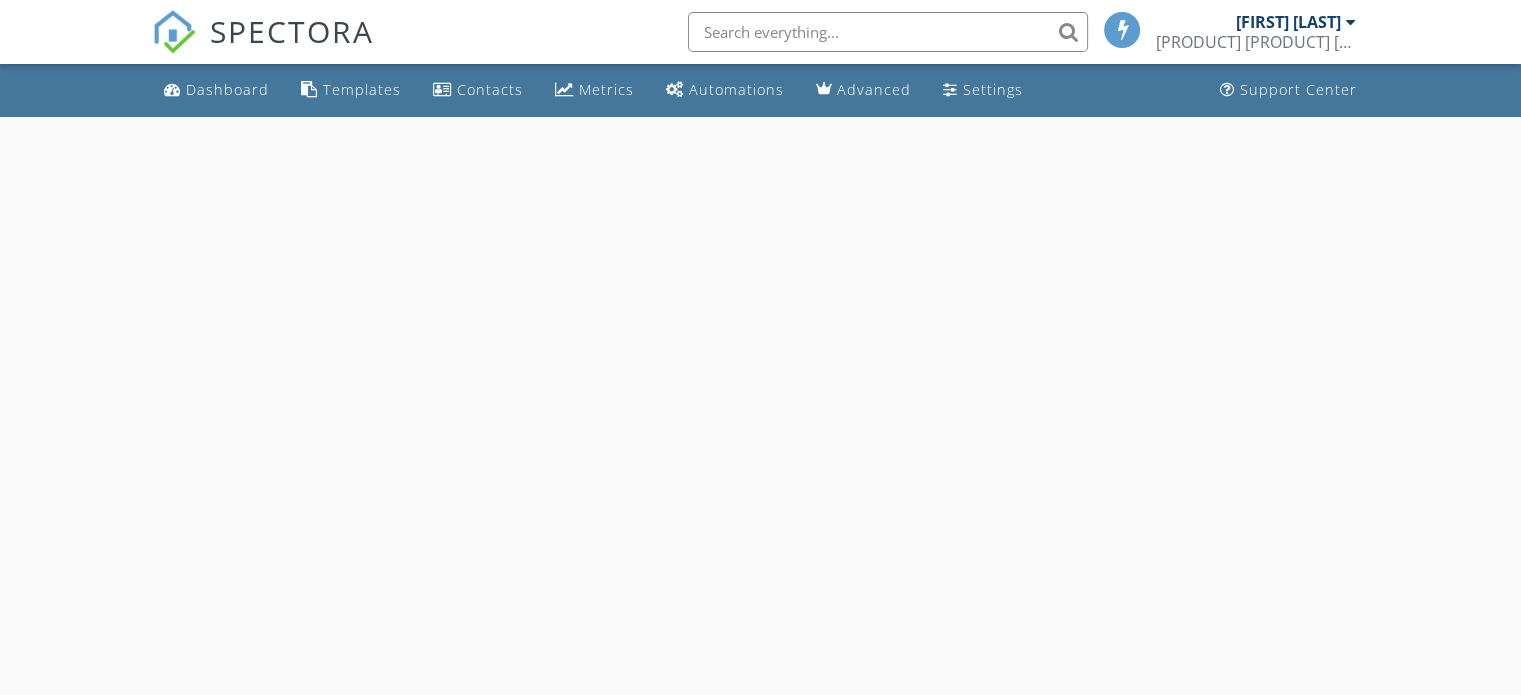 select on "7" 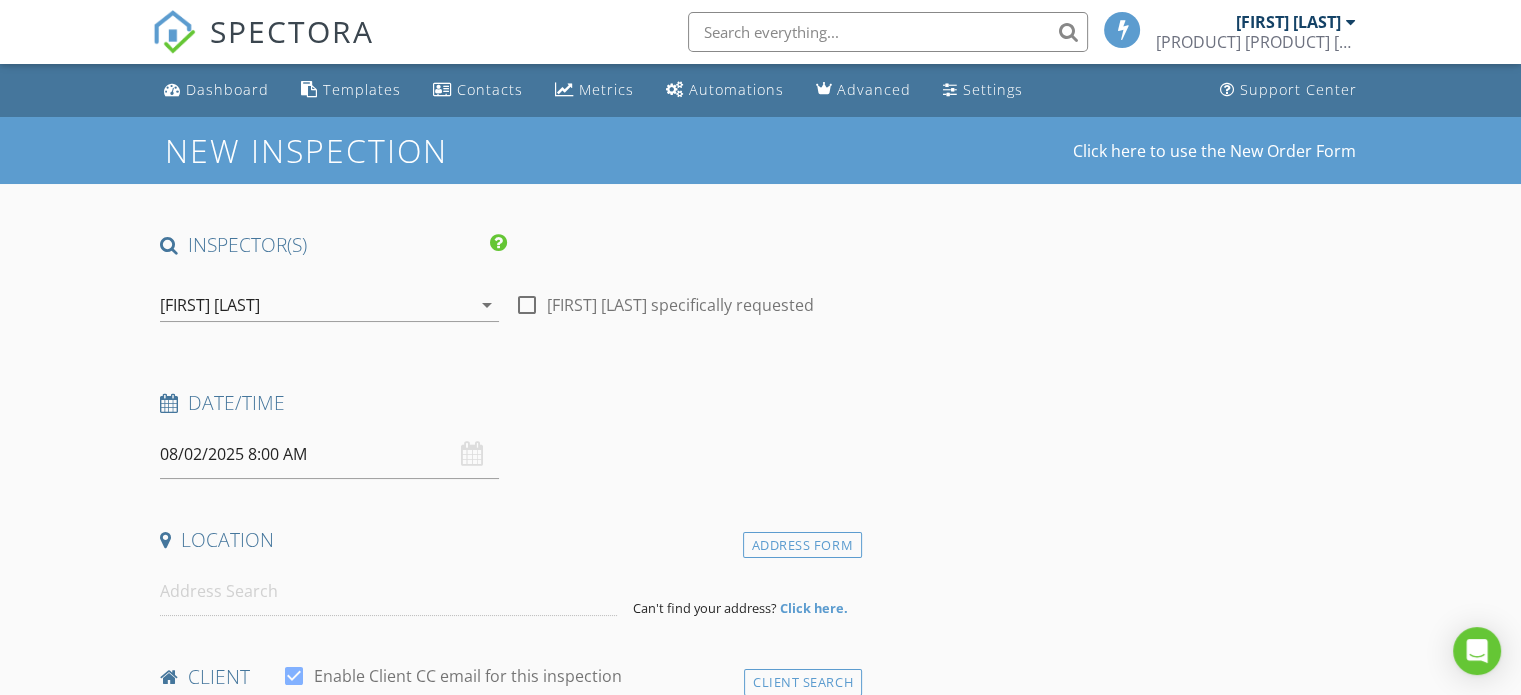 scroll, scrollTop: 0, scrollLeft: 0, axis: both 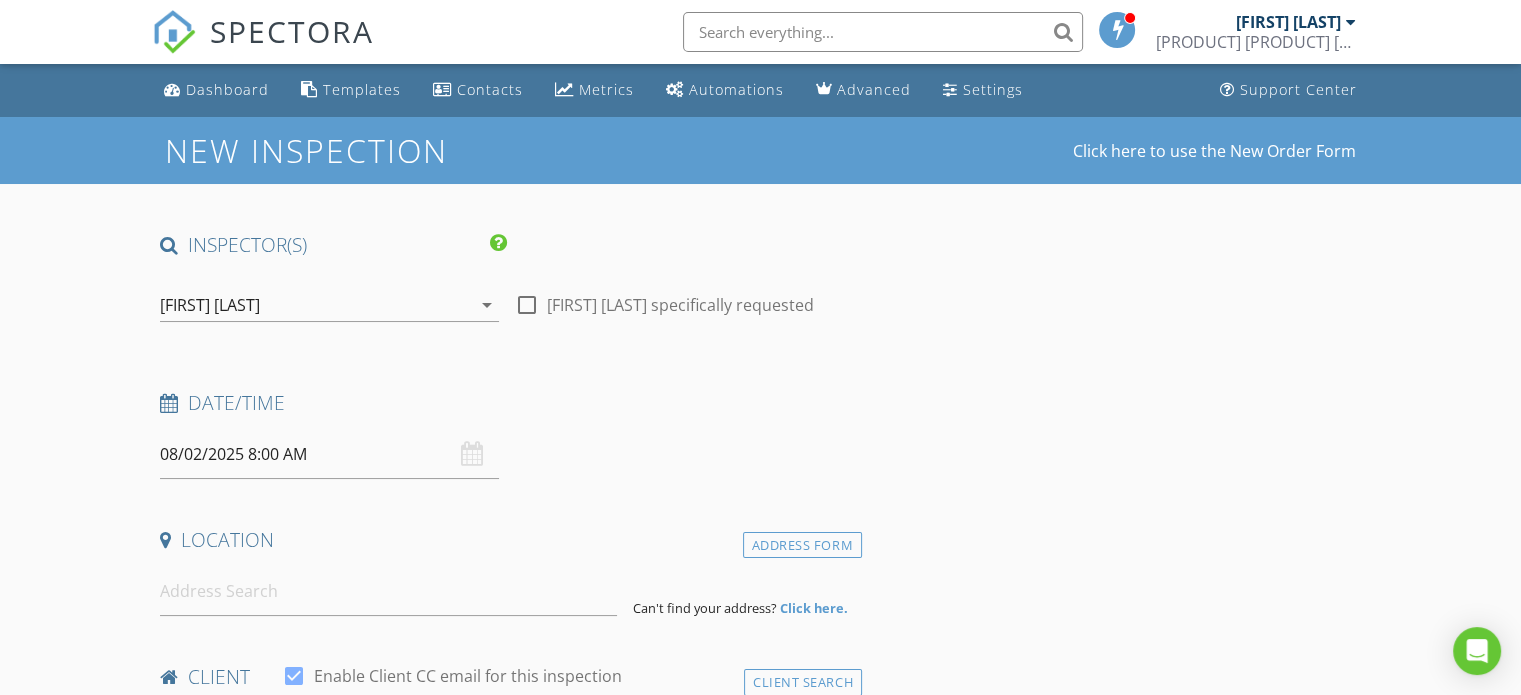 click on "08/02/2025 8:00 AM" at bounding box center (329, 454) 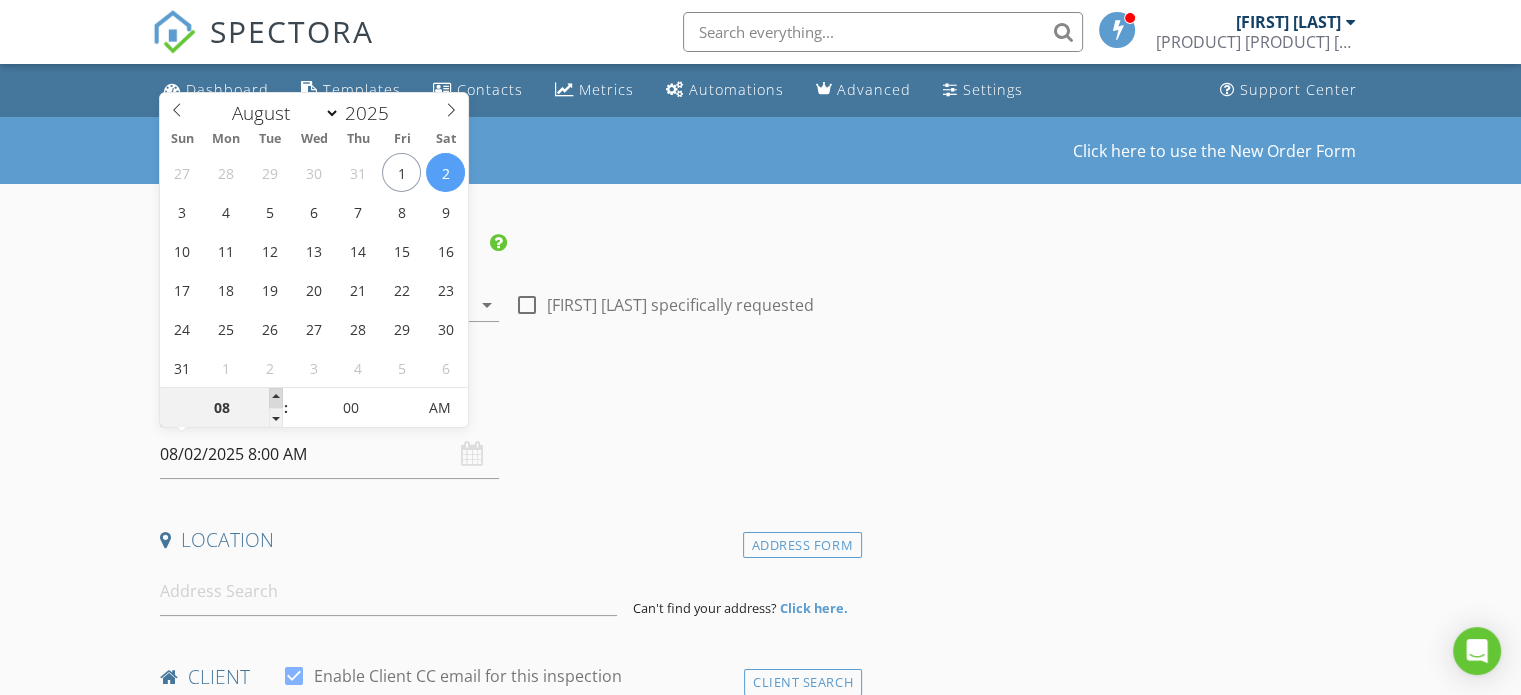 type on "09" 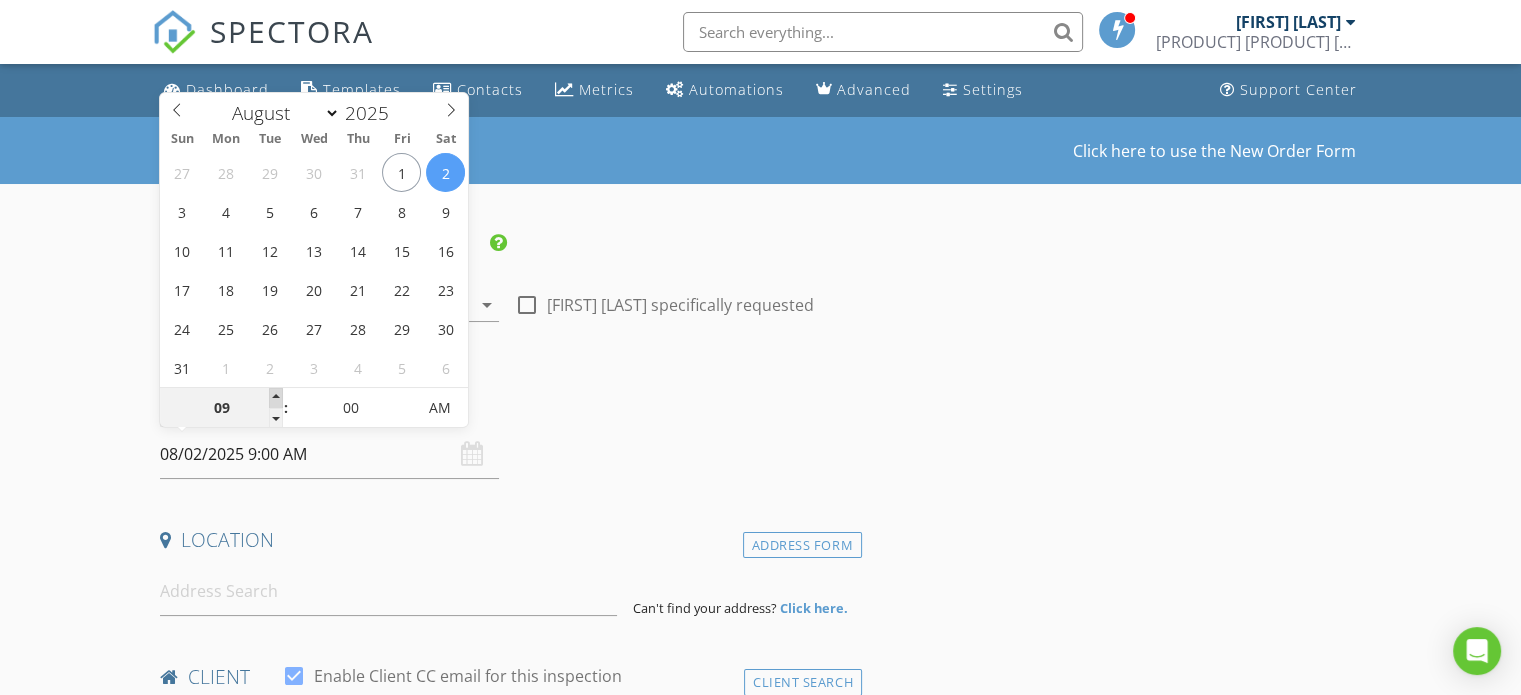 click at bounding box center [276, 398] 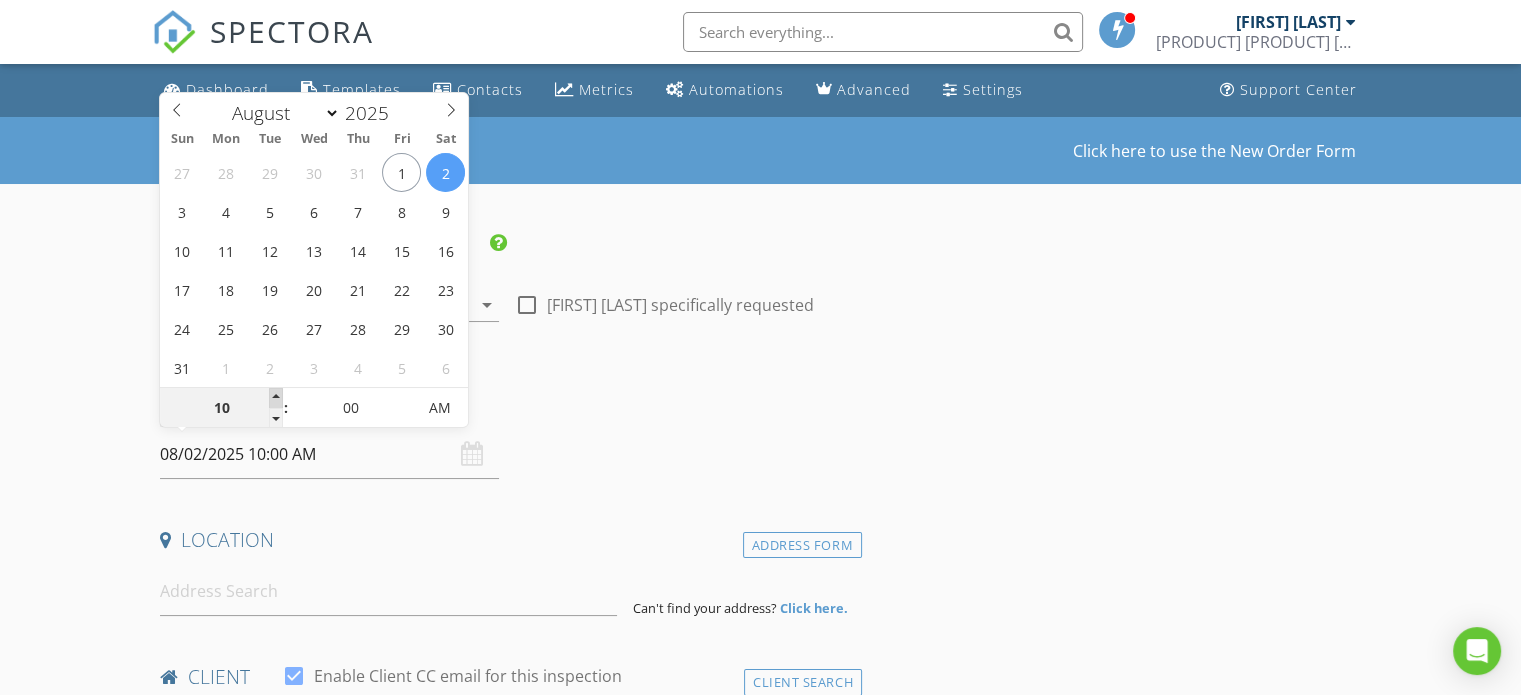 click at bounding box center [276, 398] 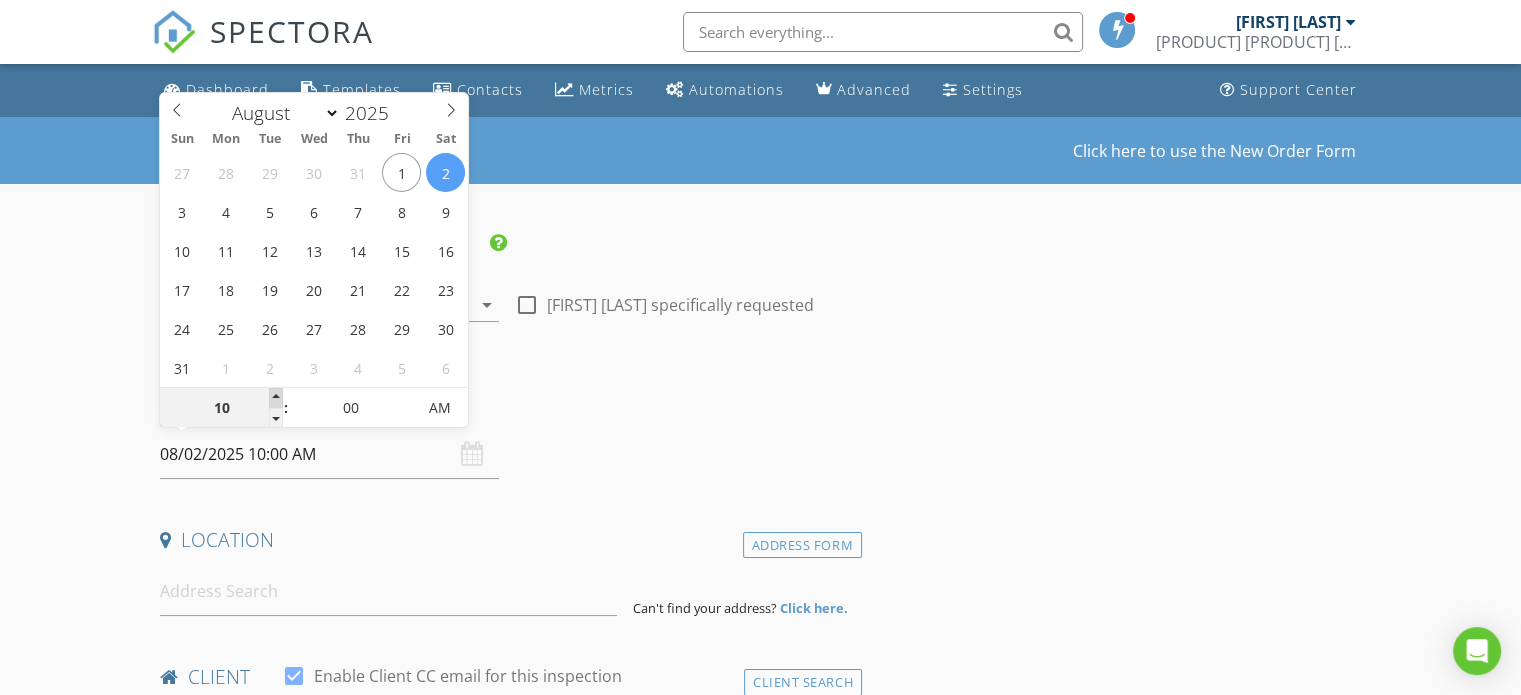 type on "11" 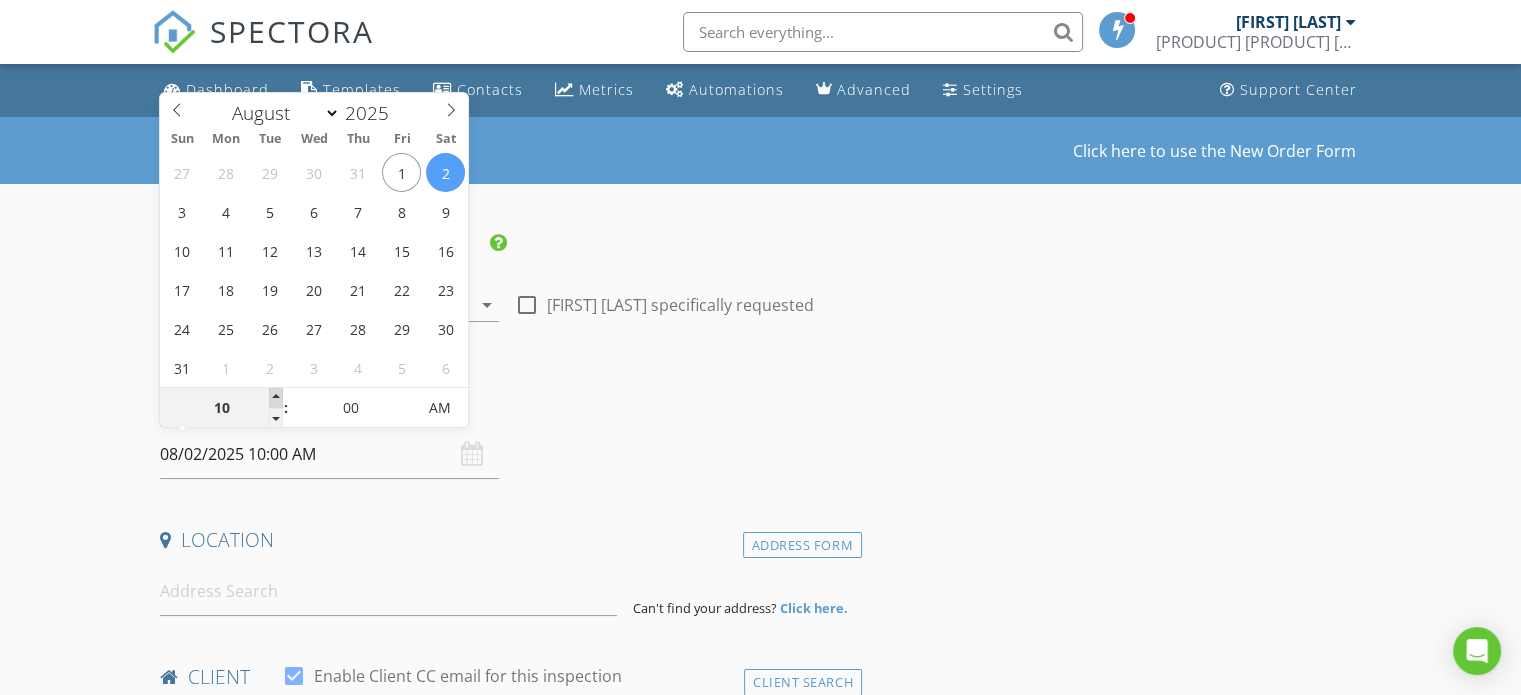 type on "08/02/2025 11:00 AM" 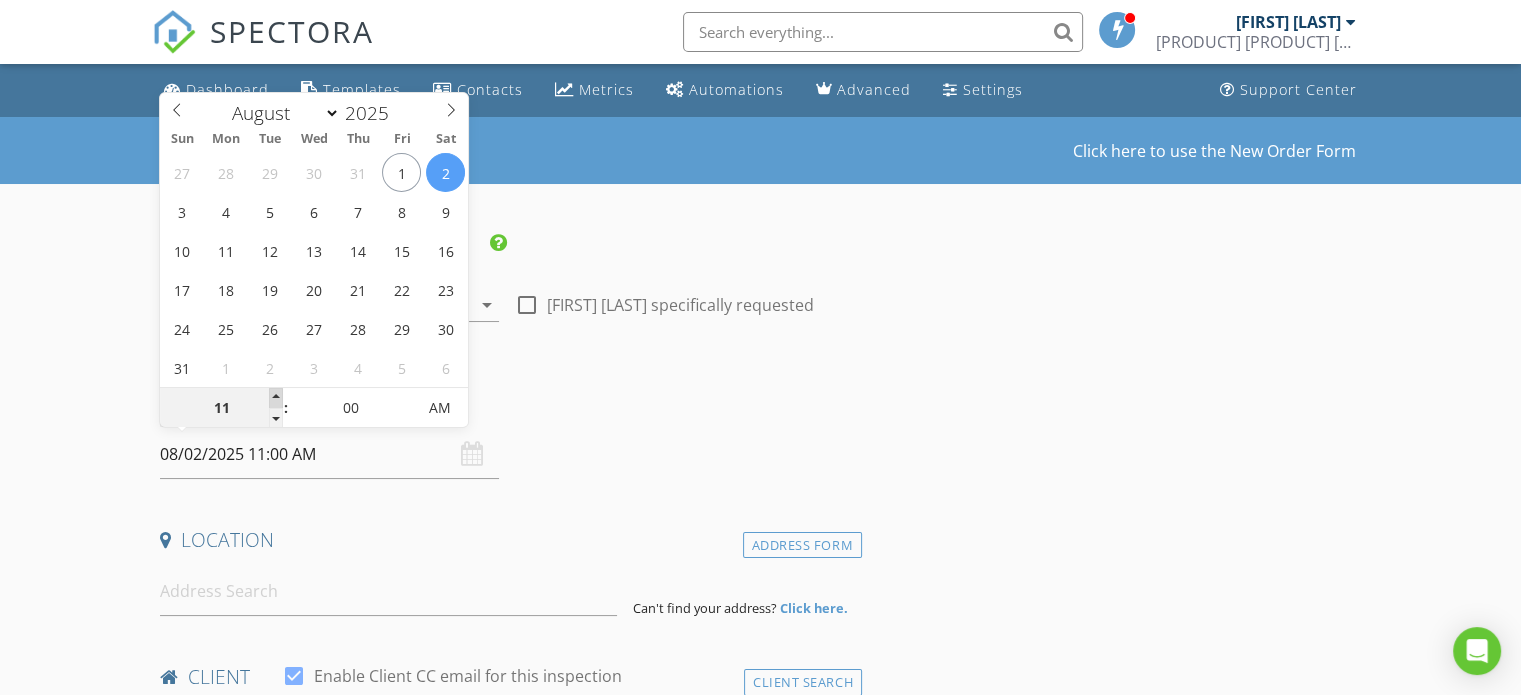 click at bounding box center [276, 398] 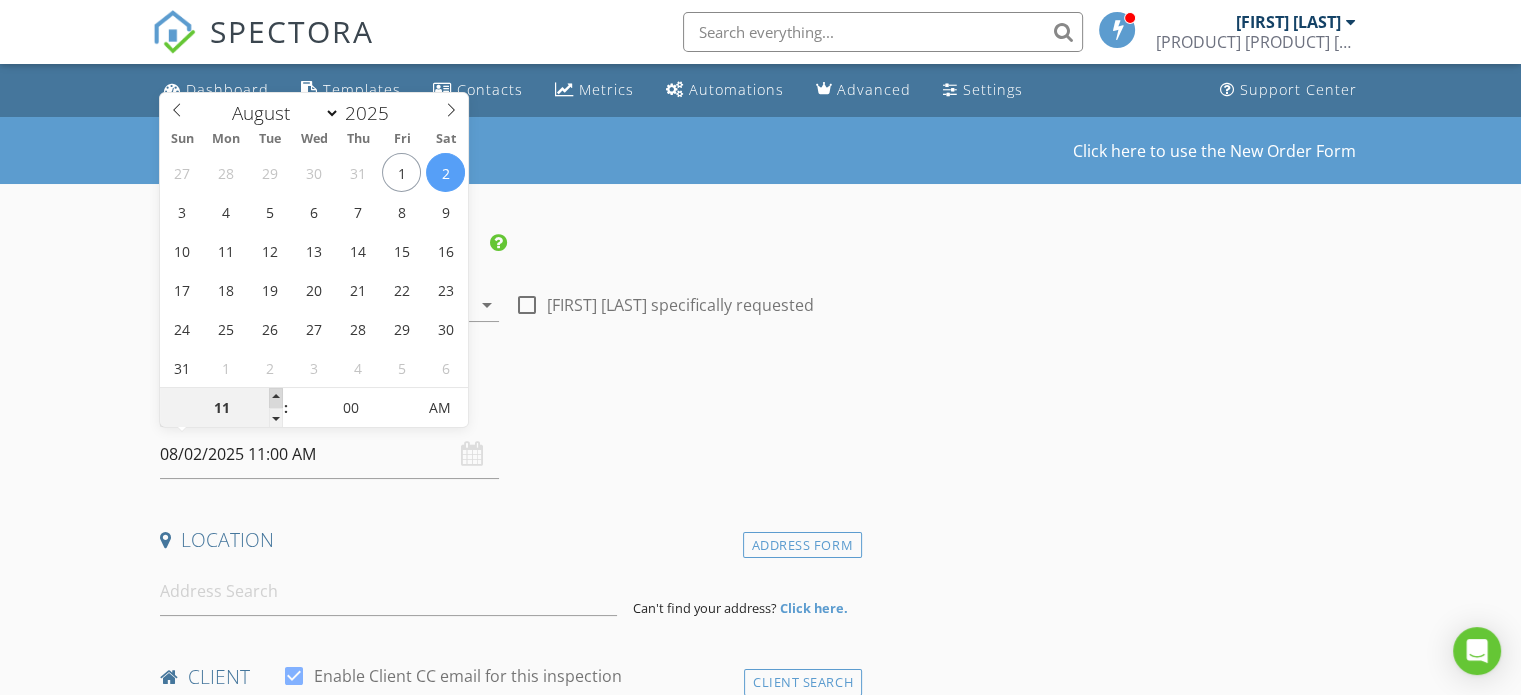 type on "12" 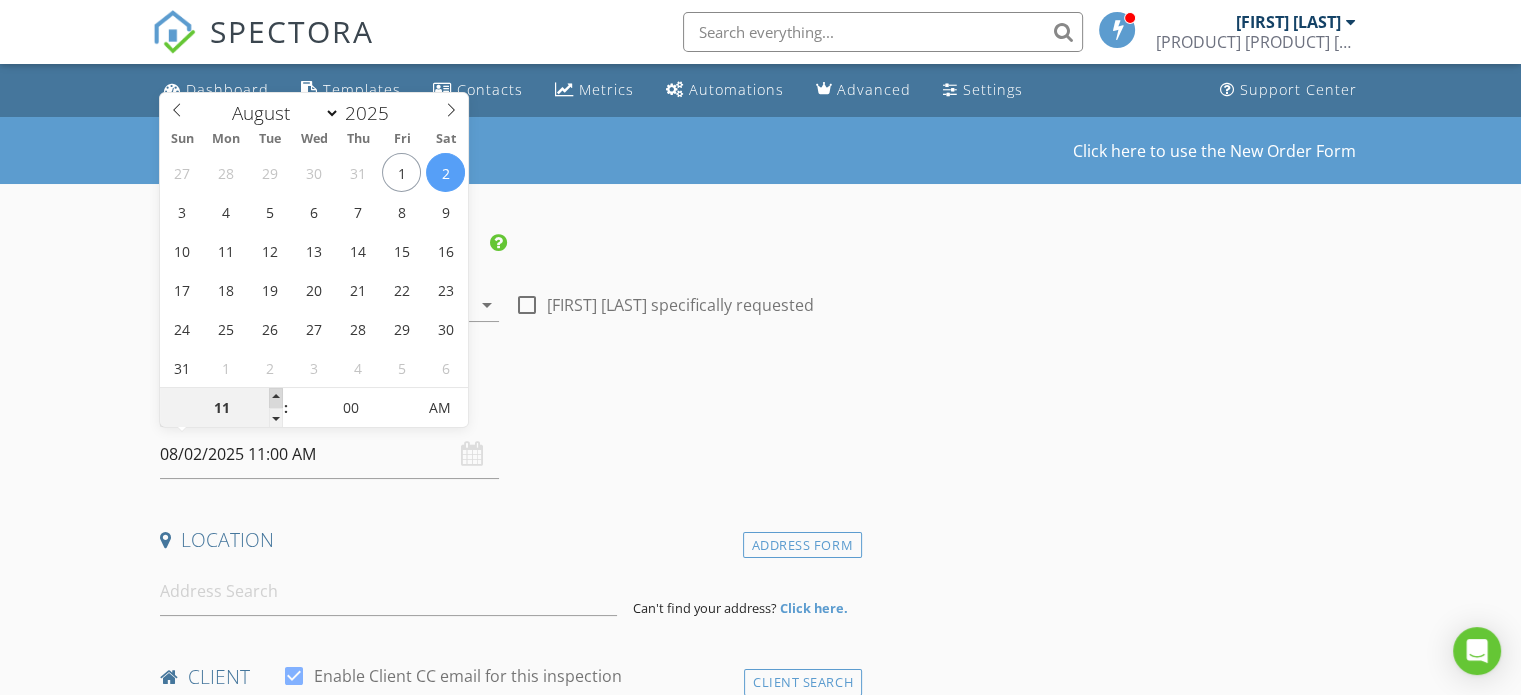 type on "08/02/2025 12:00 PM" 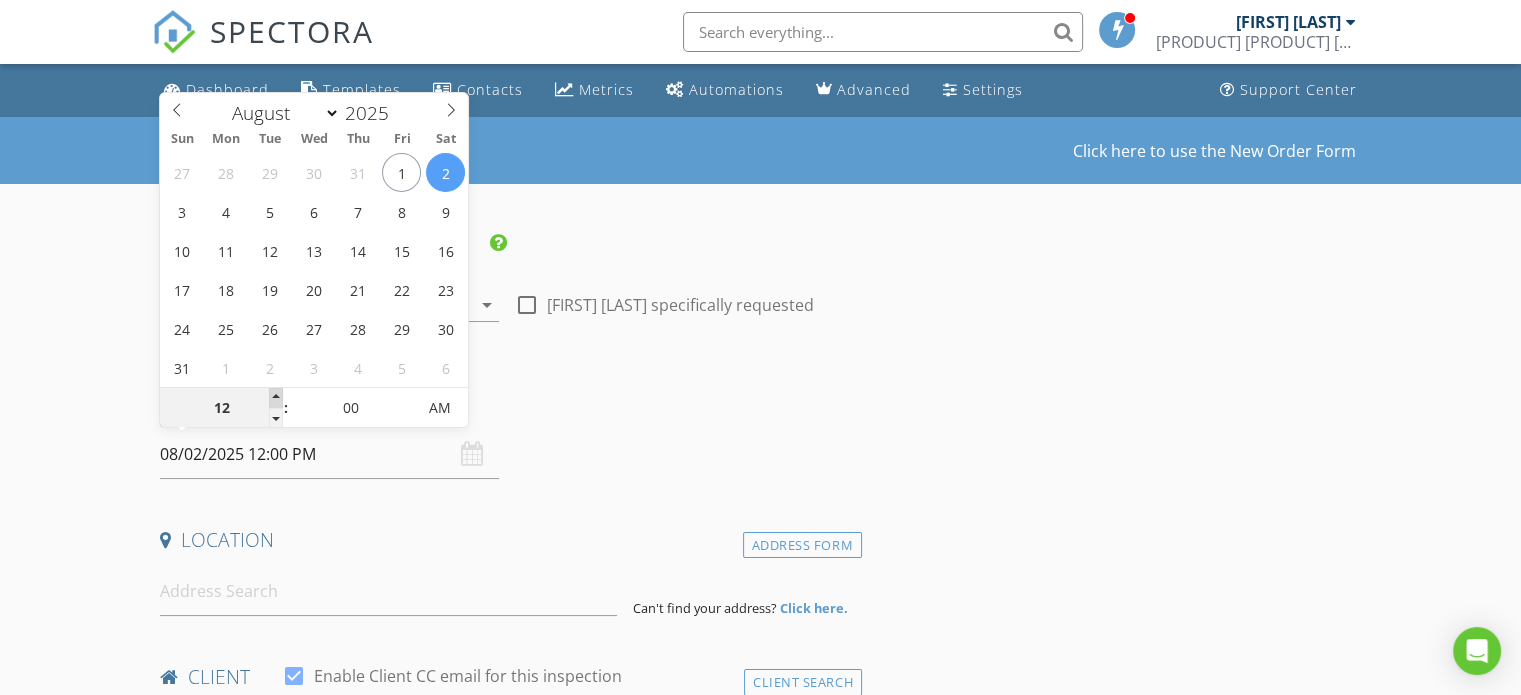 click at bounding box center [276, 398] 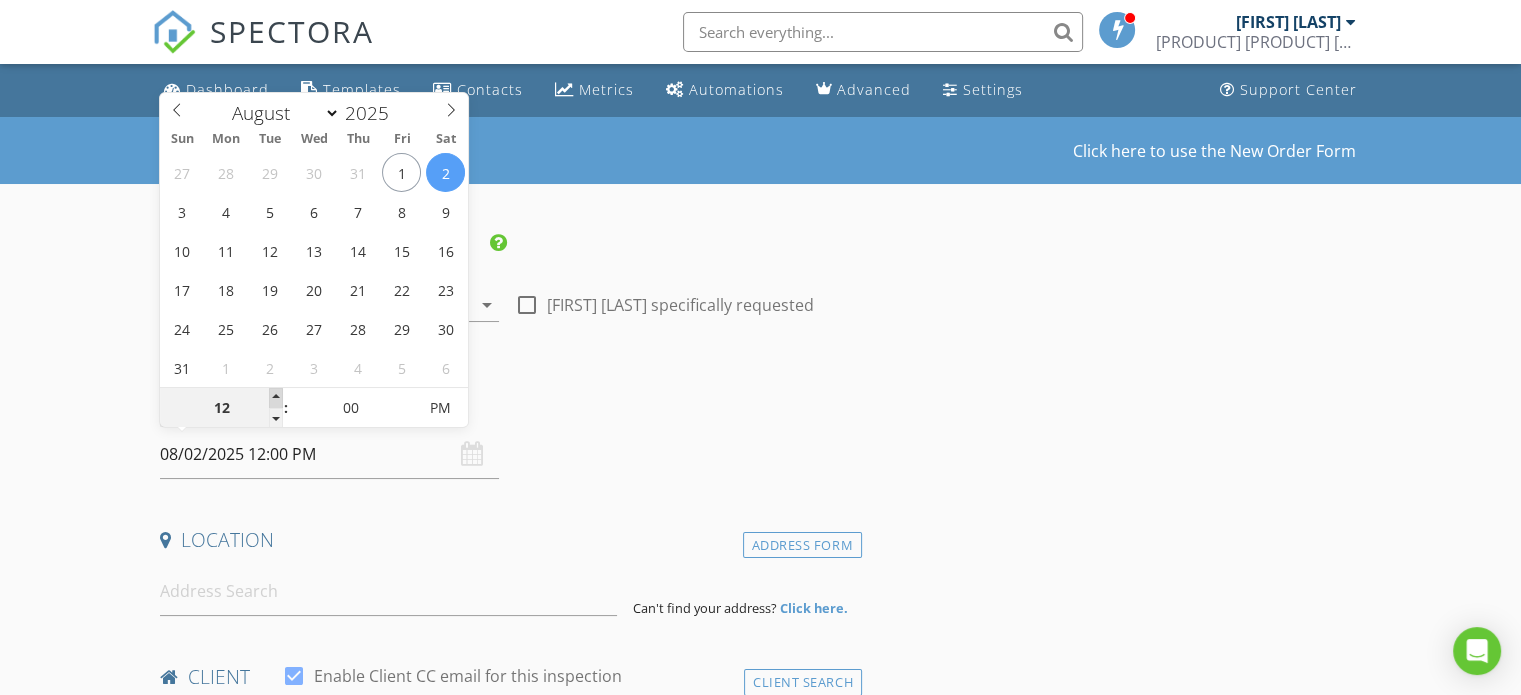 type on "01" 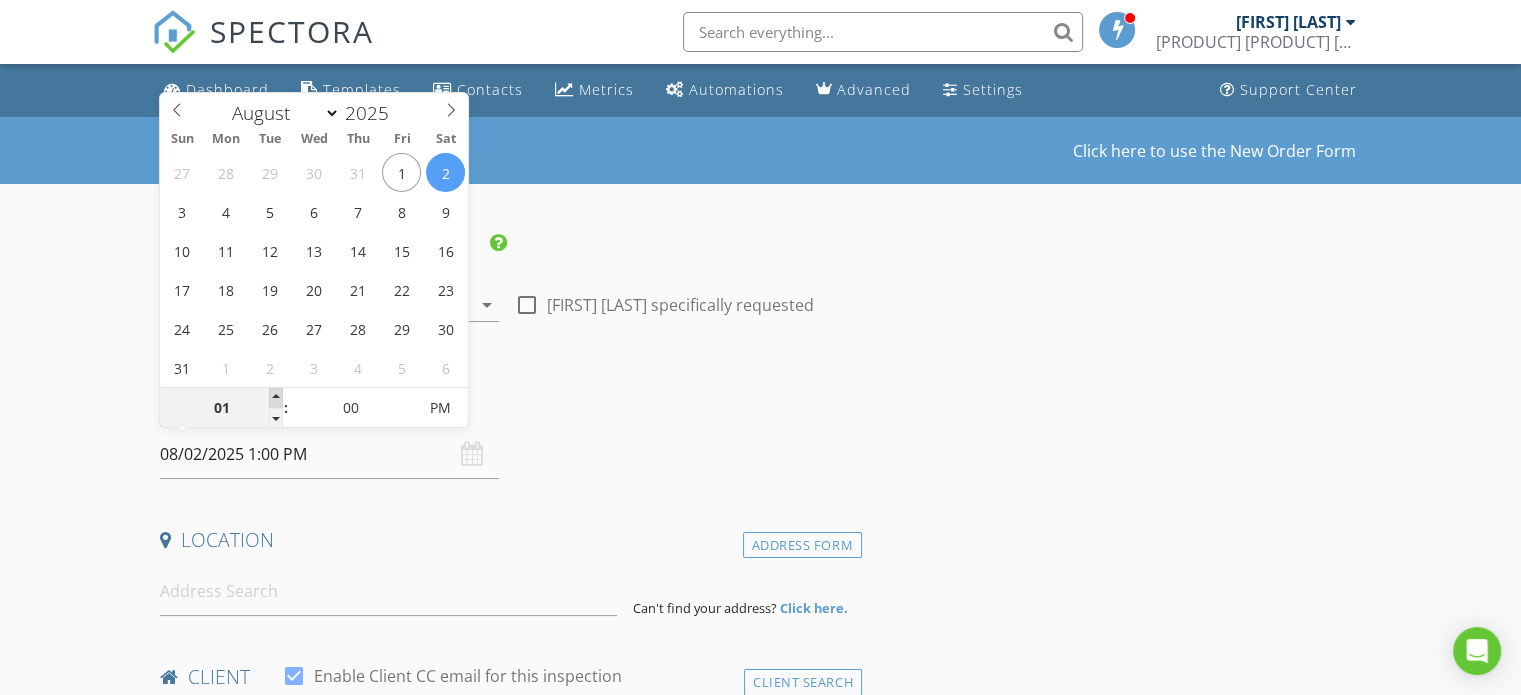 click at bounding box center (276, 398) 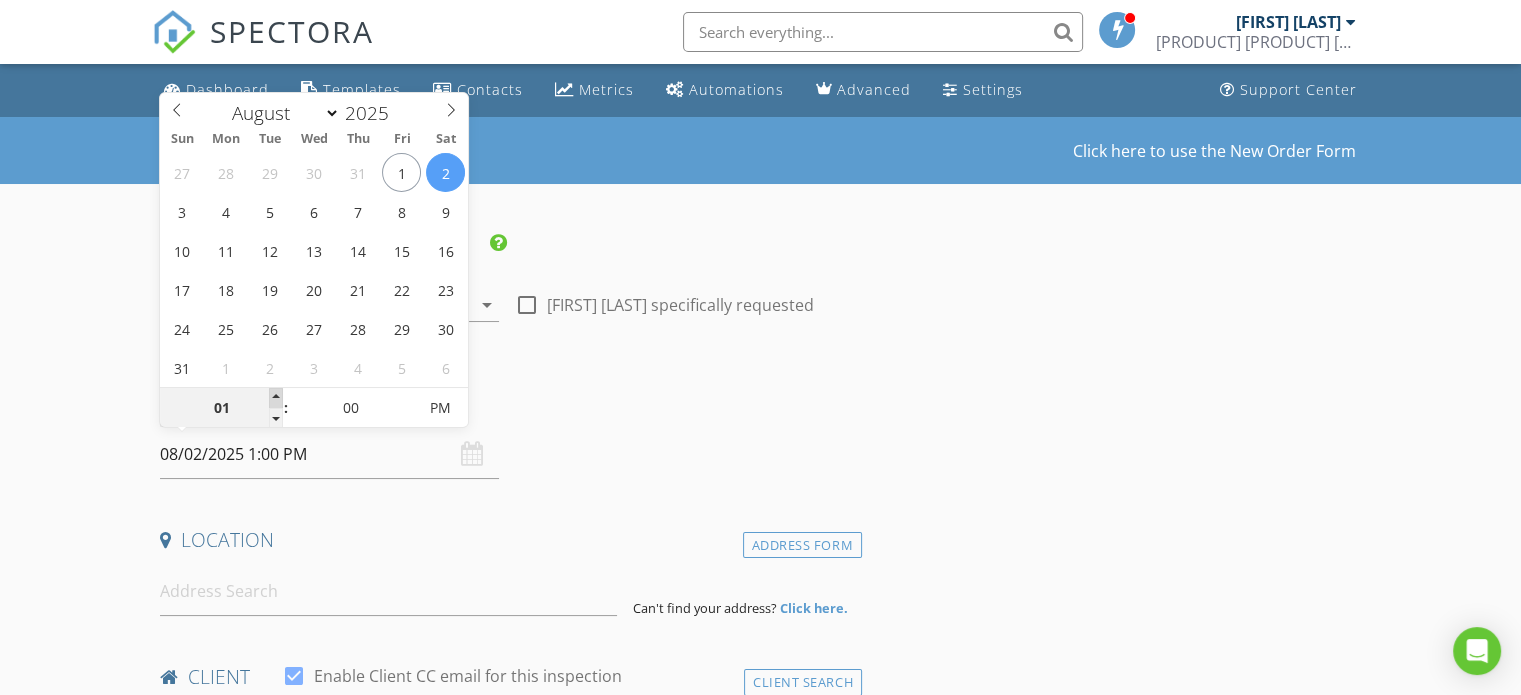 type on "02" 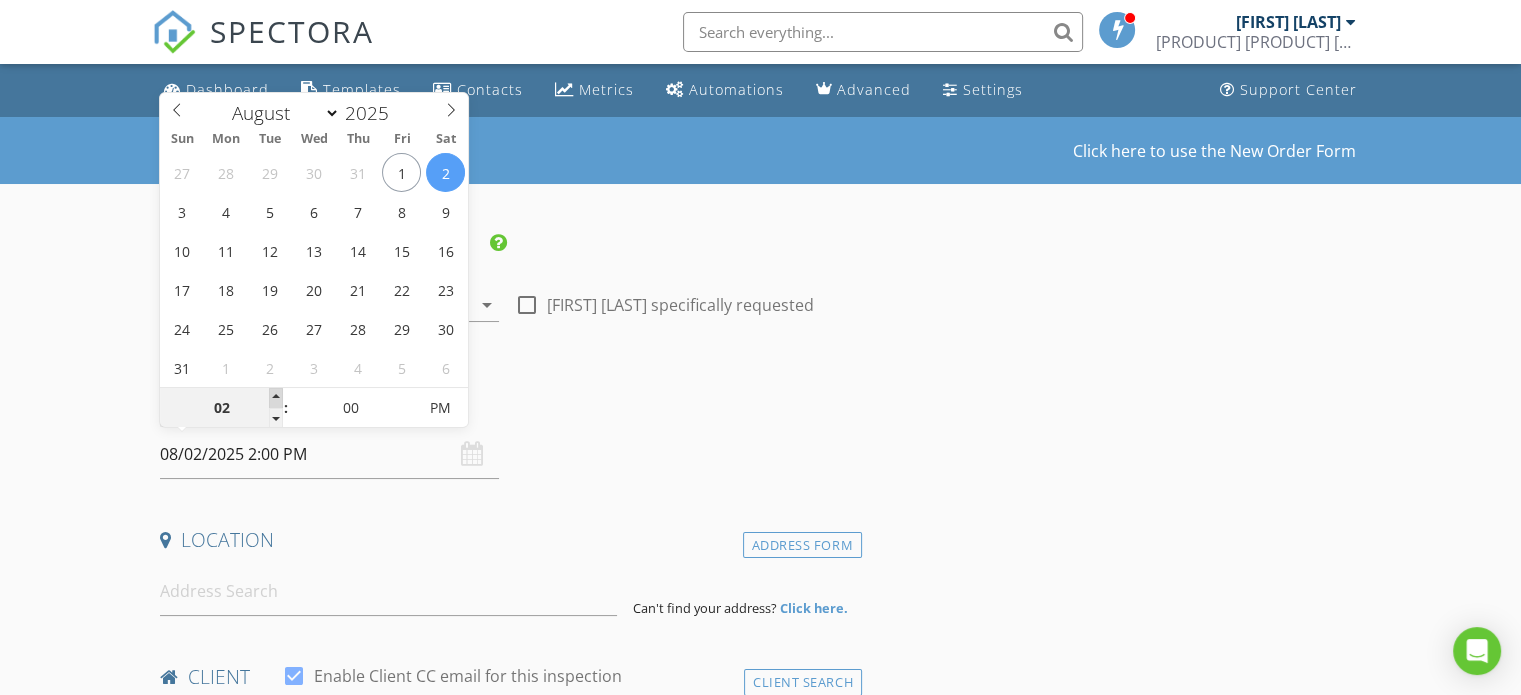 click at bounding box center [276, 398] 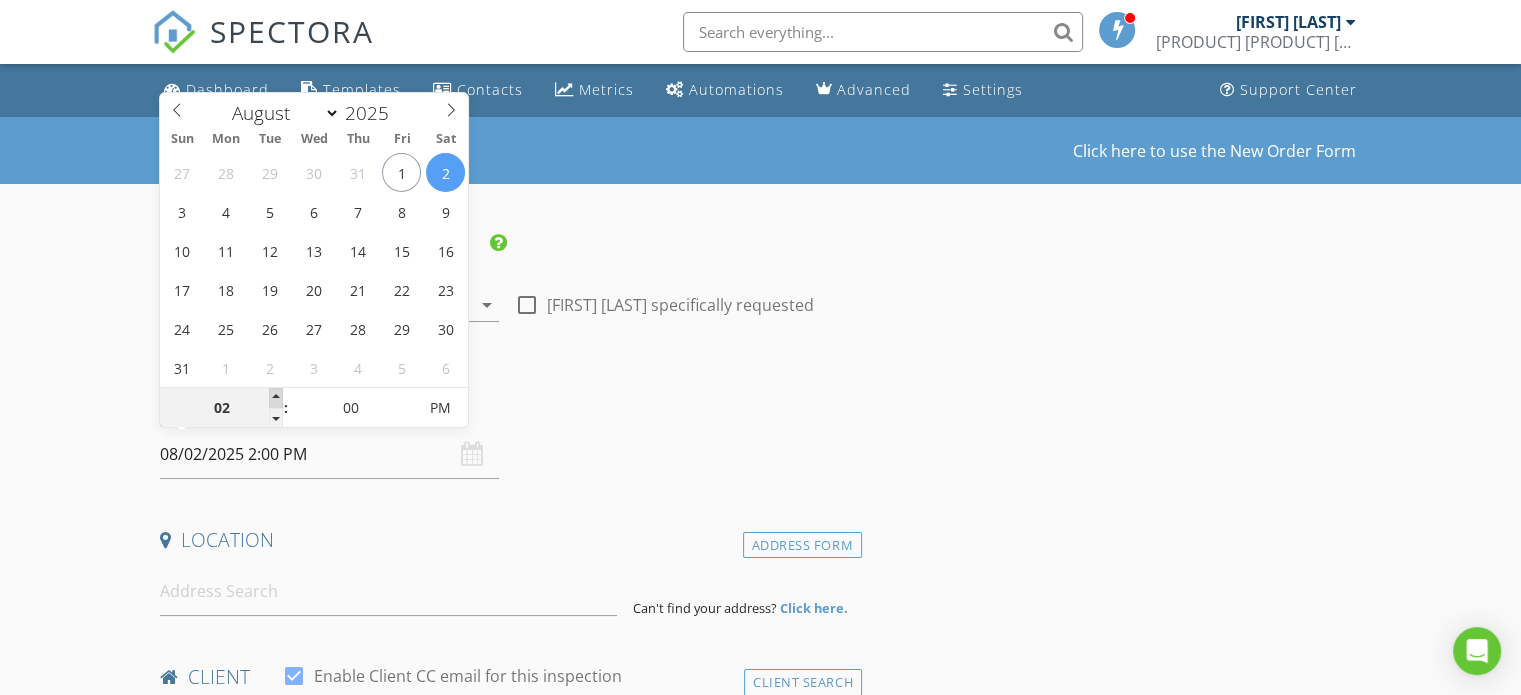 type on "03" 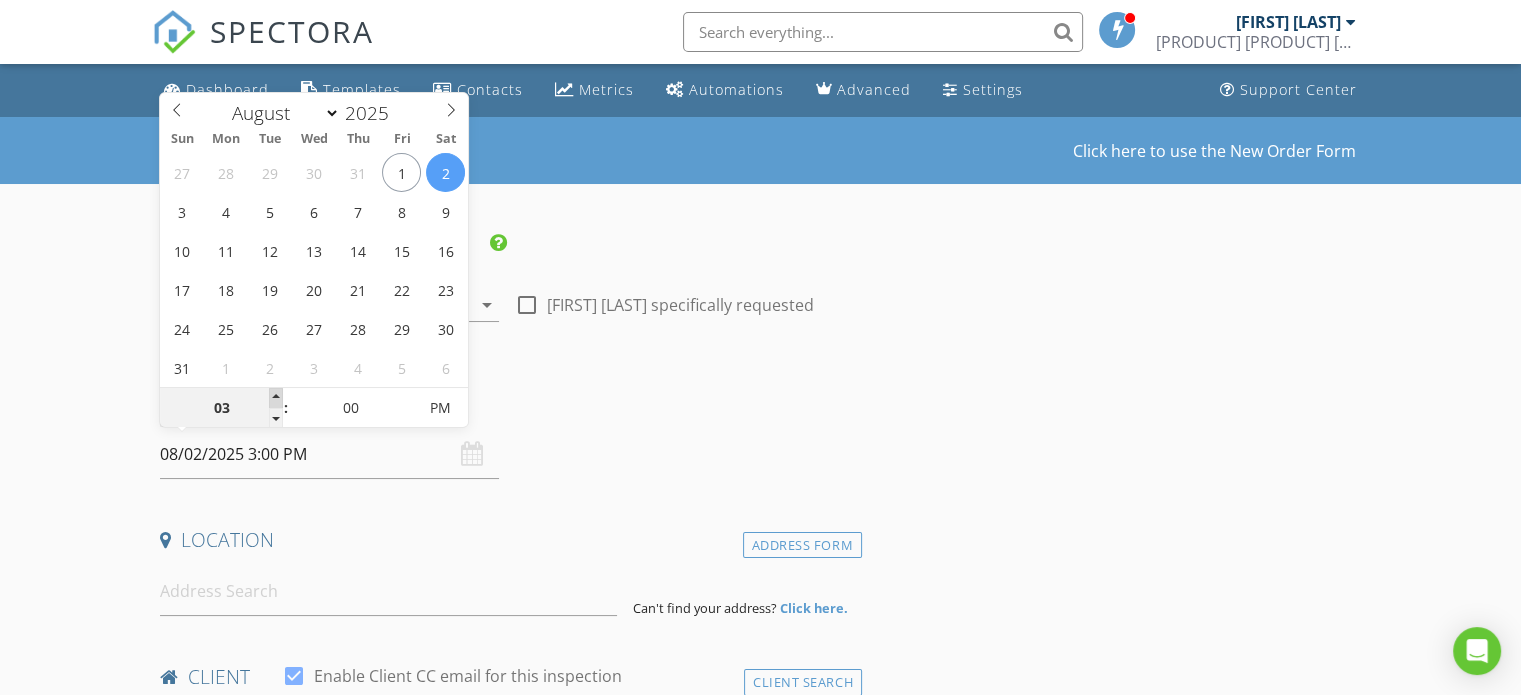 click at bounding box center (276, 398) 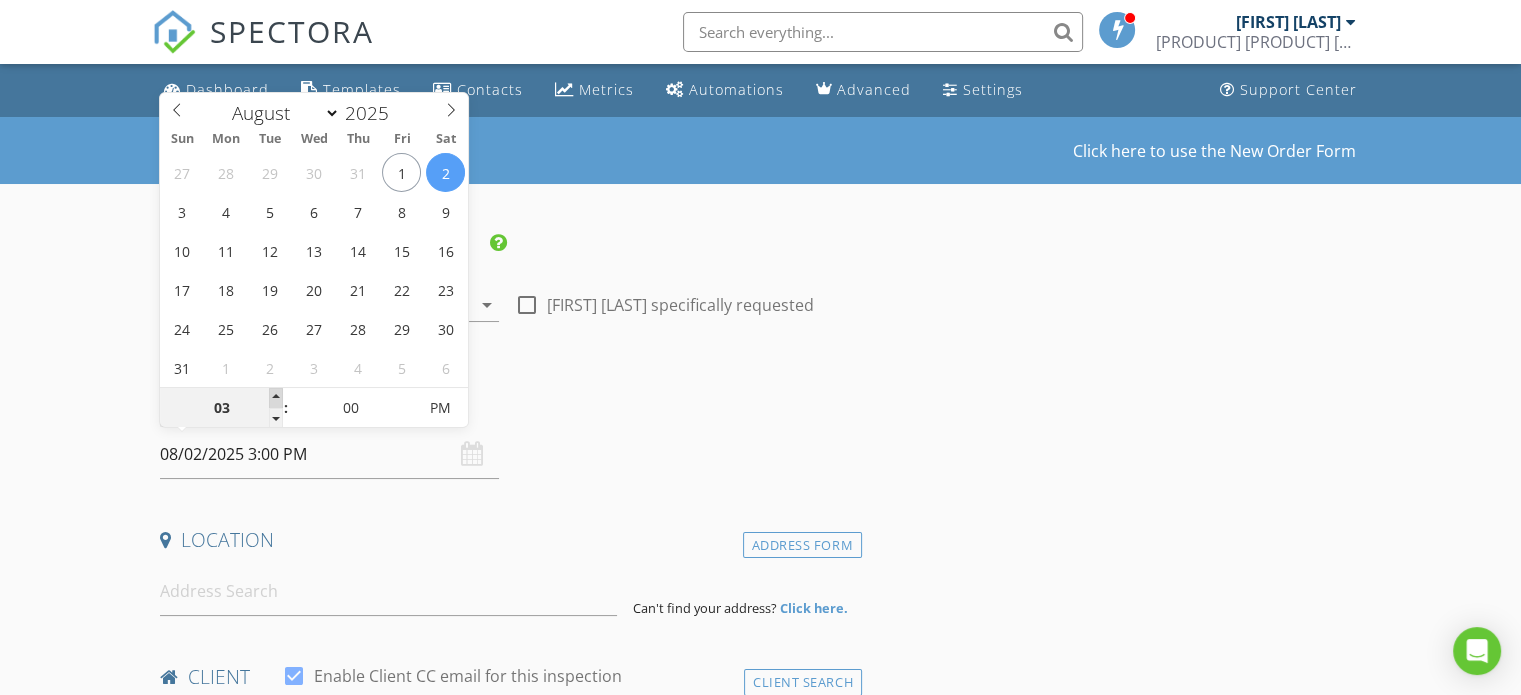 type on "04" 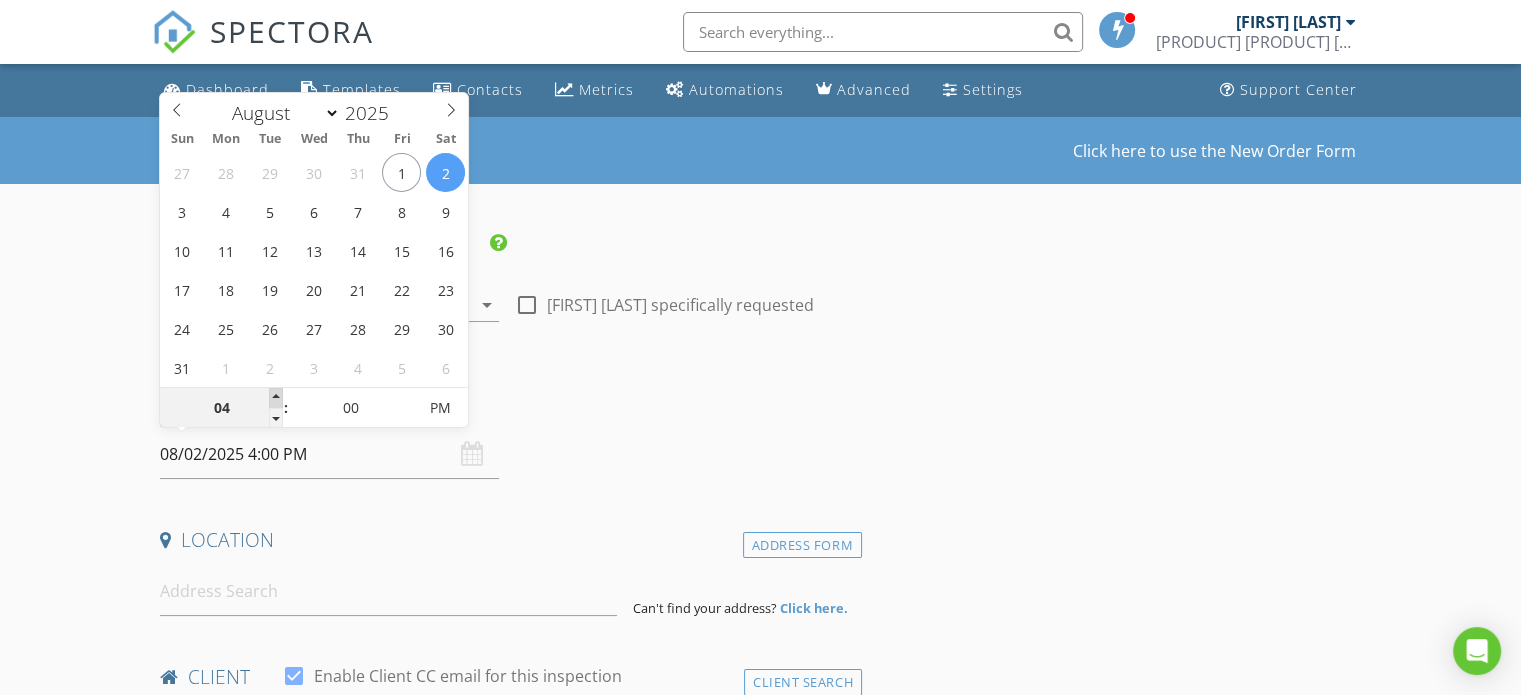 click at bounding box center (276, 398) 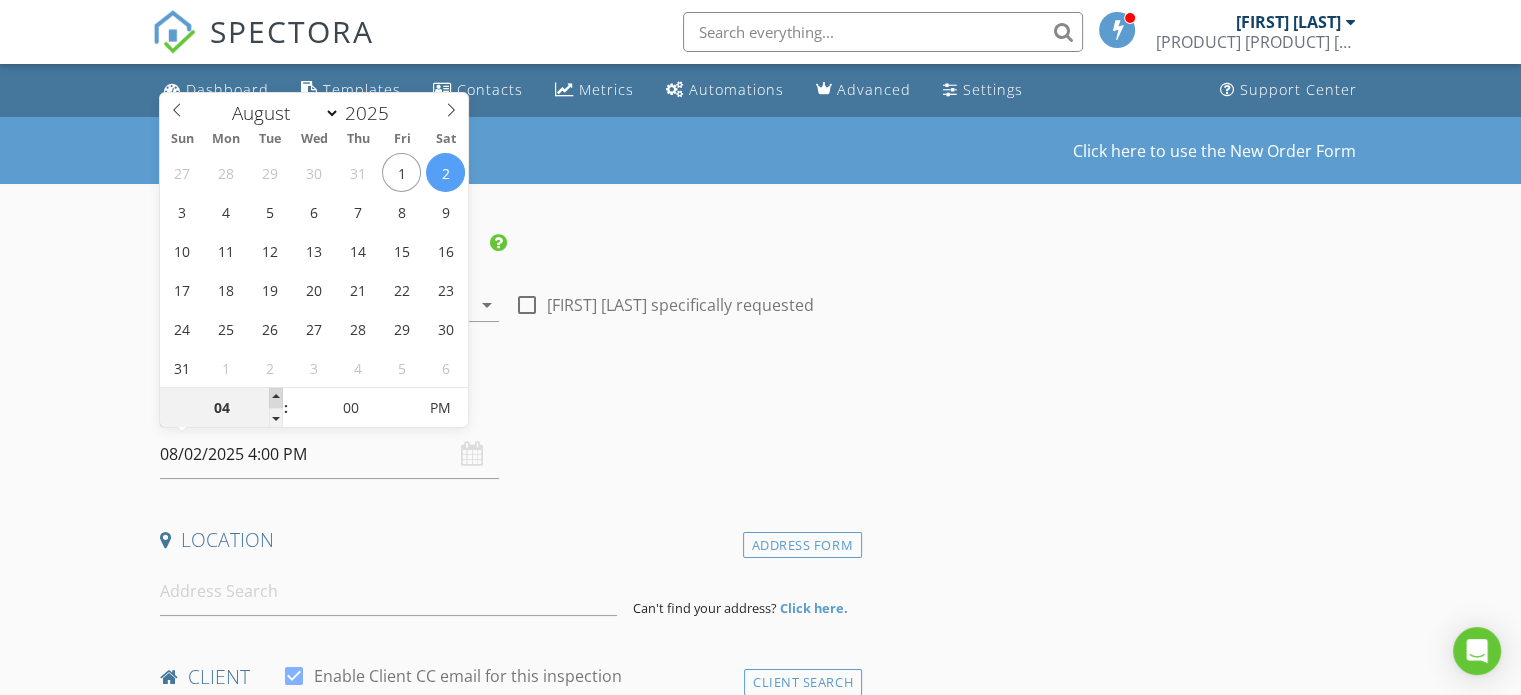type on "05" 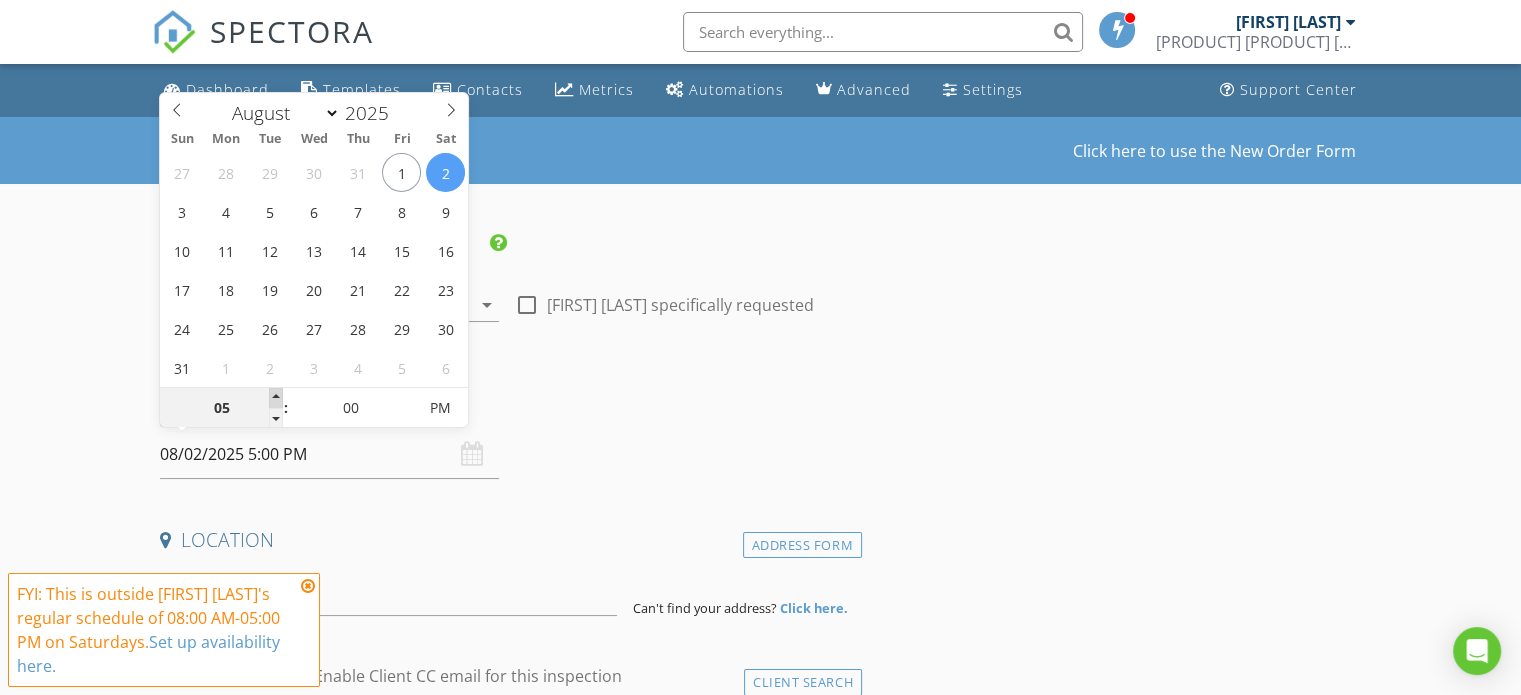 click at bounding box center (276, 398) 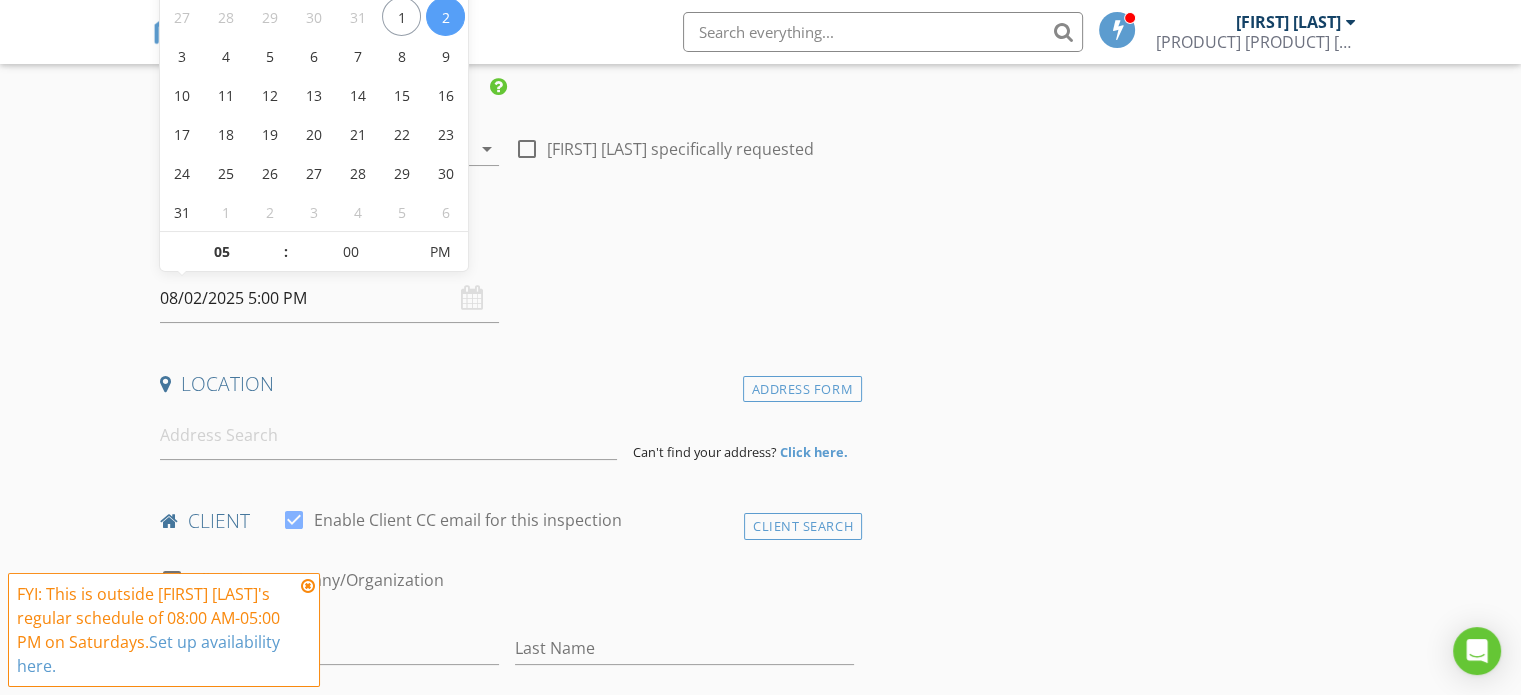 scroll, scrollTop: 200, scrollLeft: 0, axis: vertical 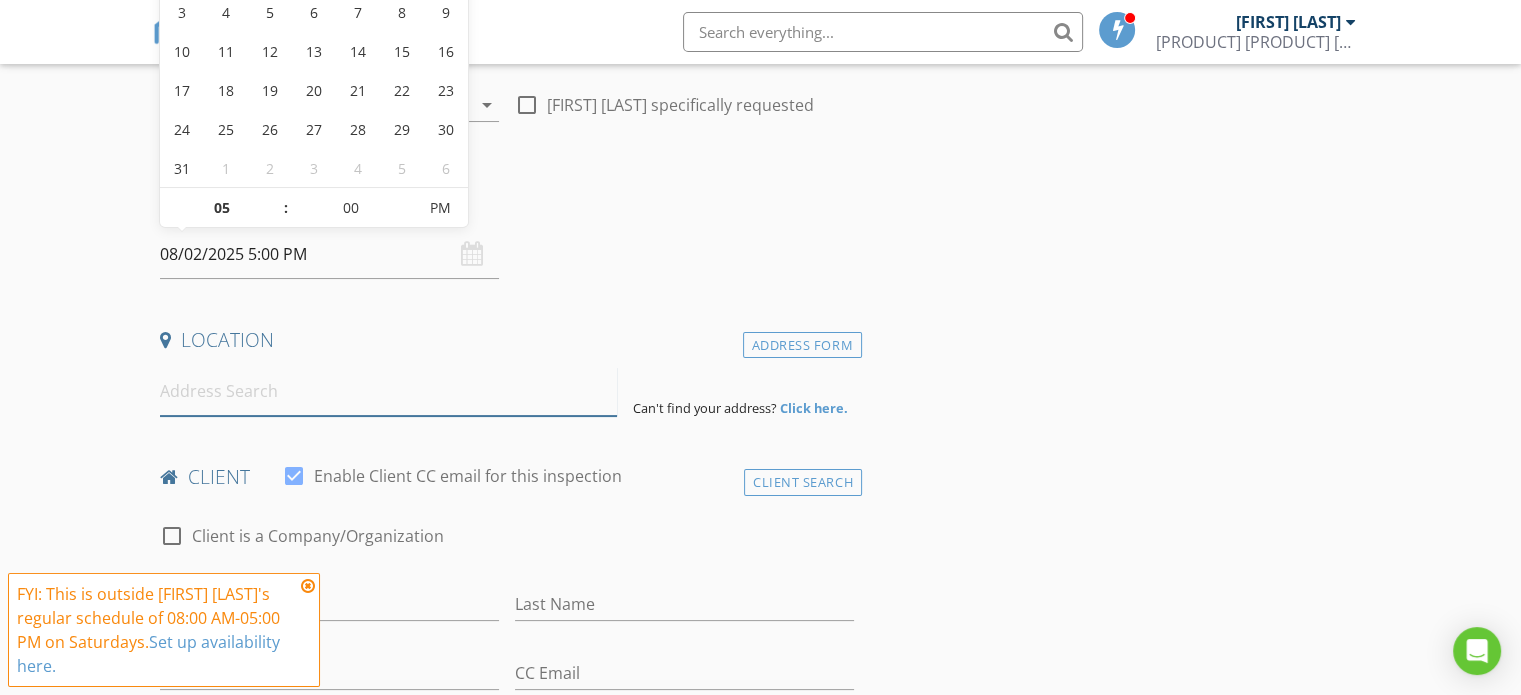 click at bounding box center [388, 391] 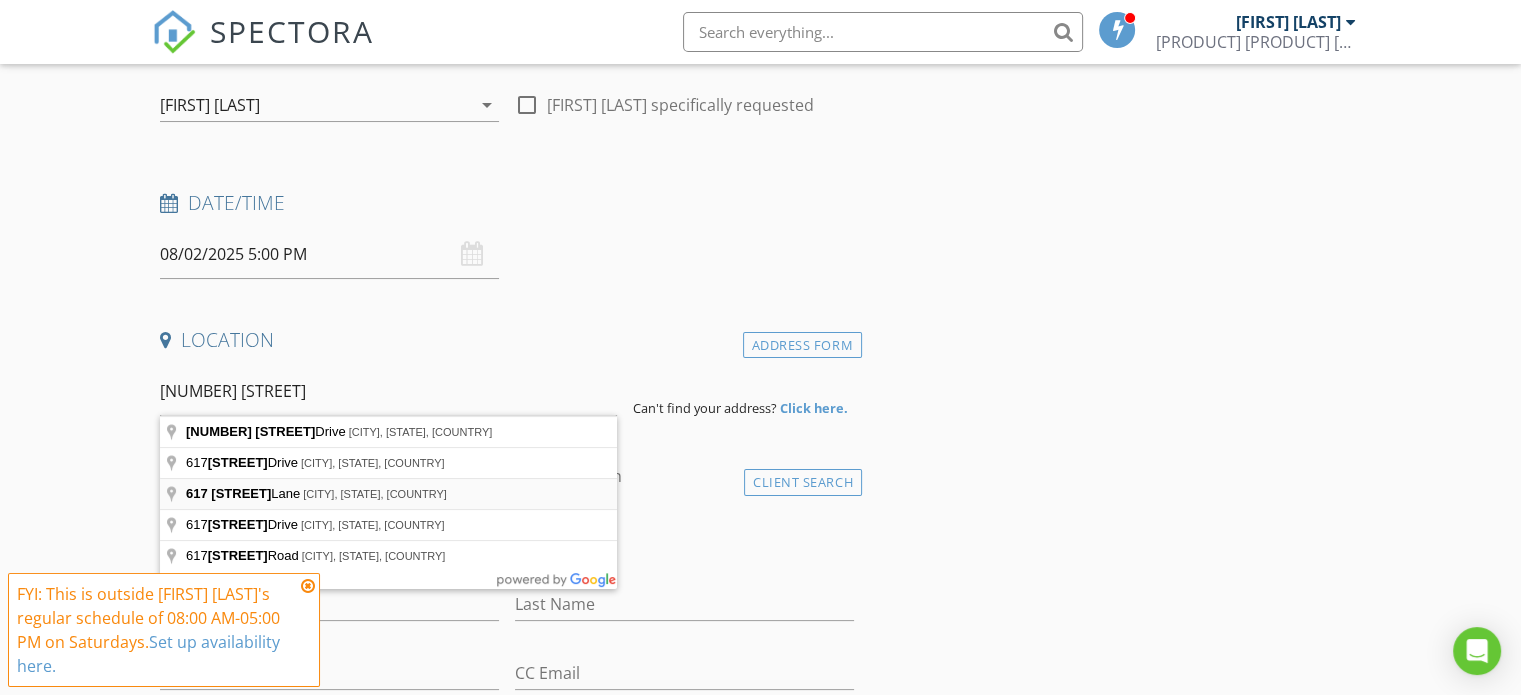 type on "617 Gentry Lane, Flower Mound, TX, USA" 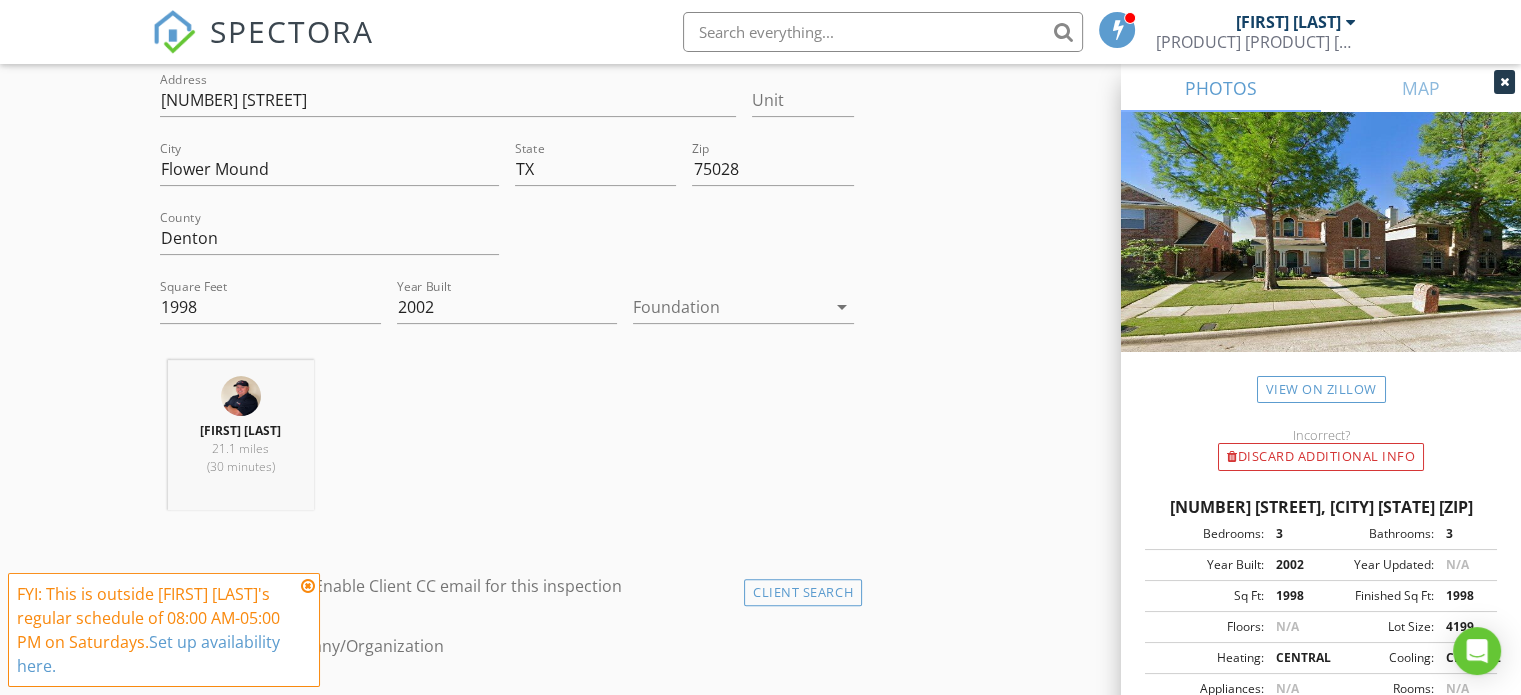 scroll, scrollTop: 500, scrollLeft: 0, axis: vertical 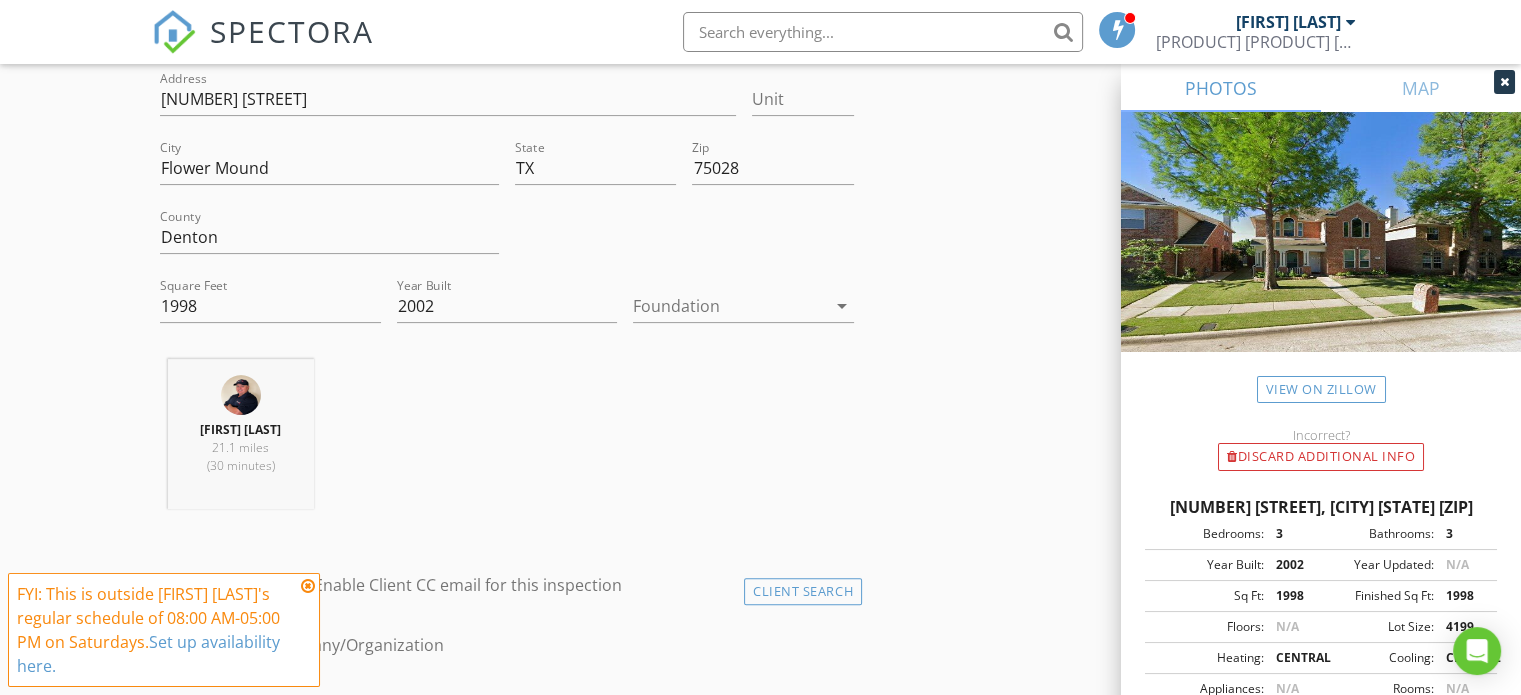 click on "arrow_drop_down" at bounding box center (842, 306) 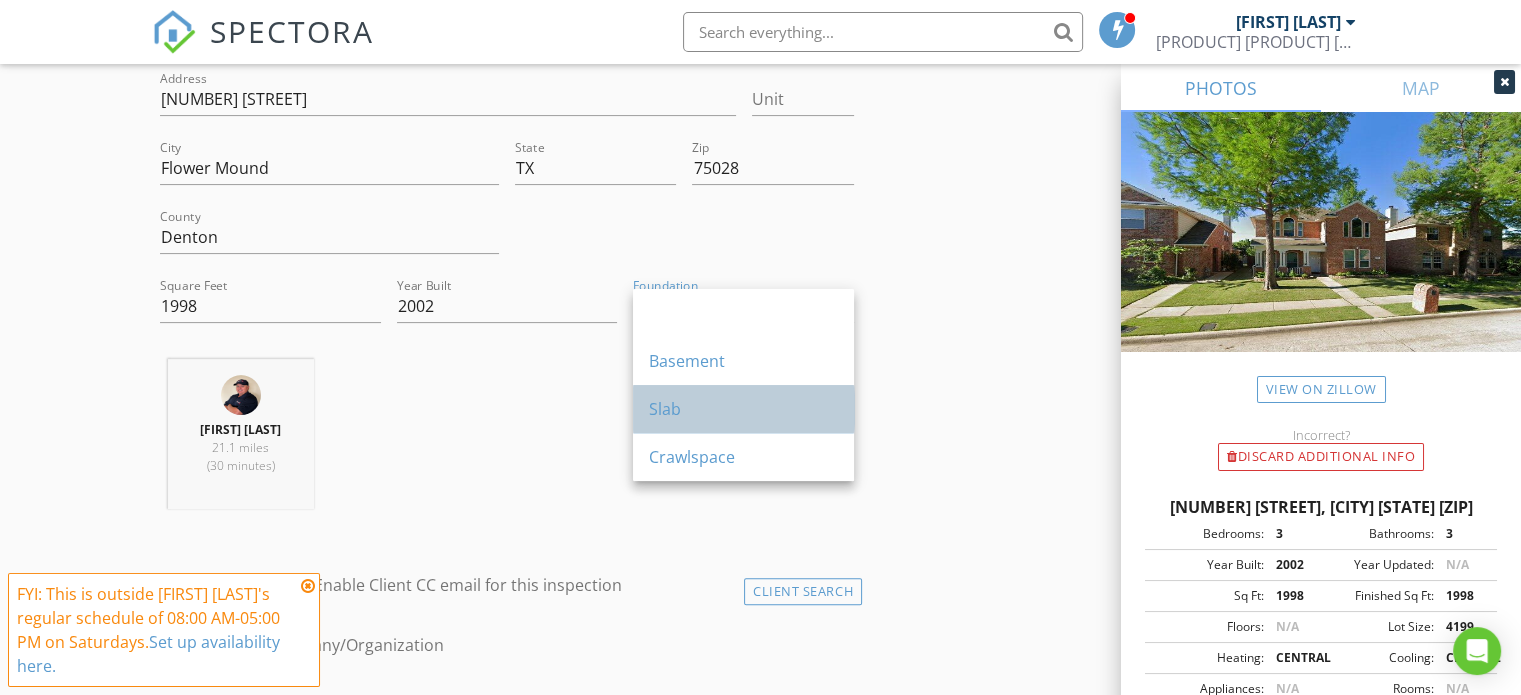 click on "Slab" at bounding box center (743, 409) 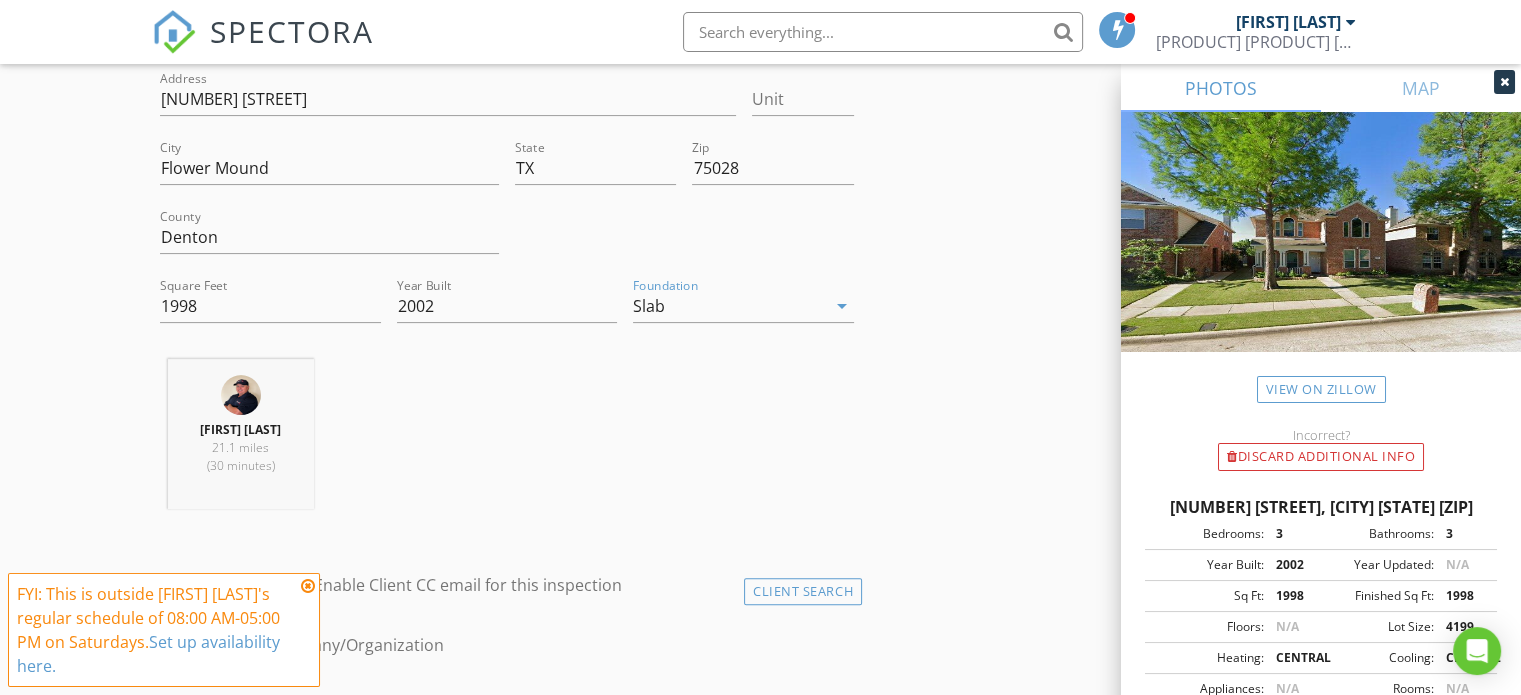 click on "Alan Richardson     21.1 miles     (30 minutes)" at bounding box center (507, 442) 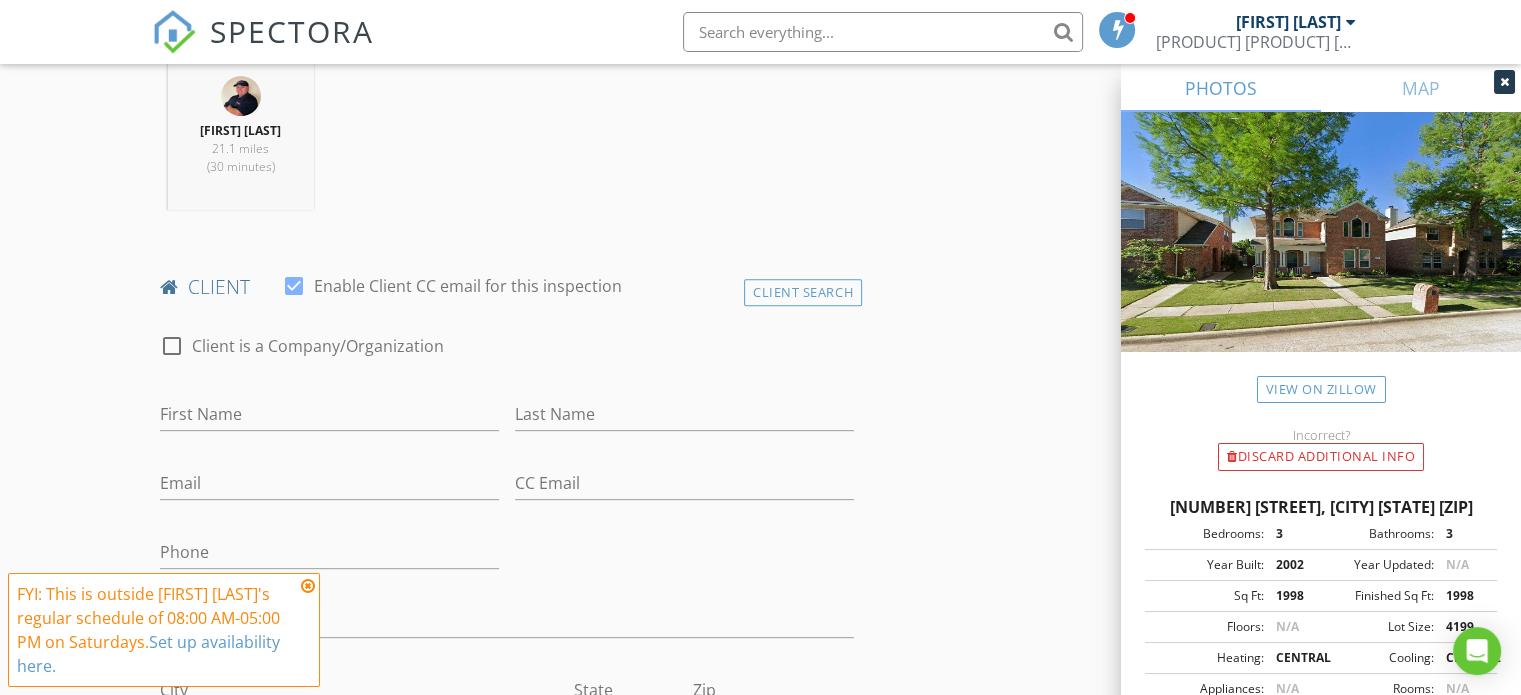 scroll, scrollTop: 800, scrollLeft: 0, axis: vertical 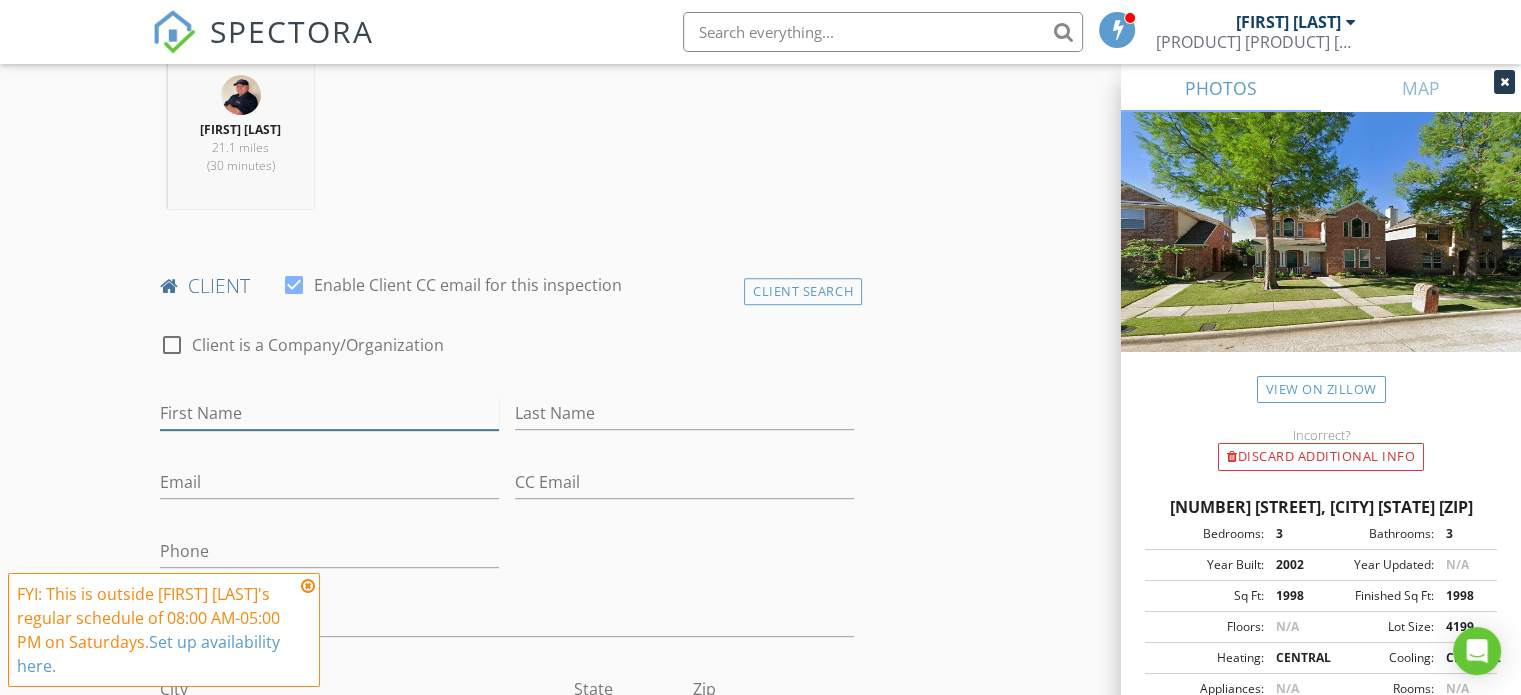 click on "First Name" at bounding box center [329, 413] 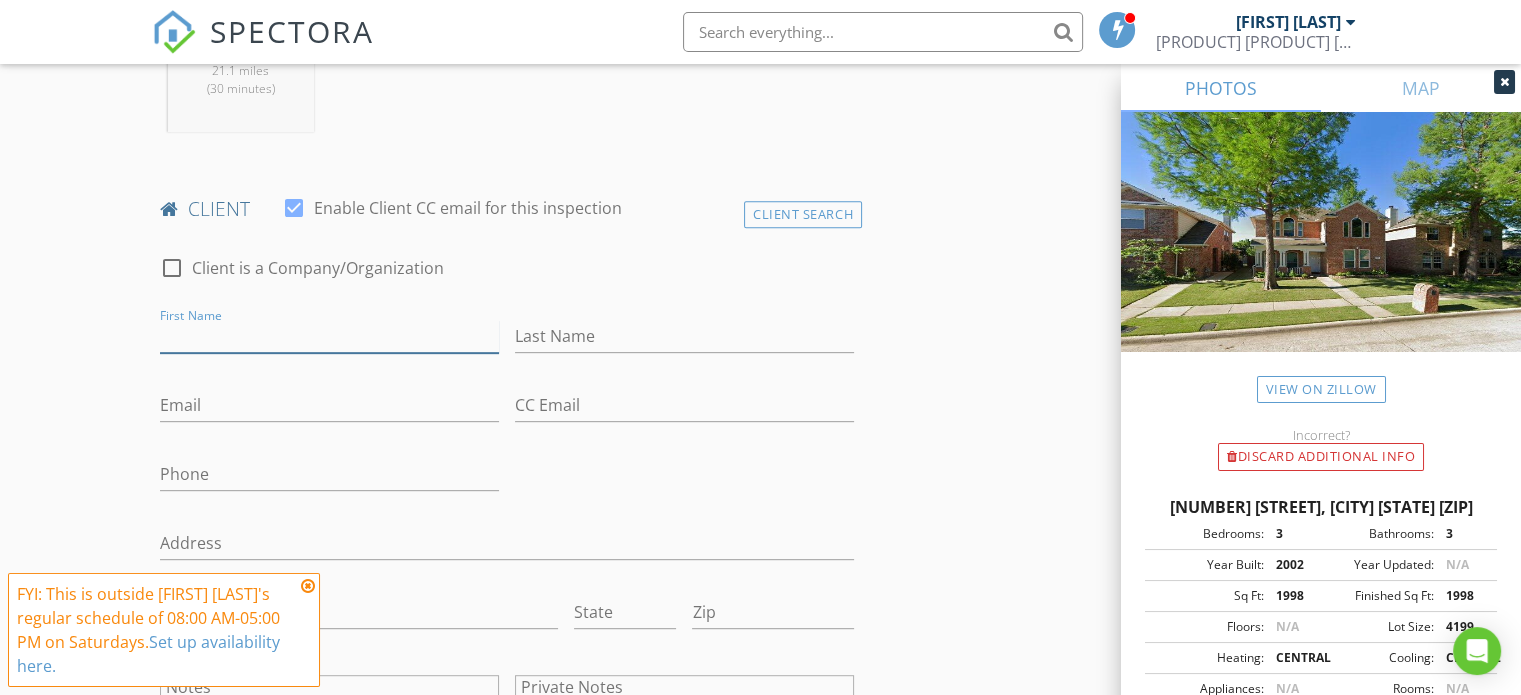 scroll, scrollTop: 900, scrollLeft: 0, axis: vertical 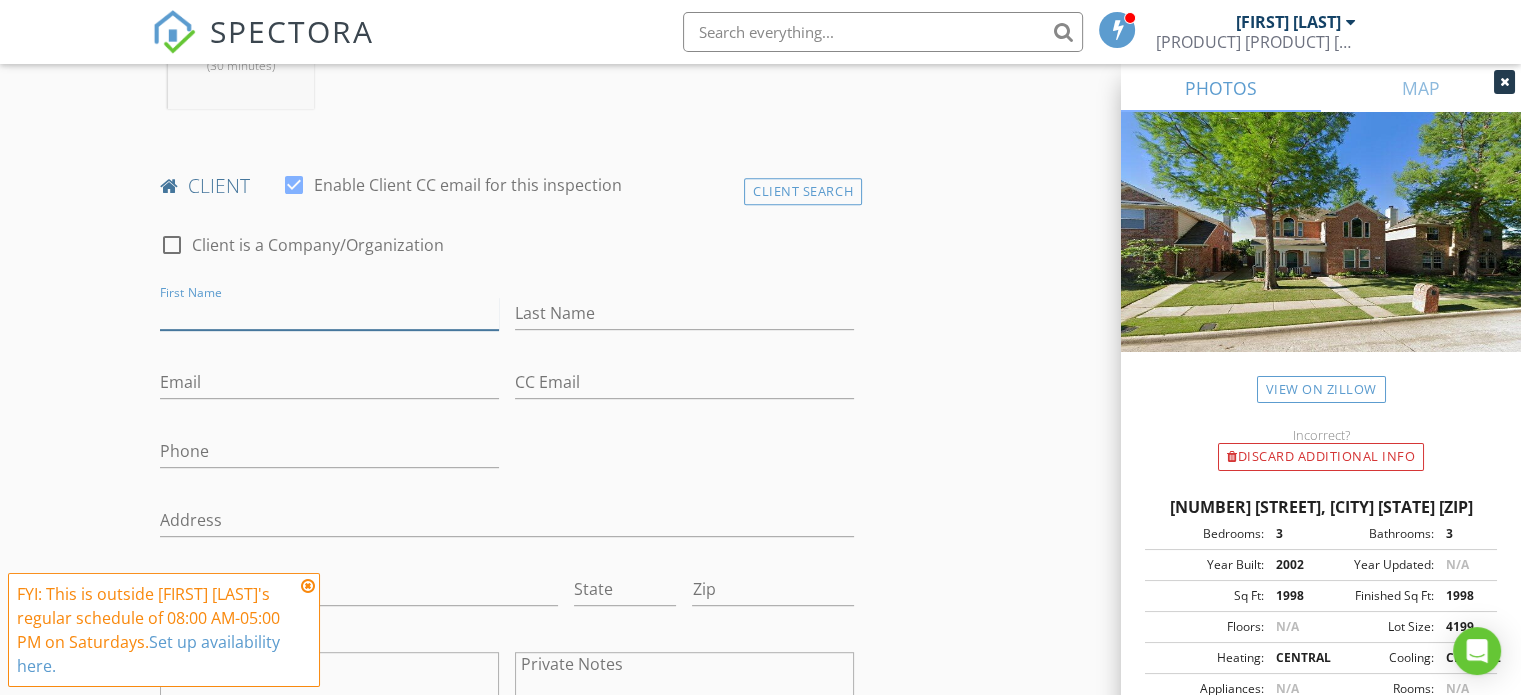 click on "First Name" at bounding box center (329, 313) 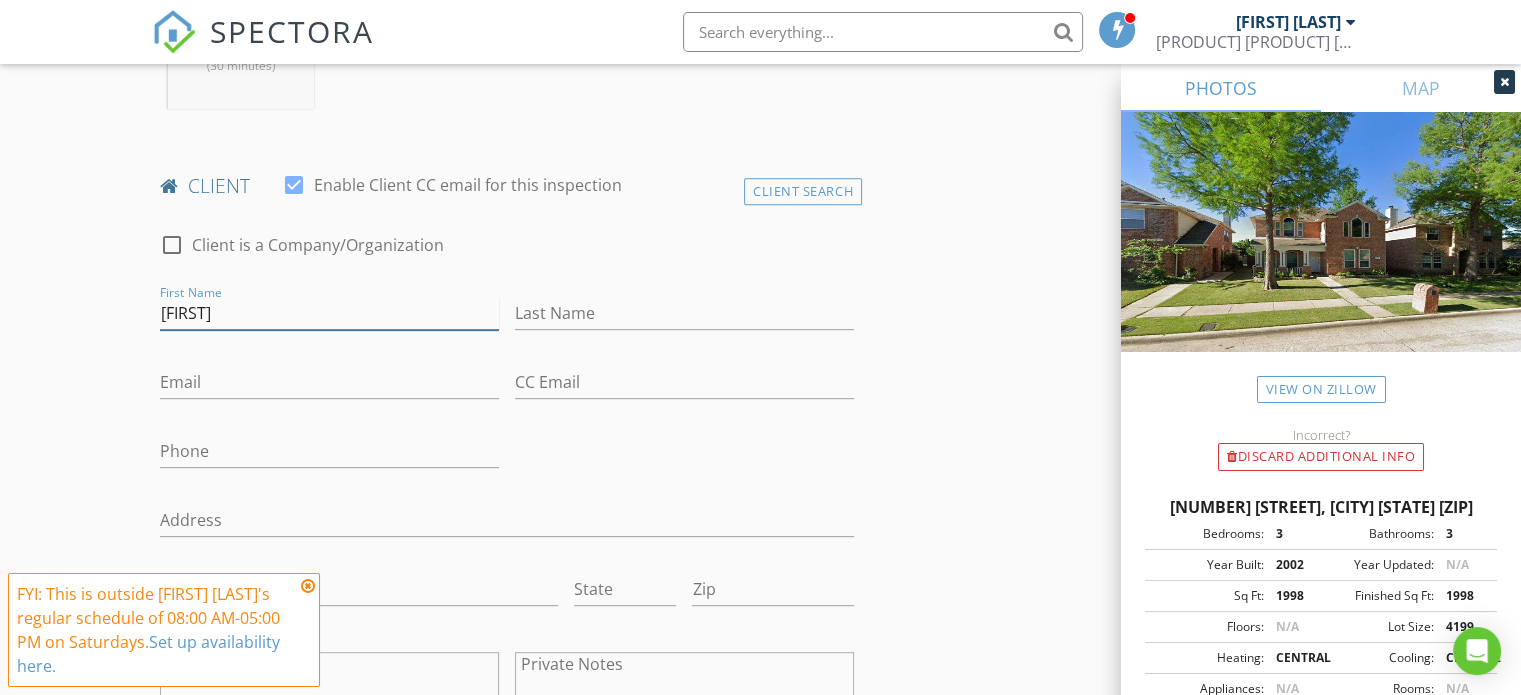 type on "[FIRST]" 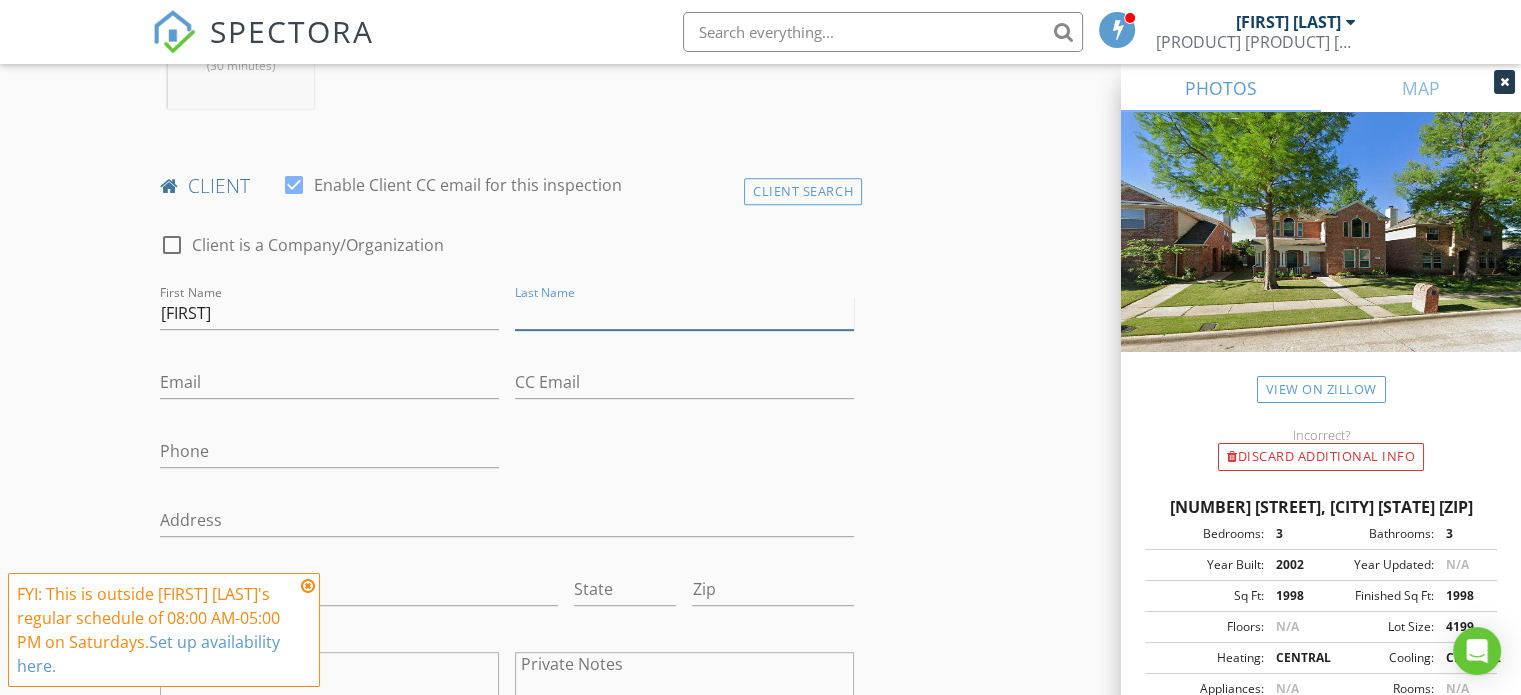 click on "Last Name" at bounding box center [684, 313] 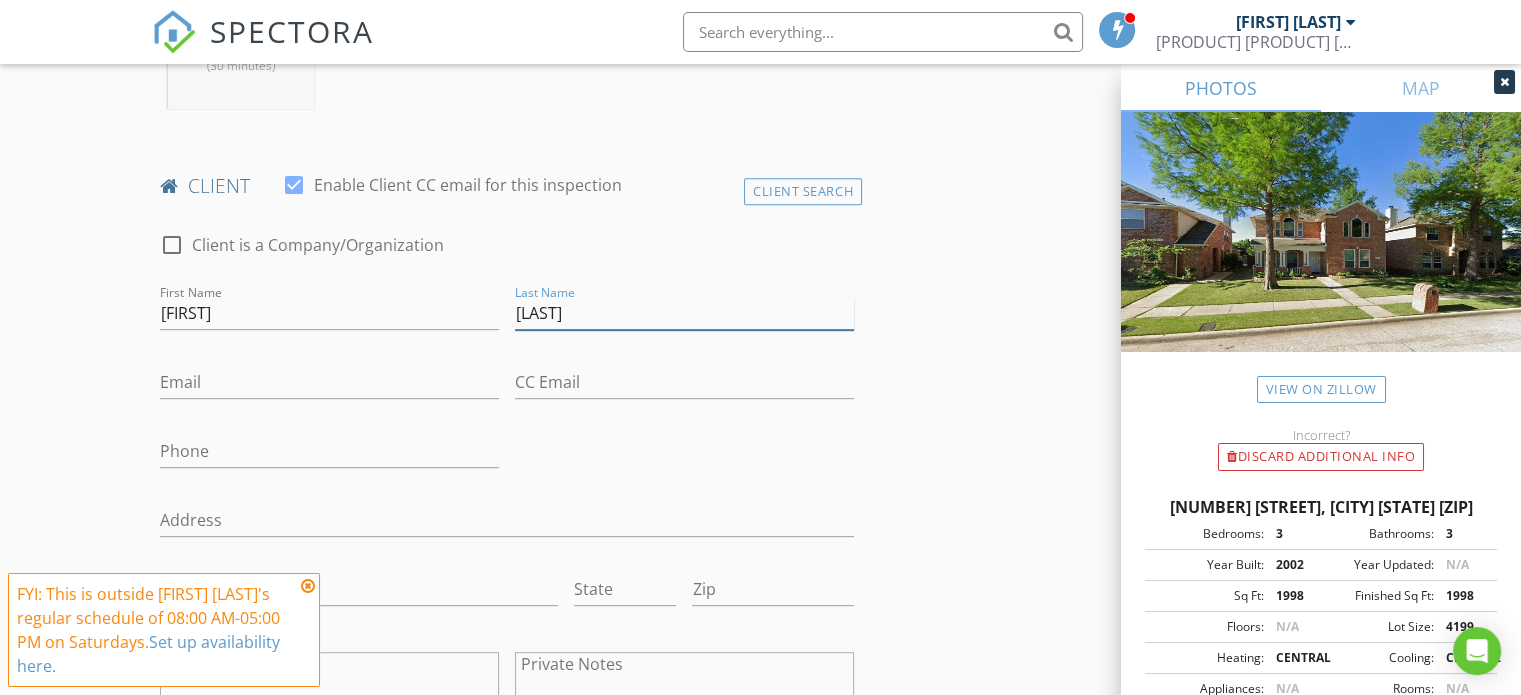 type on "[LAST]" 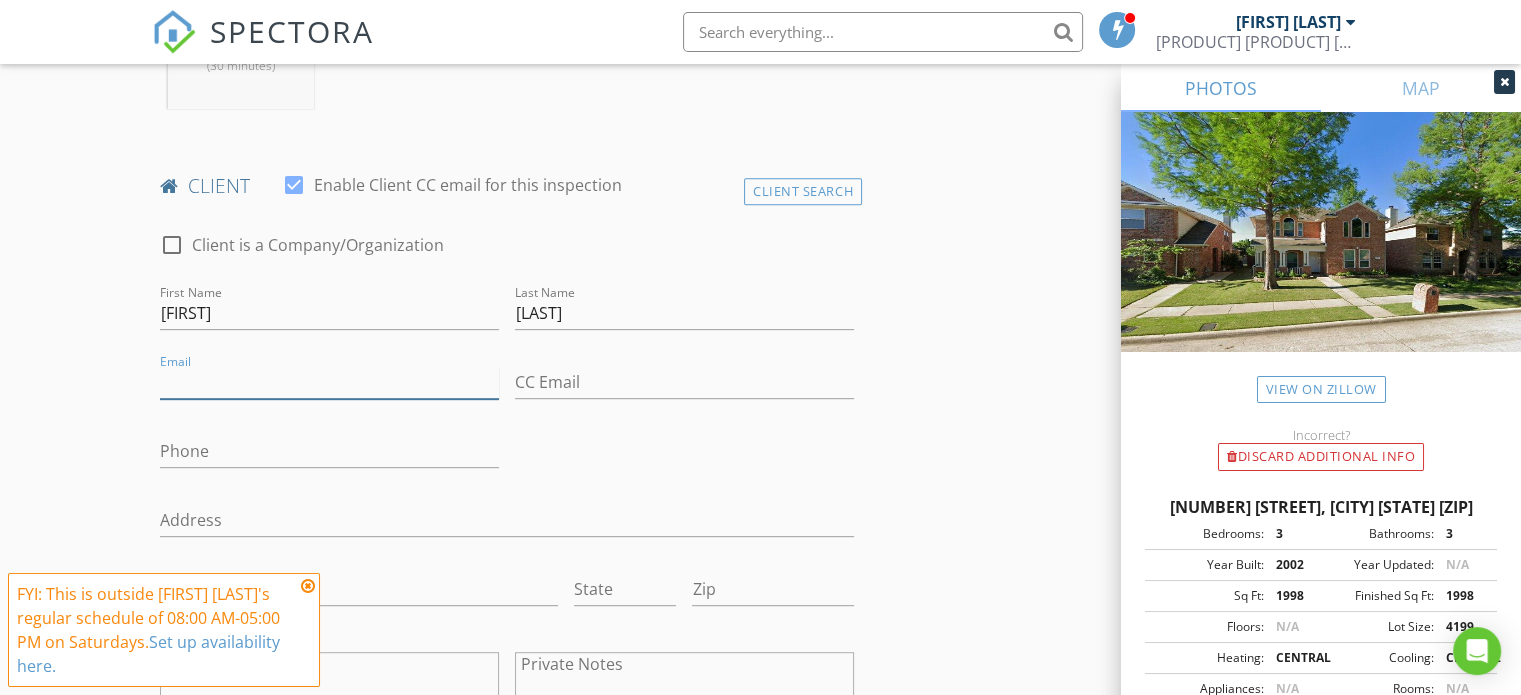 click on "Email" at bounding box center (329, 382) 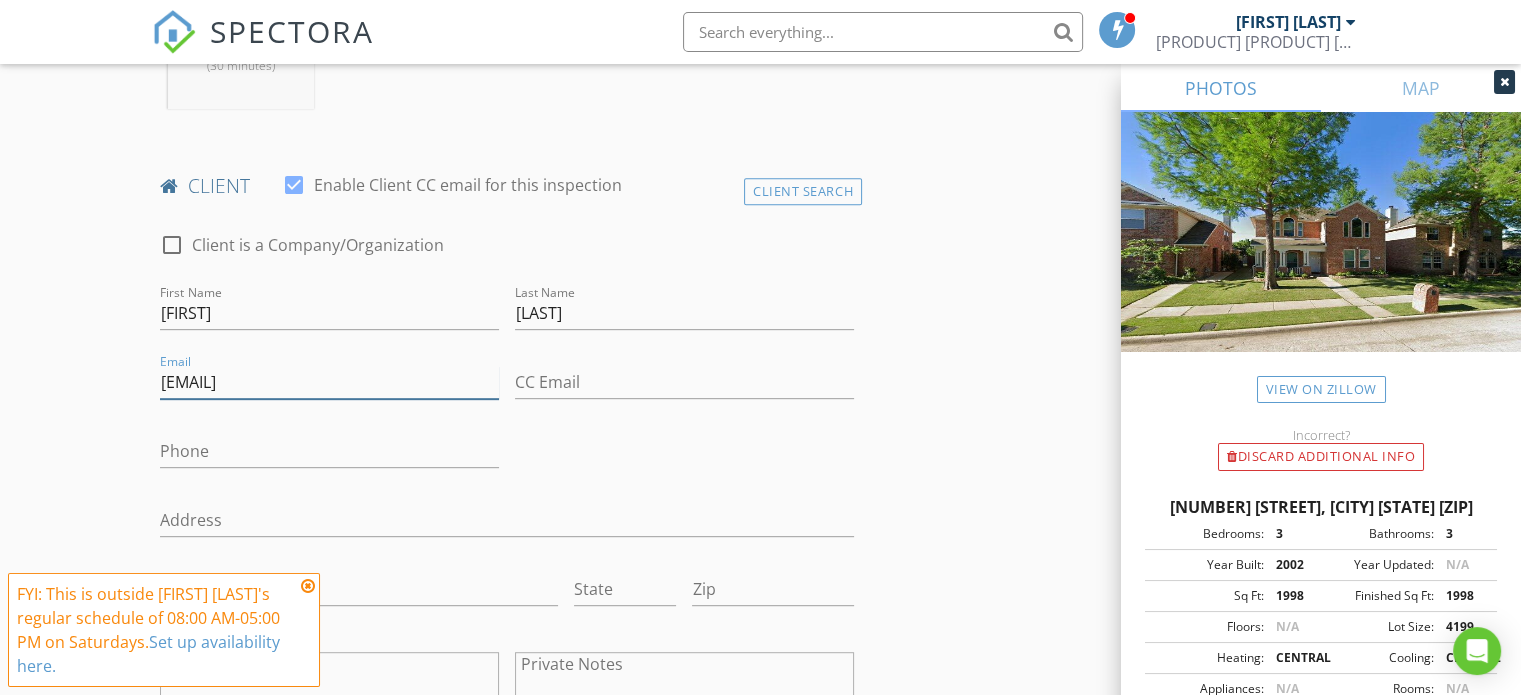 type on "[EMAIL]" 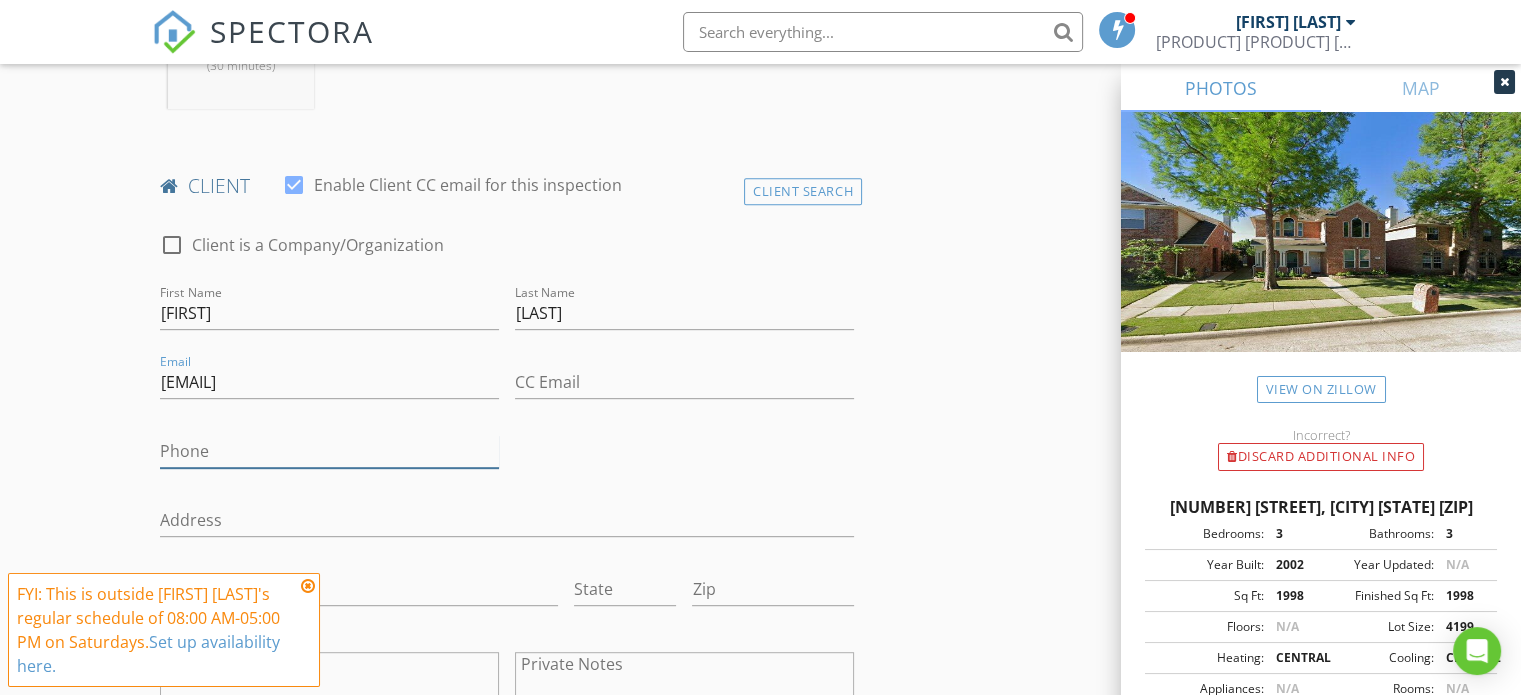 click on "Phone" at bounding box center [329, 451] 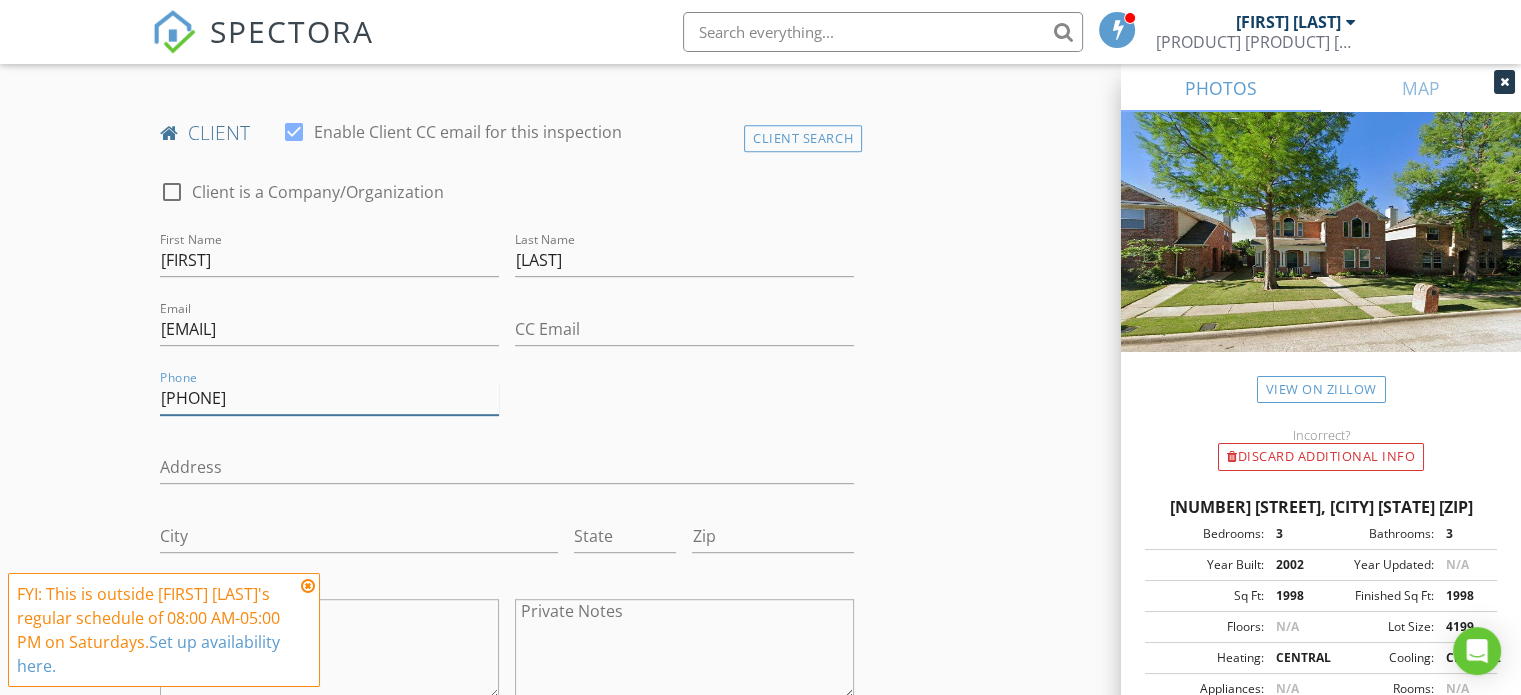 scroll, scrollTop: 1000, scrollLeft: 0, axis: vertical 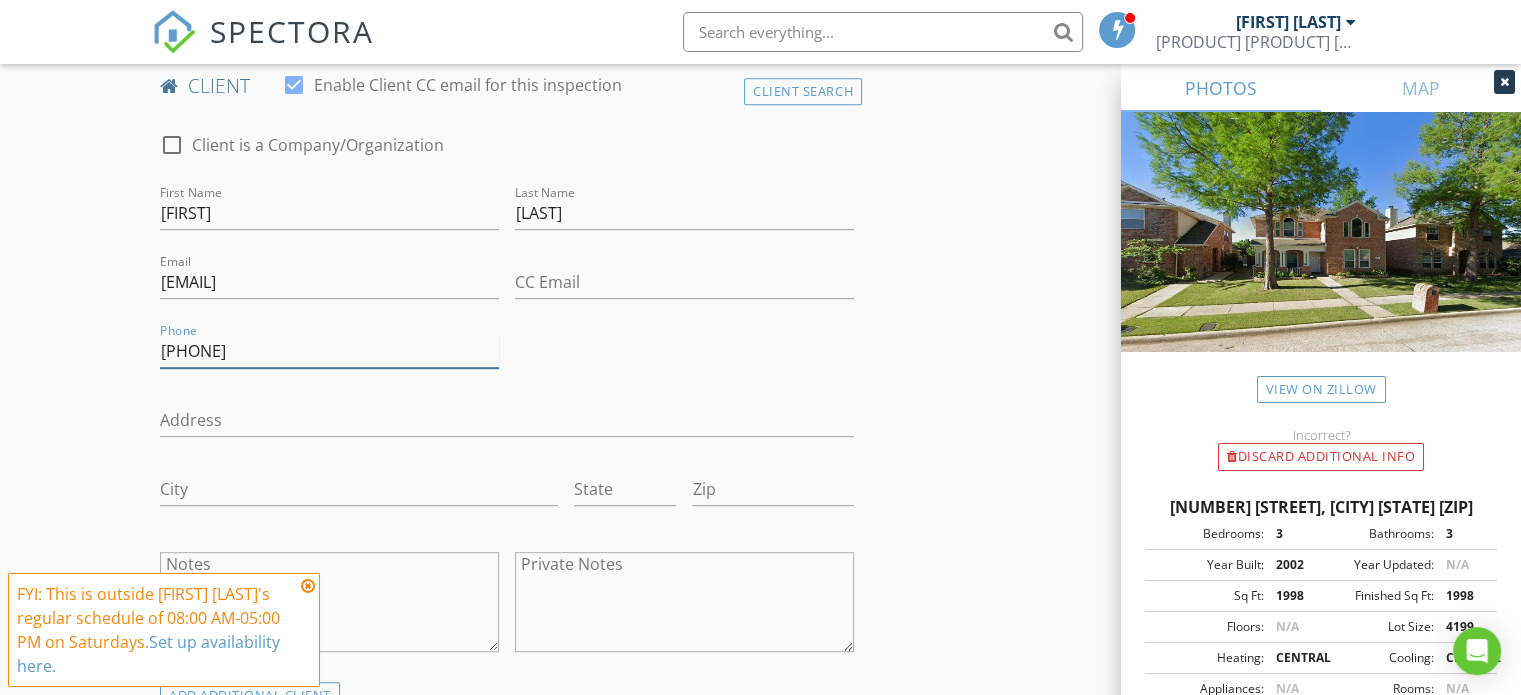 type on "[PHONE]" 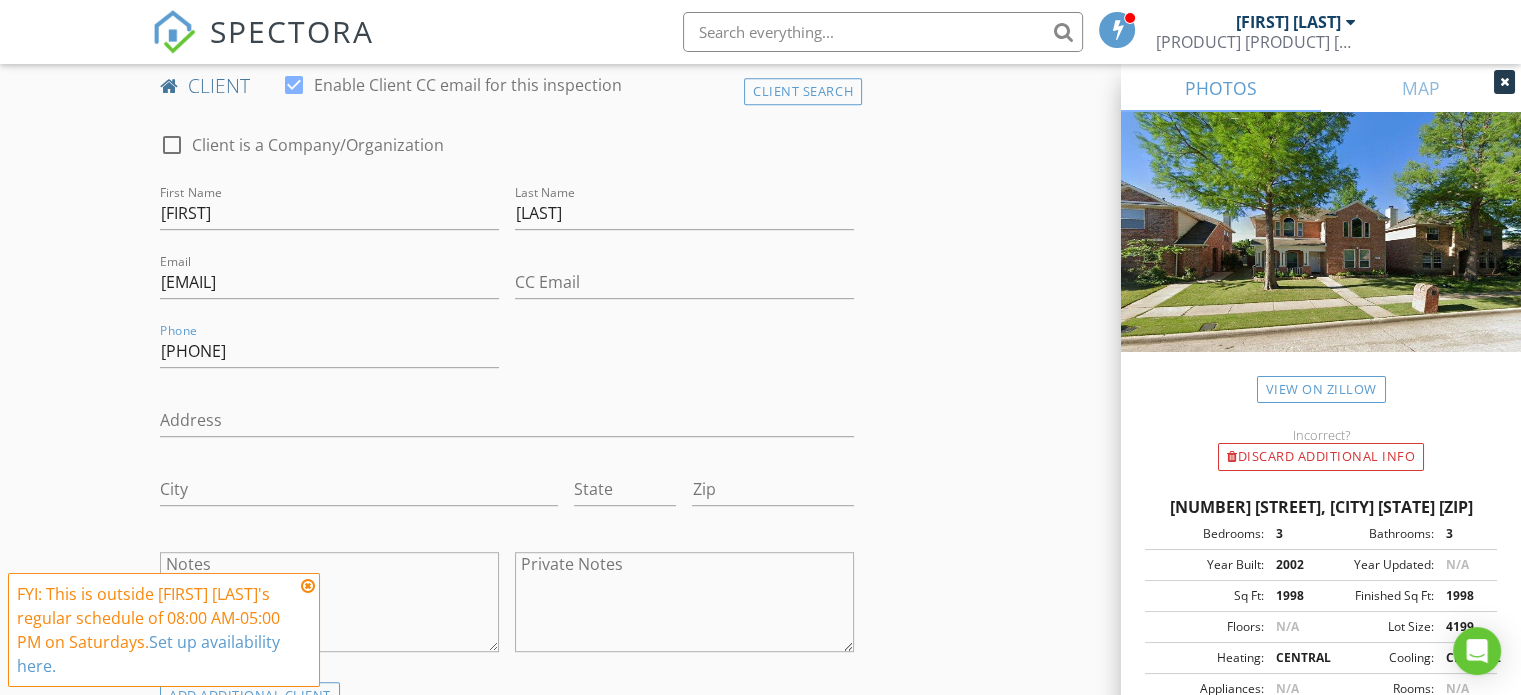 click on "check_box_outline_blank Client is a Company/Organization     First Name Prakash   Last Name Bhat   Email bhatp4@gmail.com   CC Email   Phone 917-207-6287   Address   City   State   Zip       Notes   Private Notes" at bounding box center [507, 397] 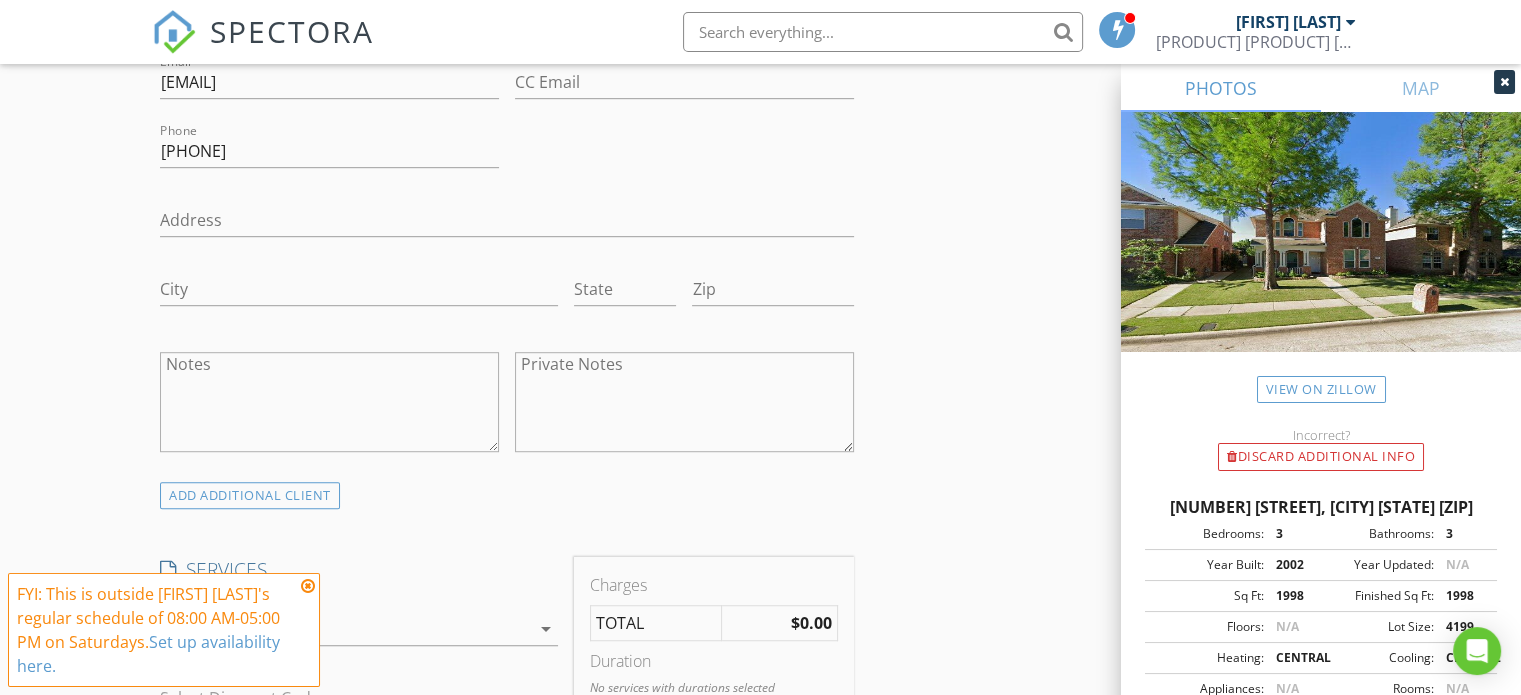 scroll, scrollTop: 1300, scrollLeft: 0, axis: vertical 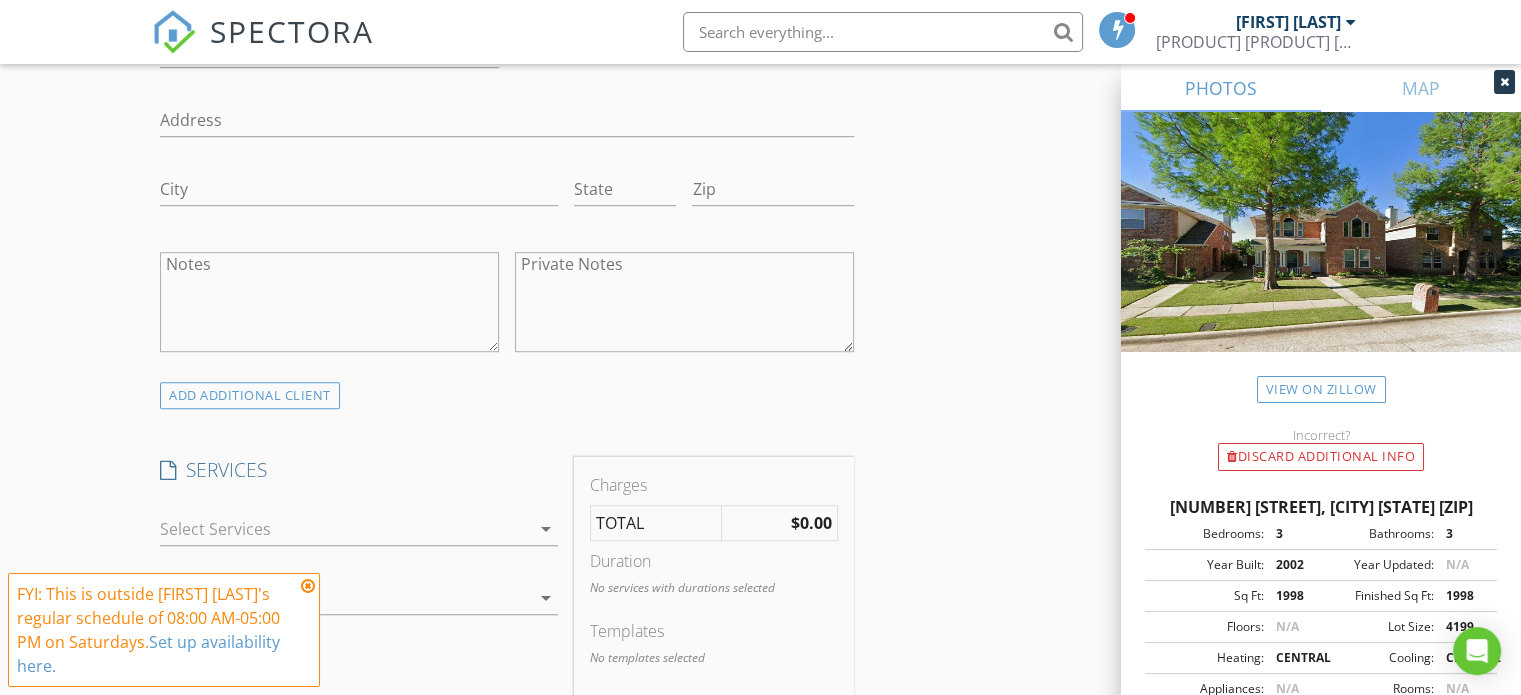 click on "arrow_drop_down" at bounding box center [546, 529] 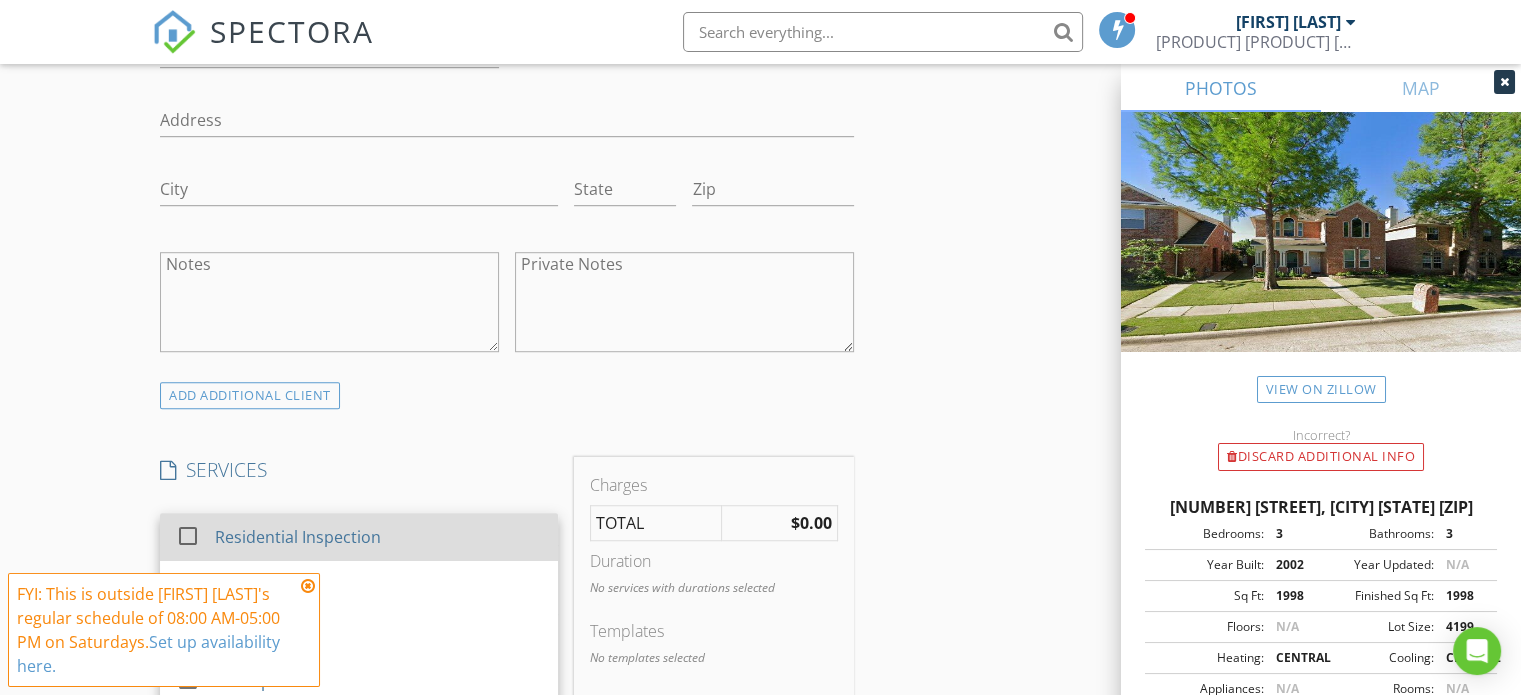 click at bounding box center (188, 536) 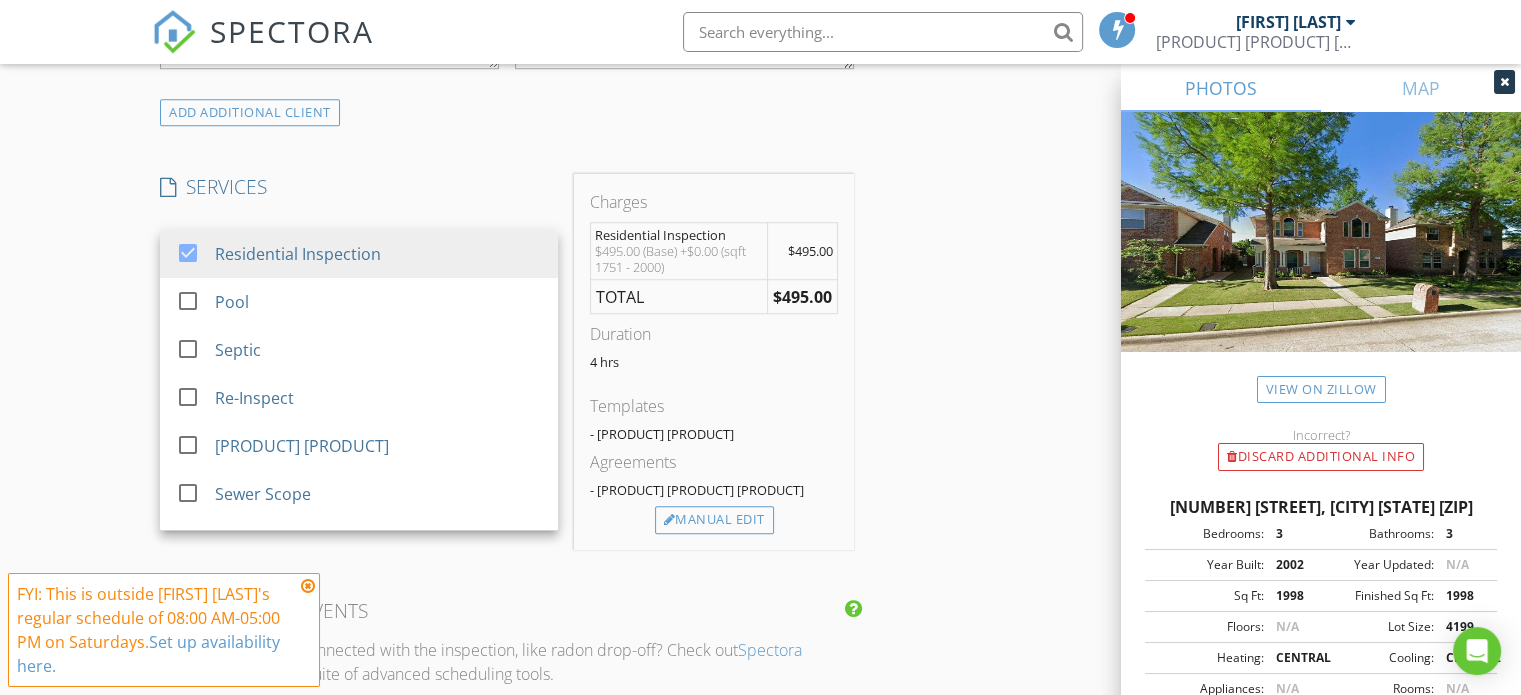 scroll, scrollTop: 1600, scrollLeft: 0, axis: vertical 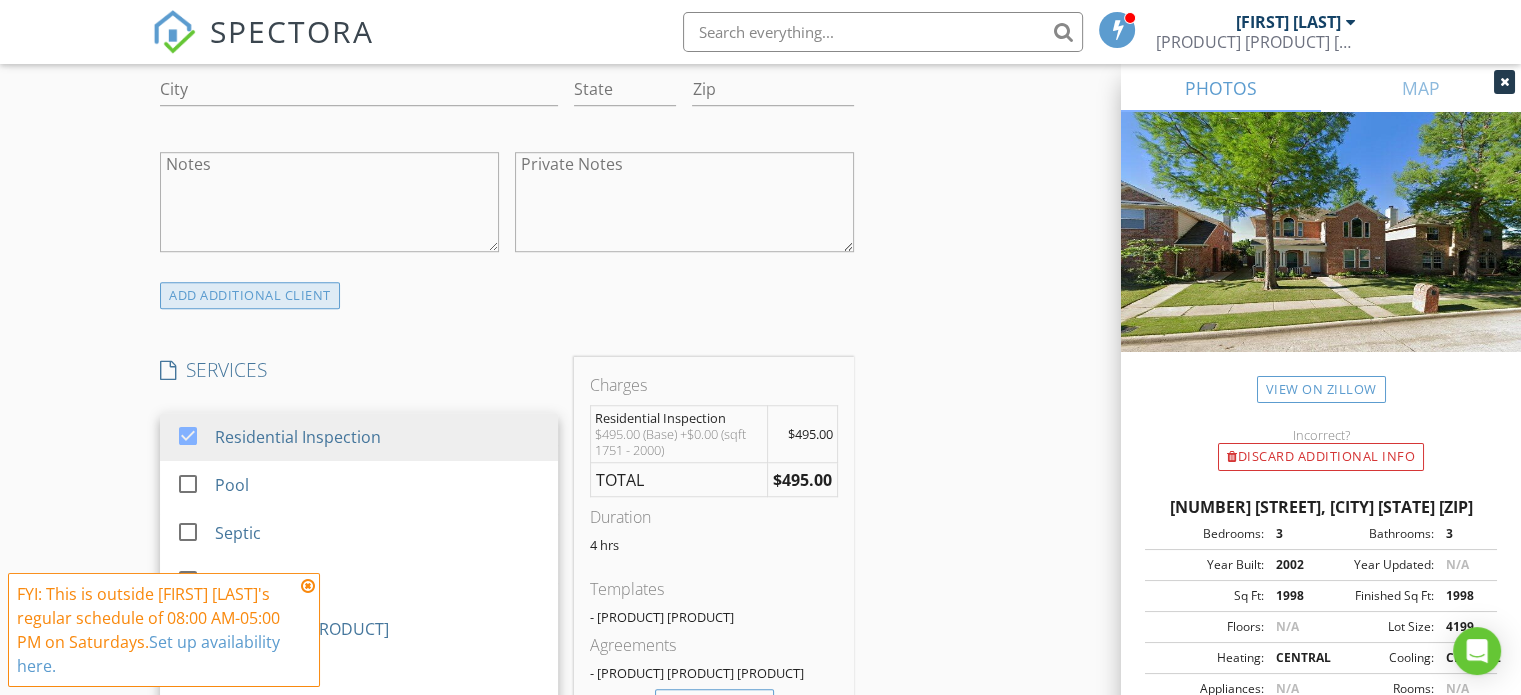 click on "ADD ADDITIONAL client" at bounding box center (250, 295) 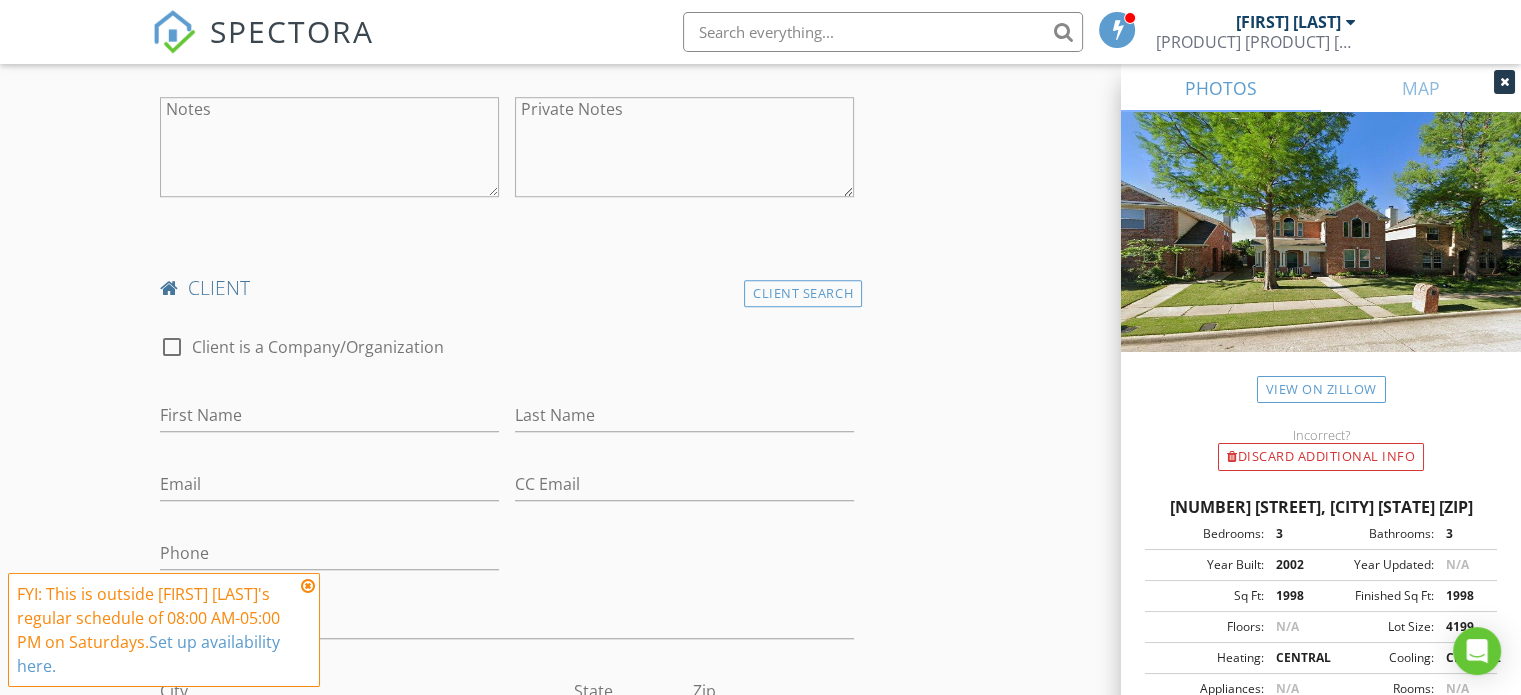 scroll, scrollTop: 1500, scrollLeft: 0, axis: vertical 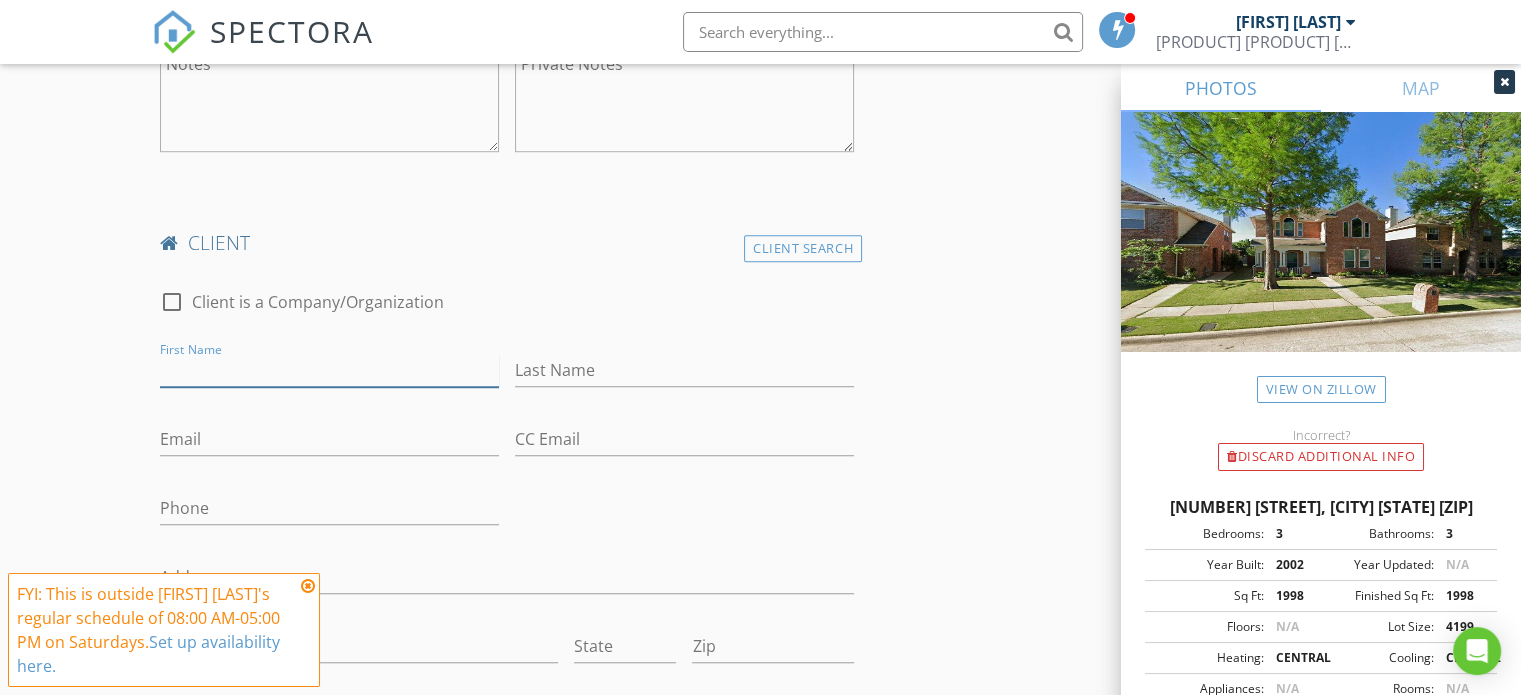 click on "First Name" at bounding box center [329, 370] 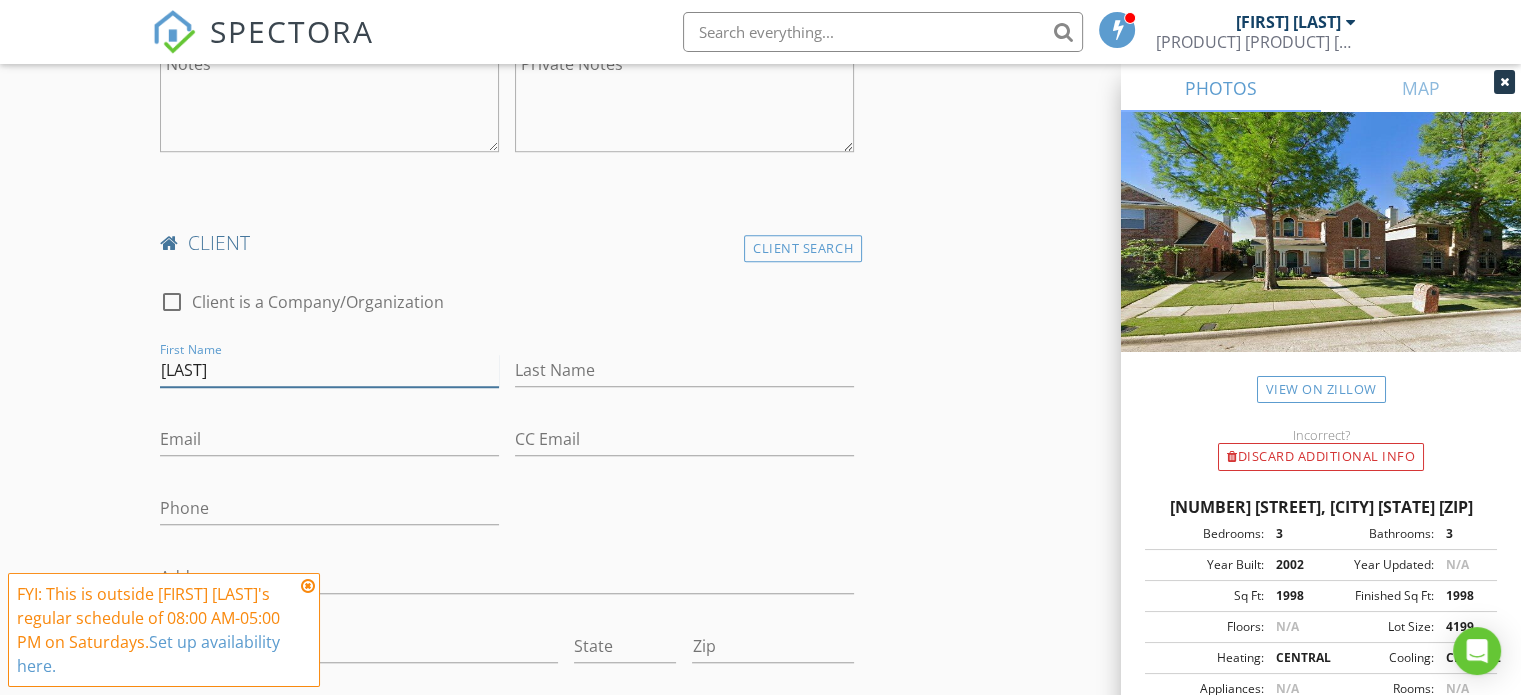 type on "[LAST]" 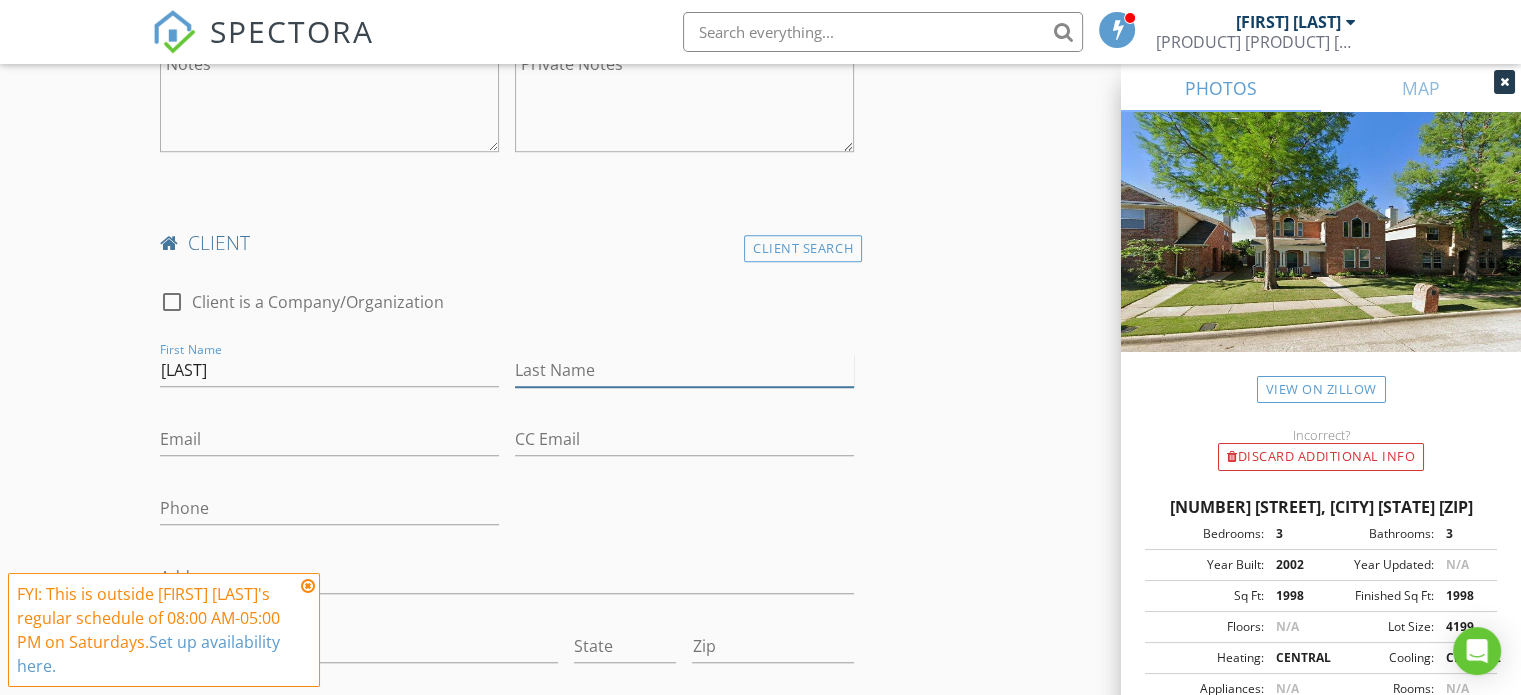click on "Last Name" at bounding box center (684, 370) 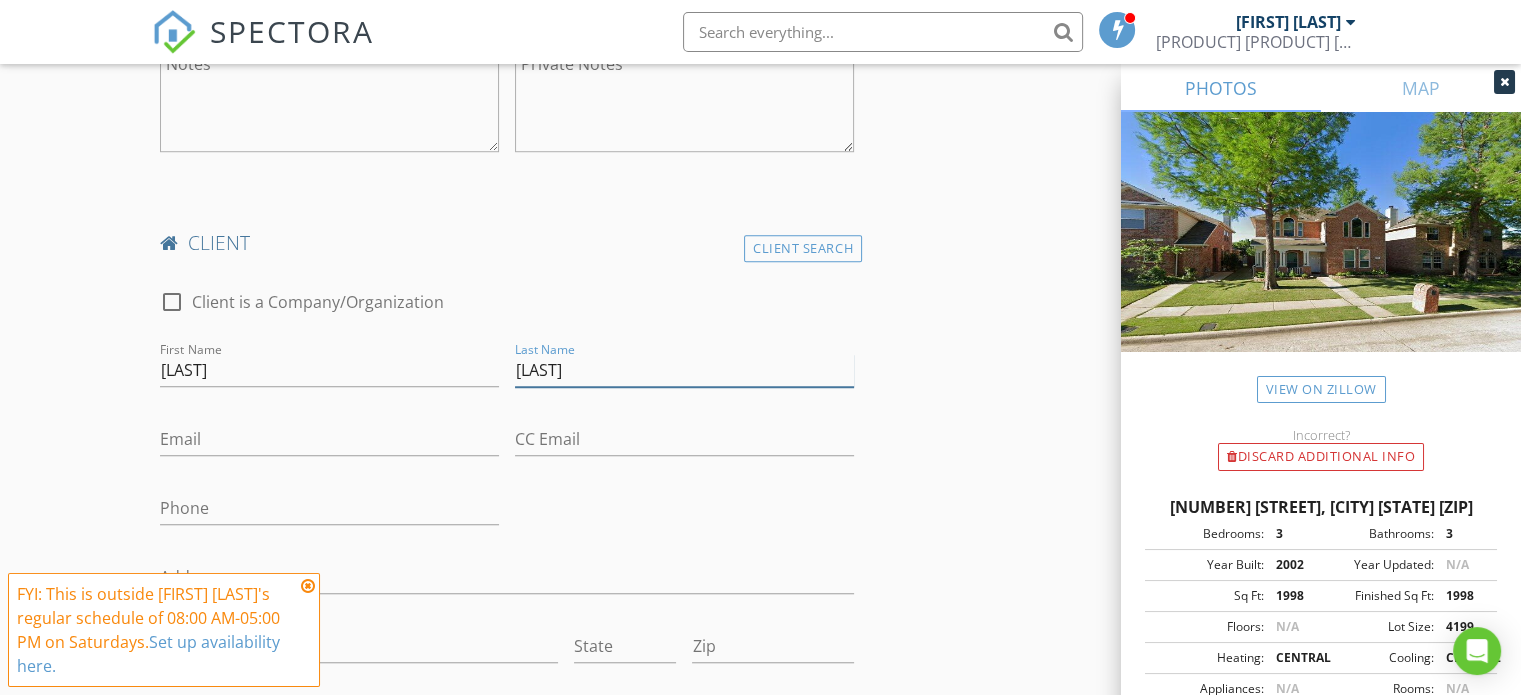 type on "[LAST]" 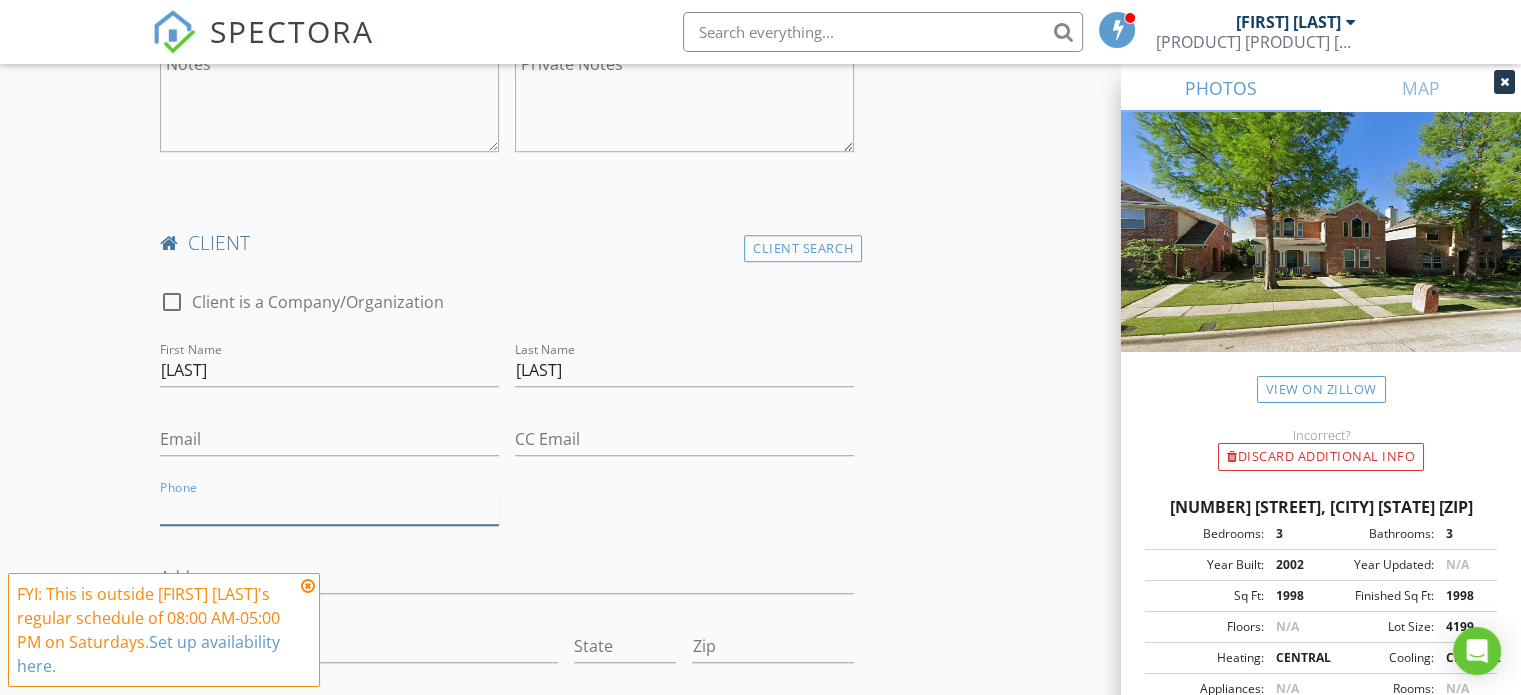 click on "Phone" at bounding box center [329, 508] 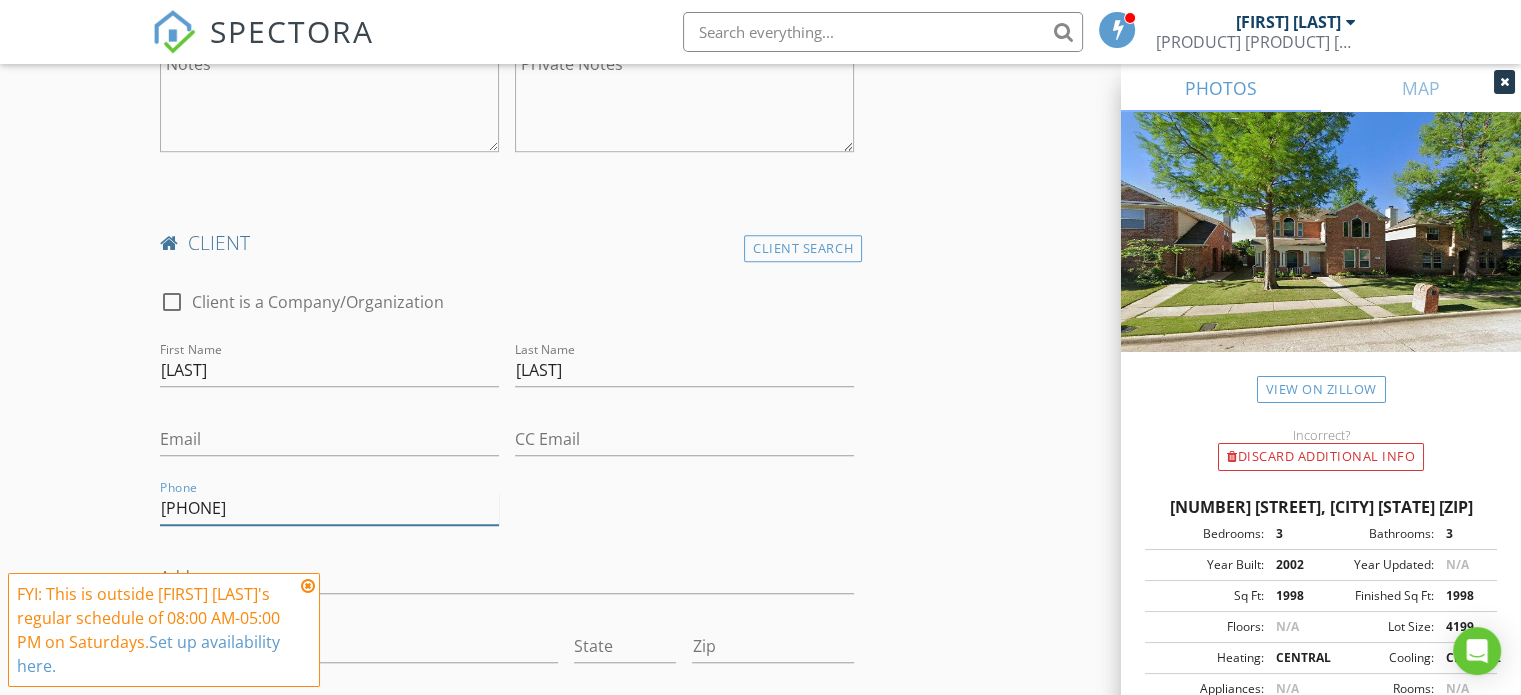type on "[PHONE]" 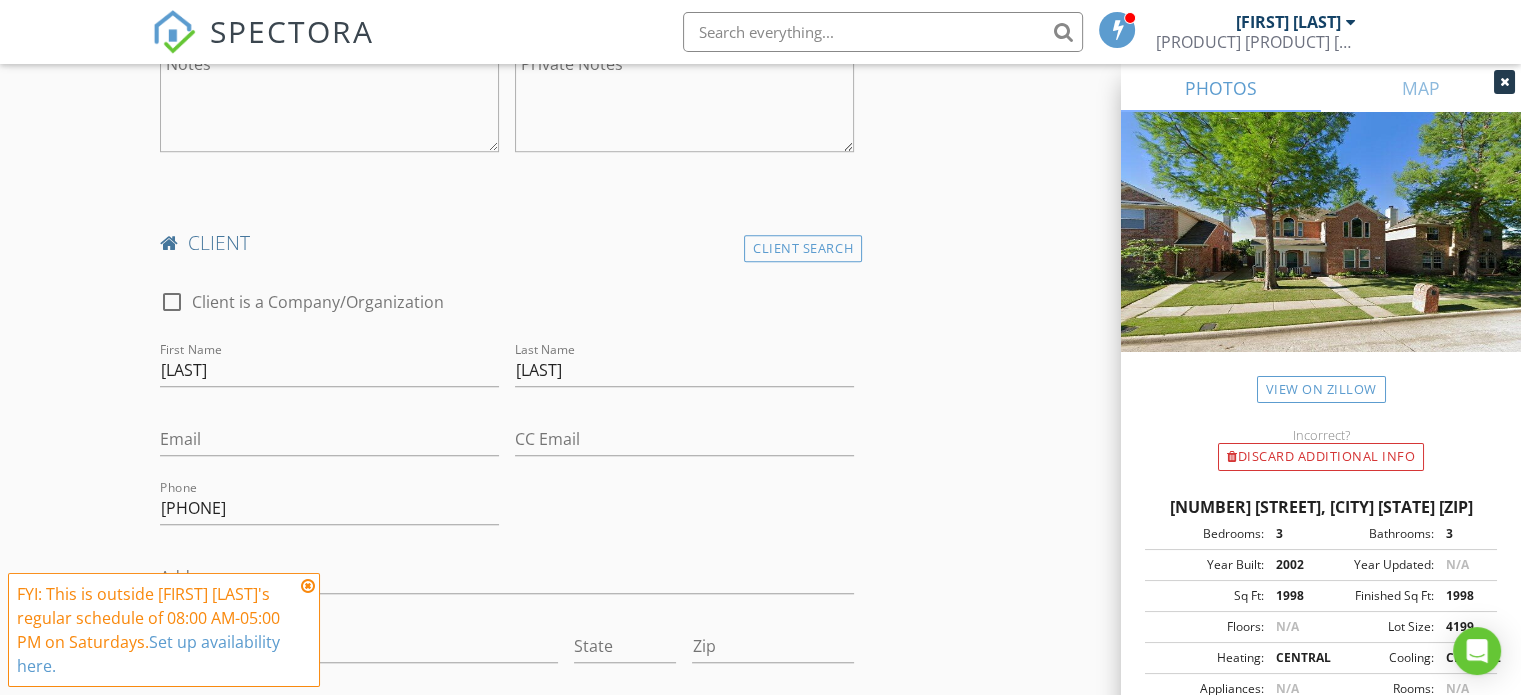 click on "Address" at bounding box center (507, 581) 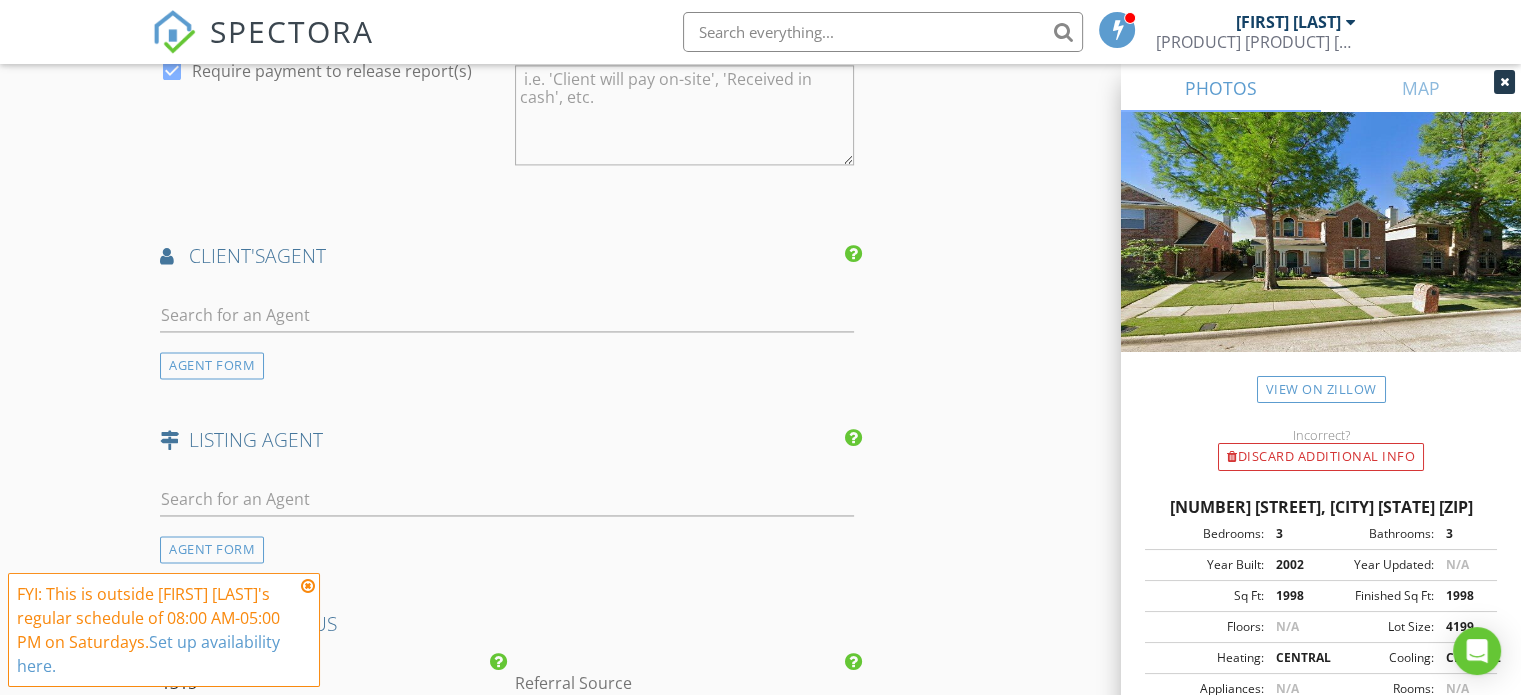 scroll, scrollTop: 3000, scrollLeft: 0, axis: vertical 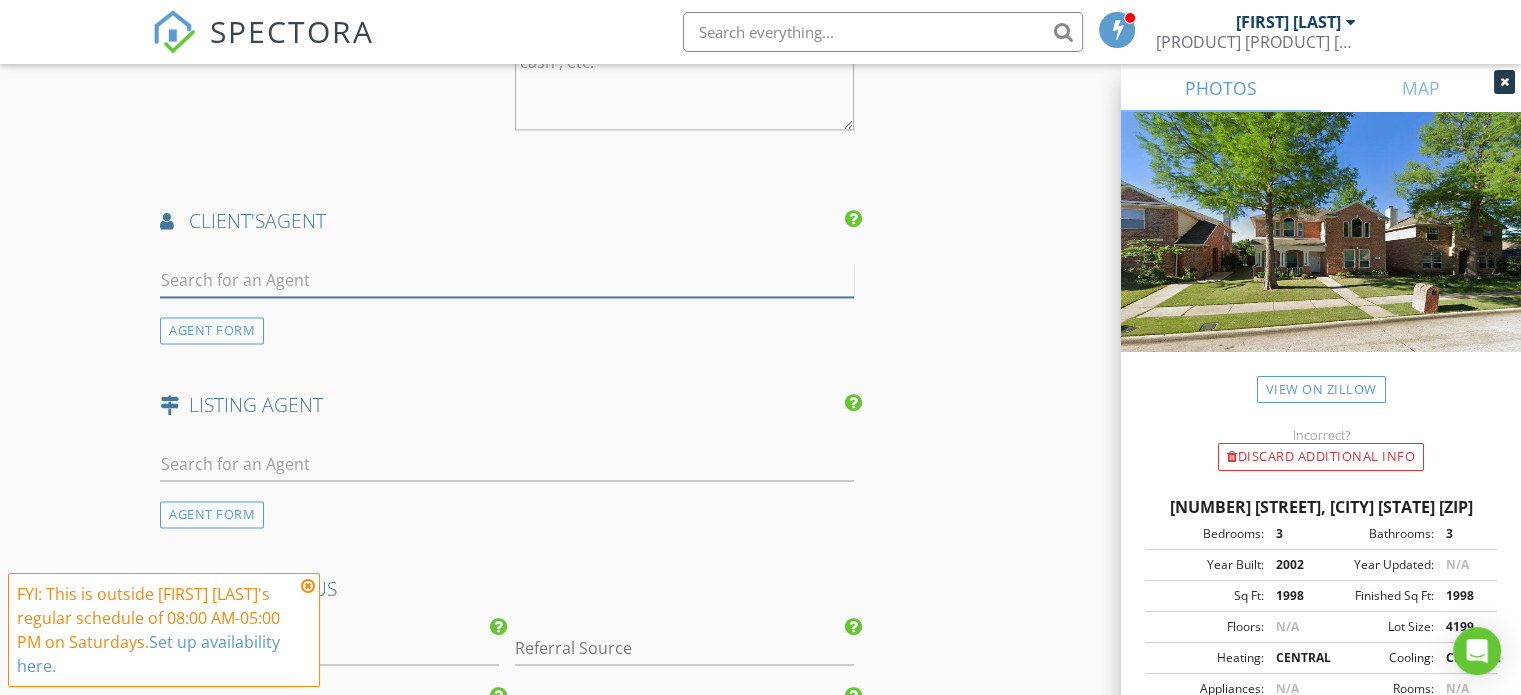 click at bounding box center (507, 280) 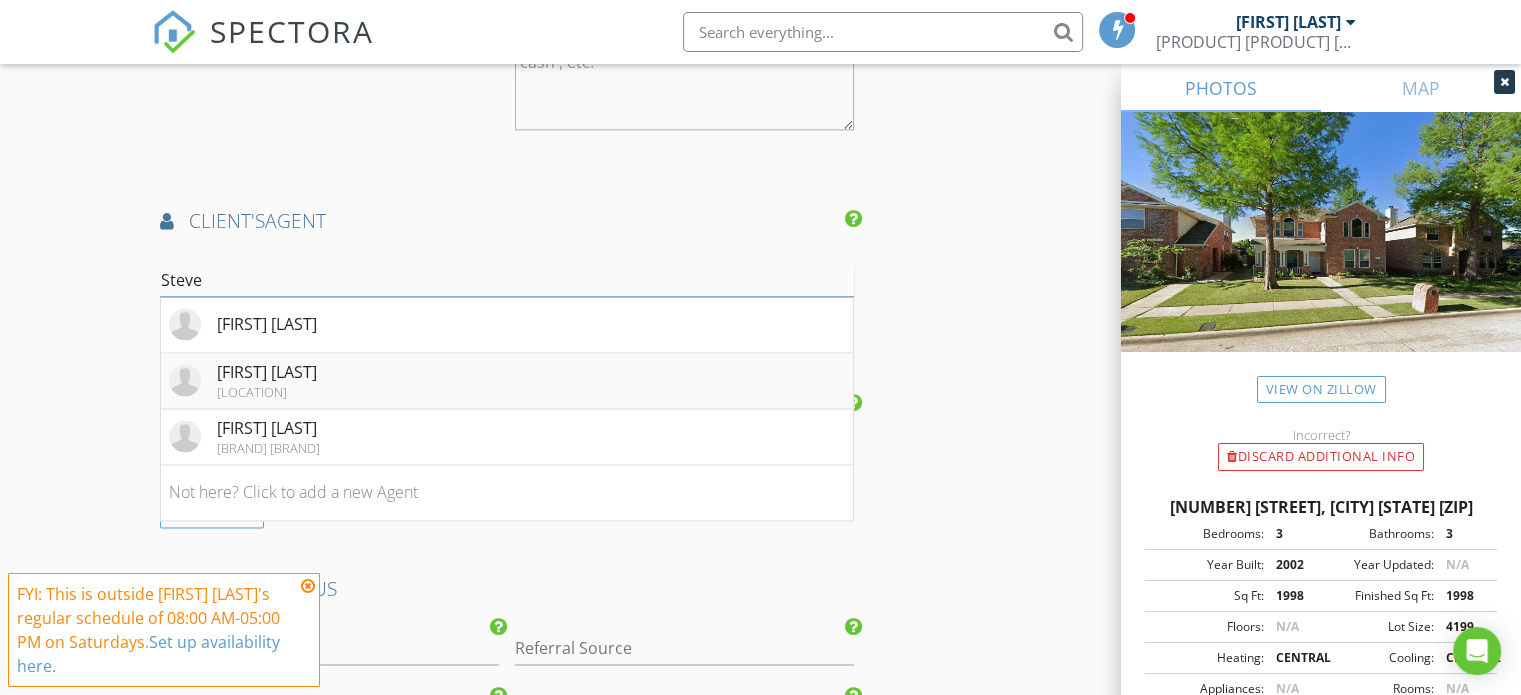 type on "Steve" 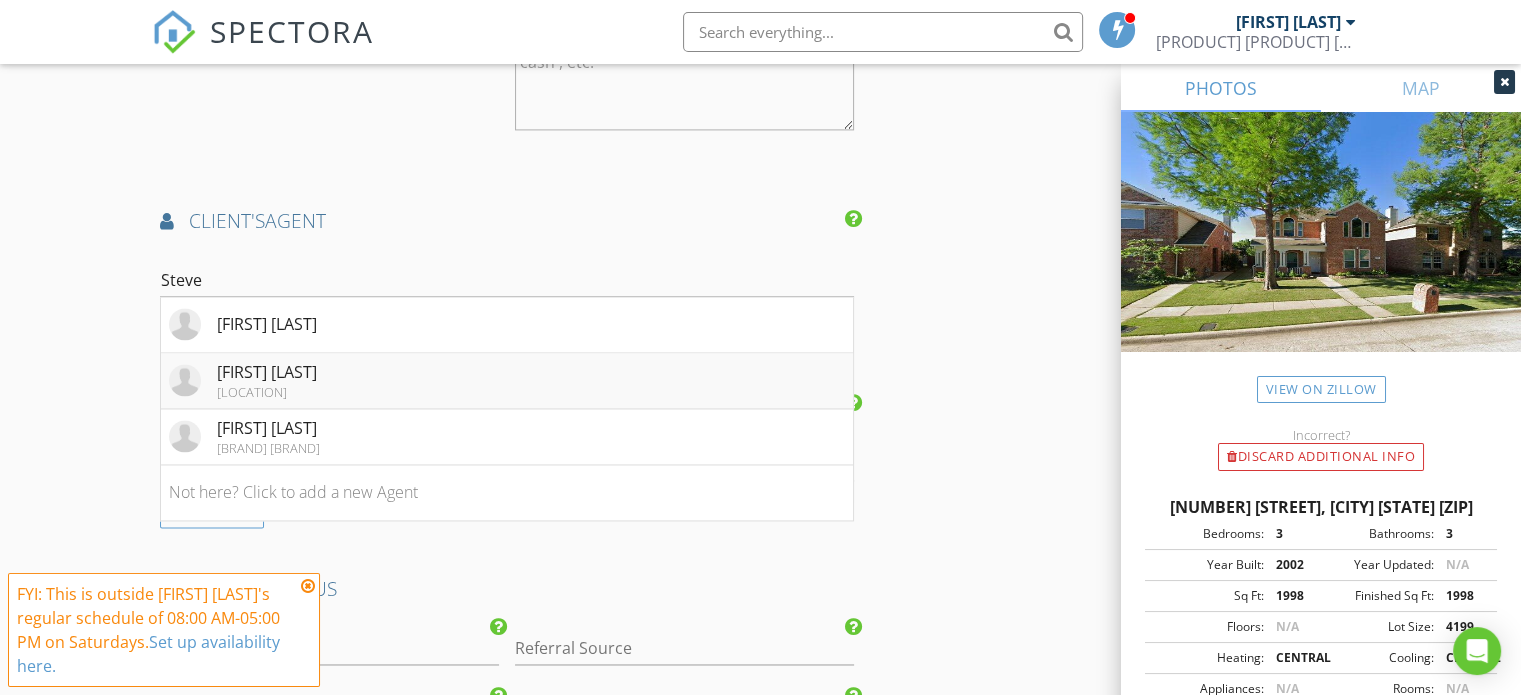 click on "[NAME] [NAME]" at bounding box center (267, 372) 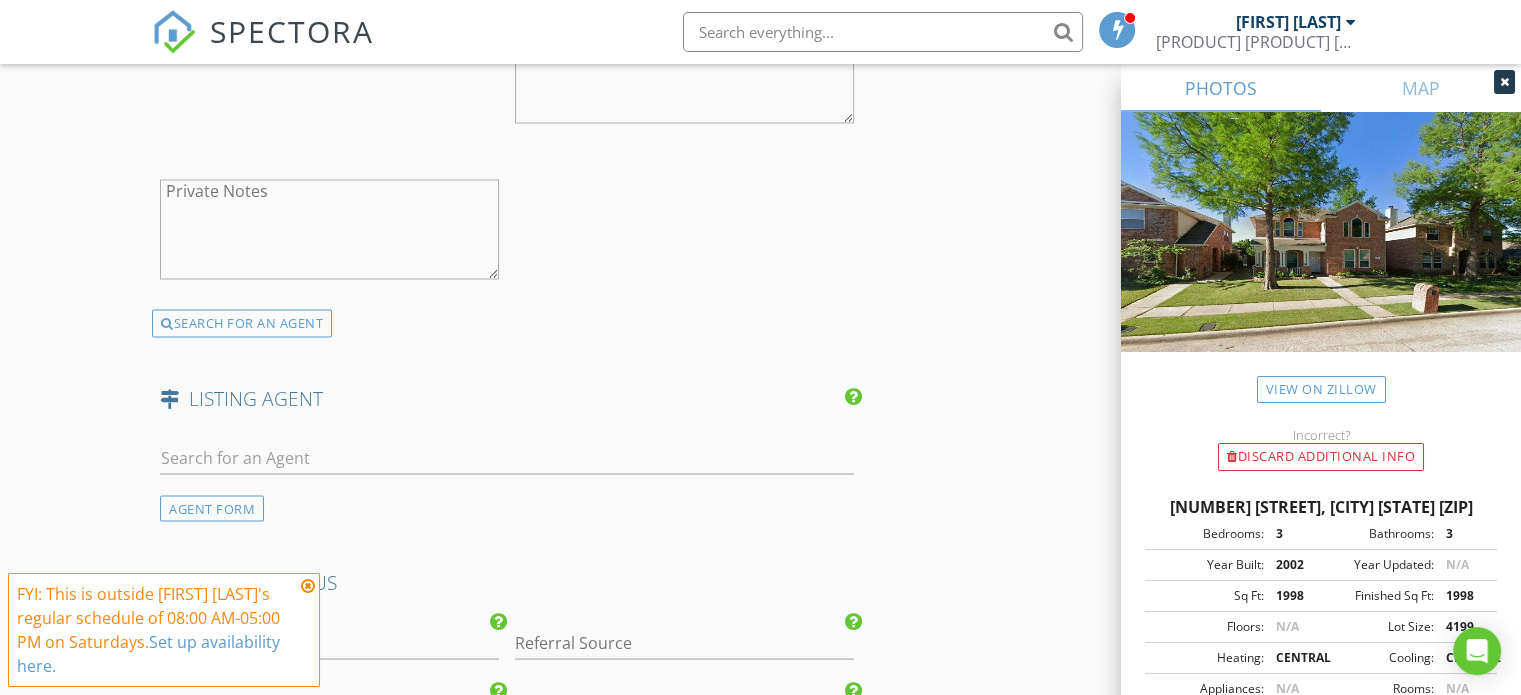 scroll, scrollTop: 3700, scrollLeft: 0, axis: vertical 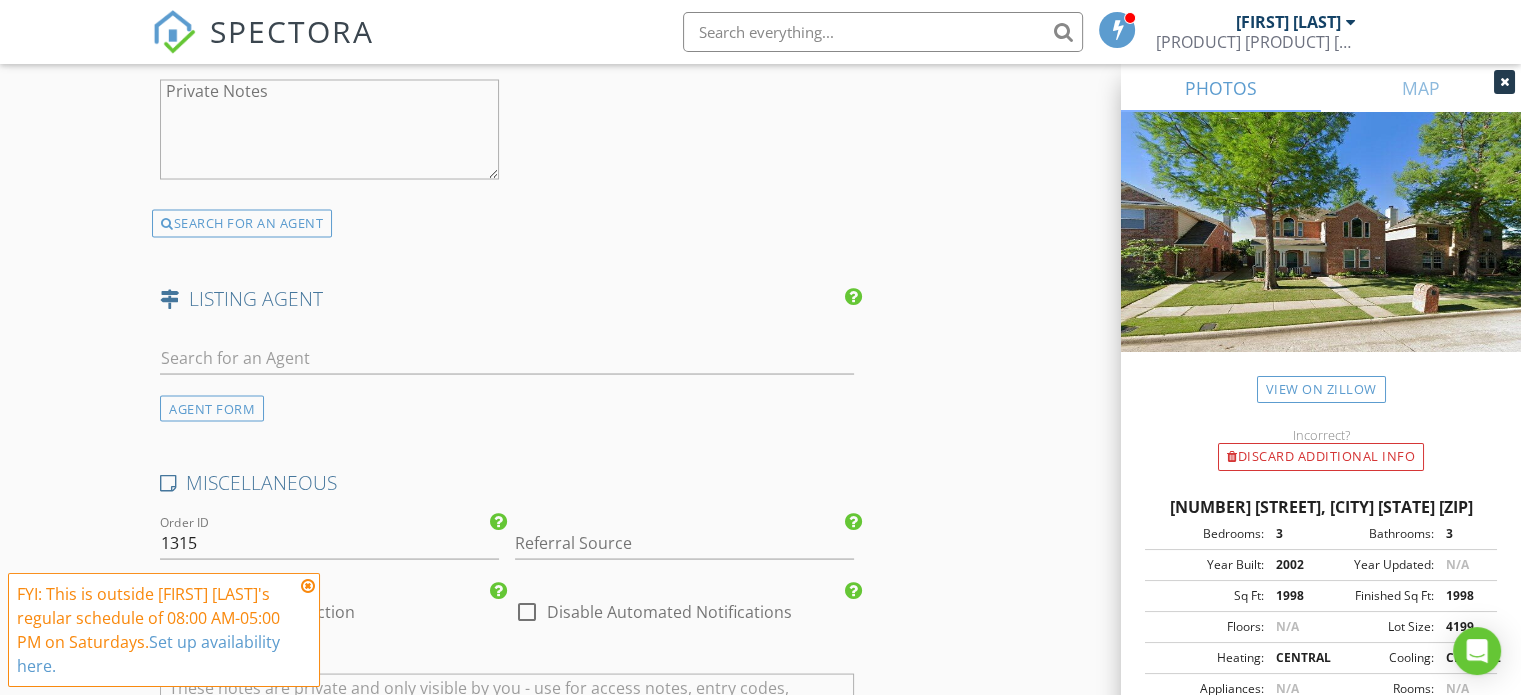 click at bounding box center (308, 586) 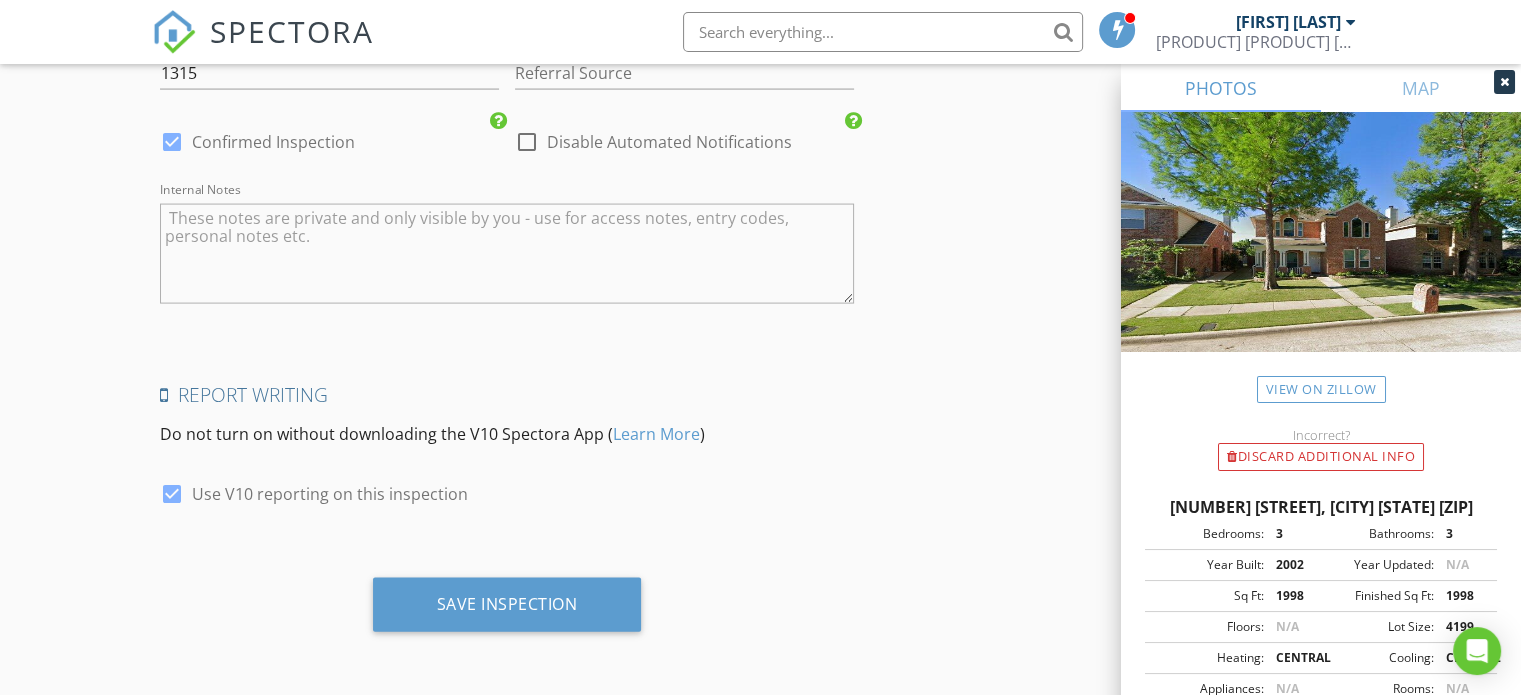 scroll, scrollTop: 4176, scrollLeft: 0, axis: vertical 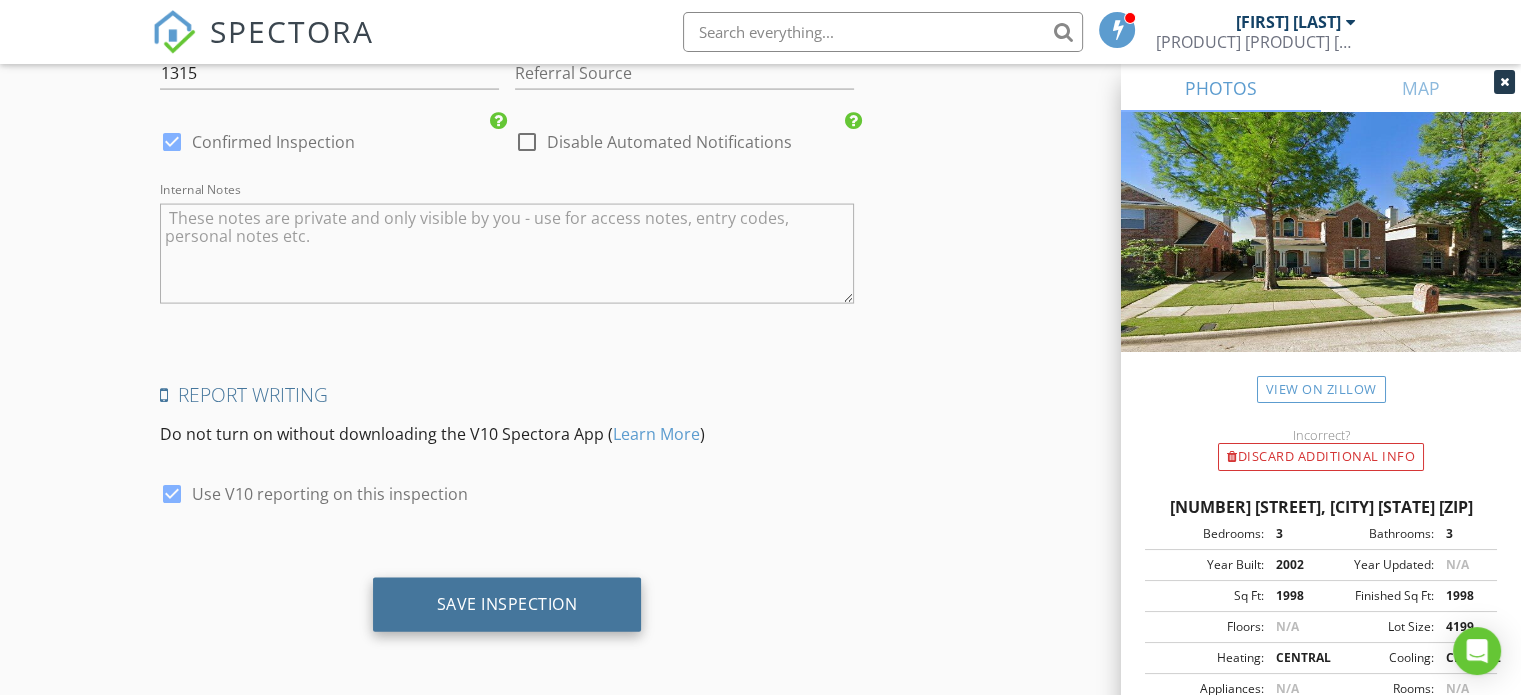 click on "Save Inspection" at bounding box center [507, 605] 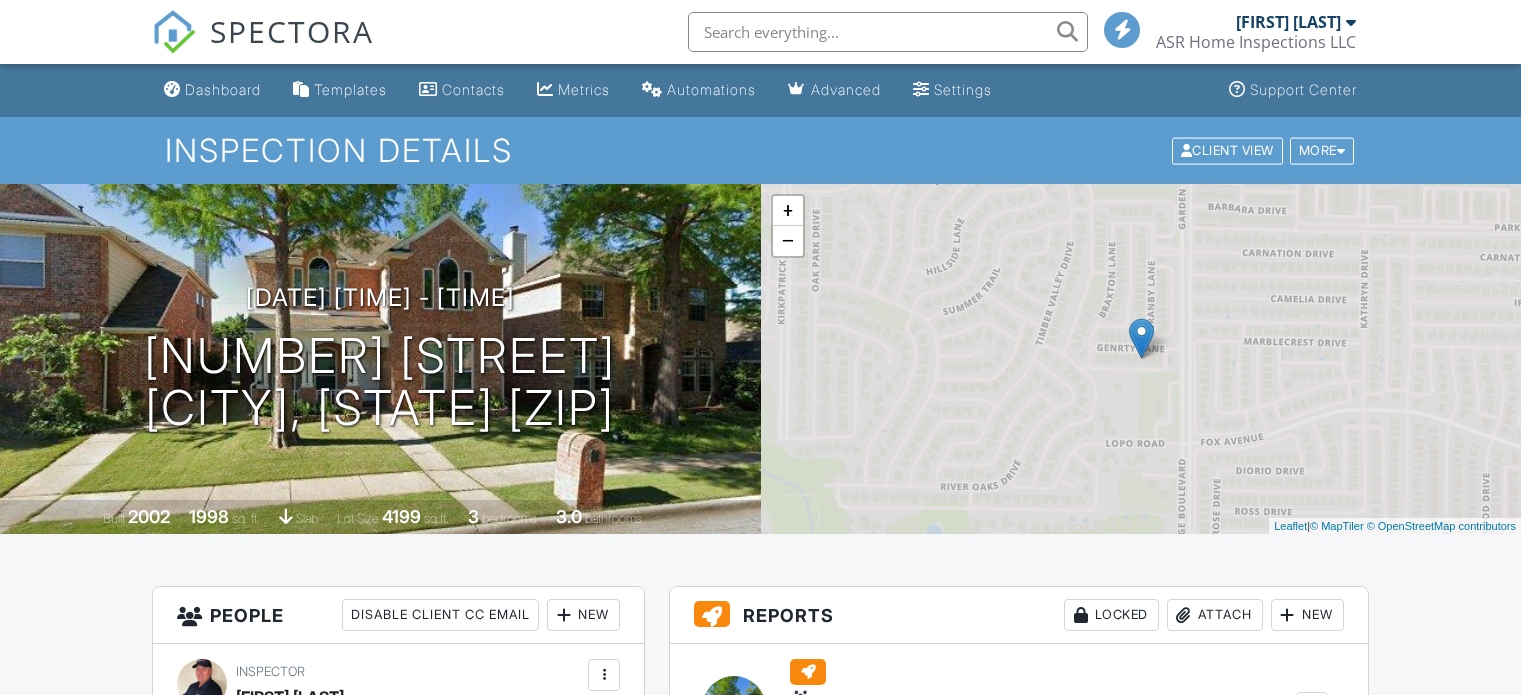 scroll, scrollTop: 0, scrollLeft: 0, axis: both 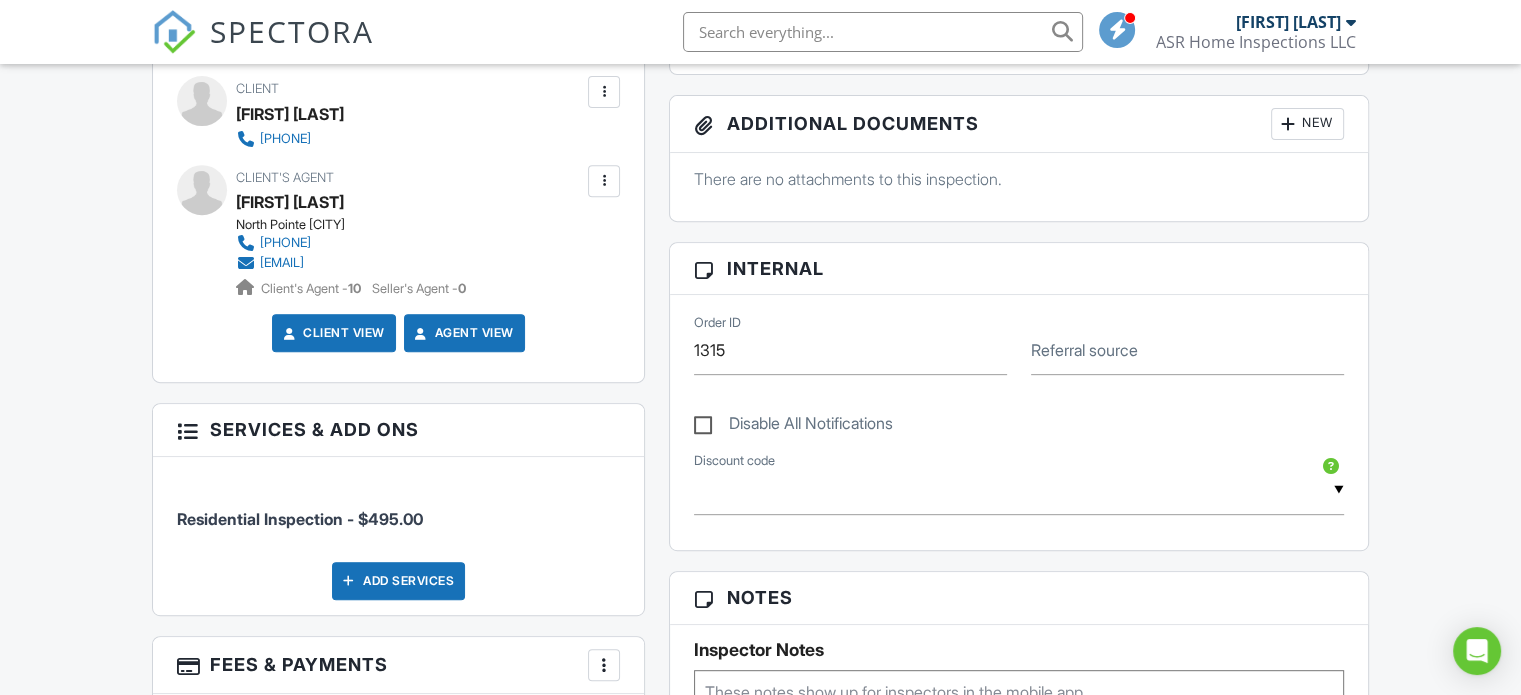 click on "Residential Inspection - $495.00" at bounding box center [300, 519] 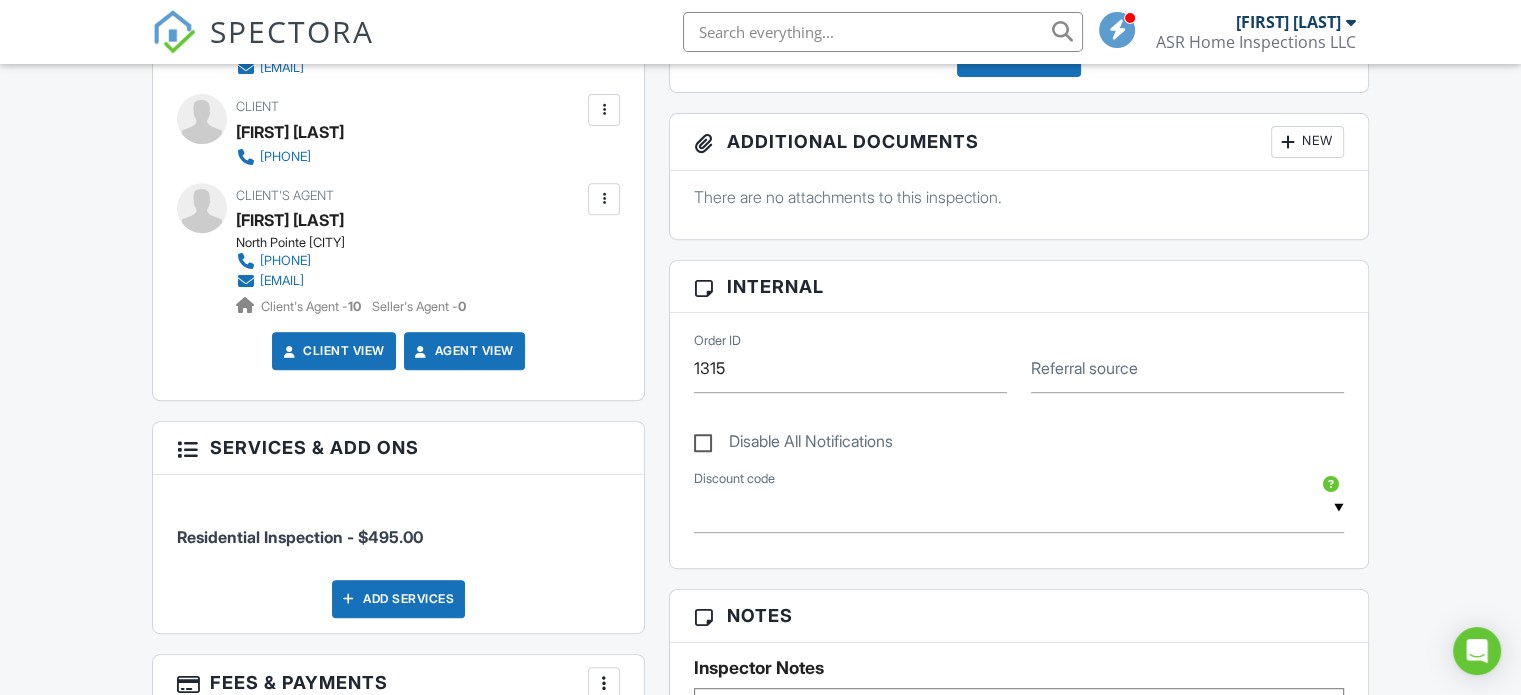 scroll, scrollTop: 900, scrollLeft: 0, axis: vertical 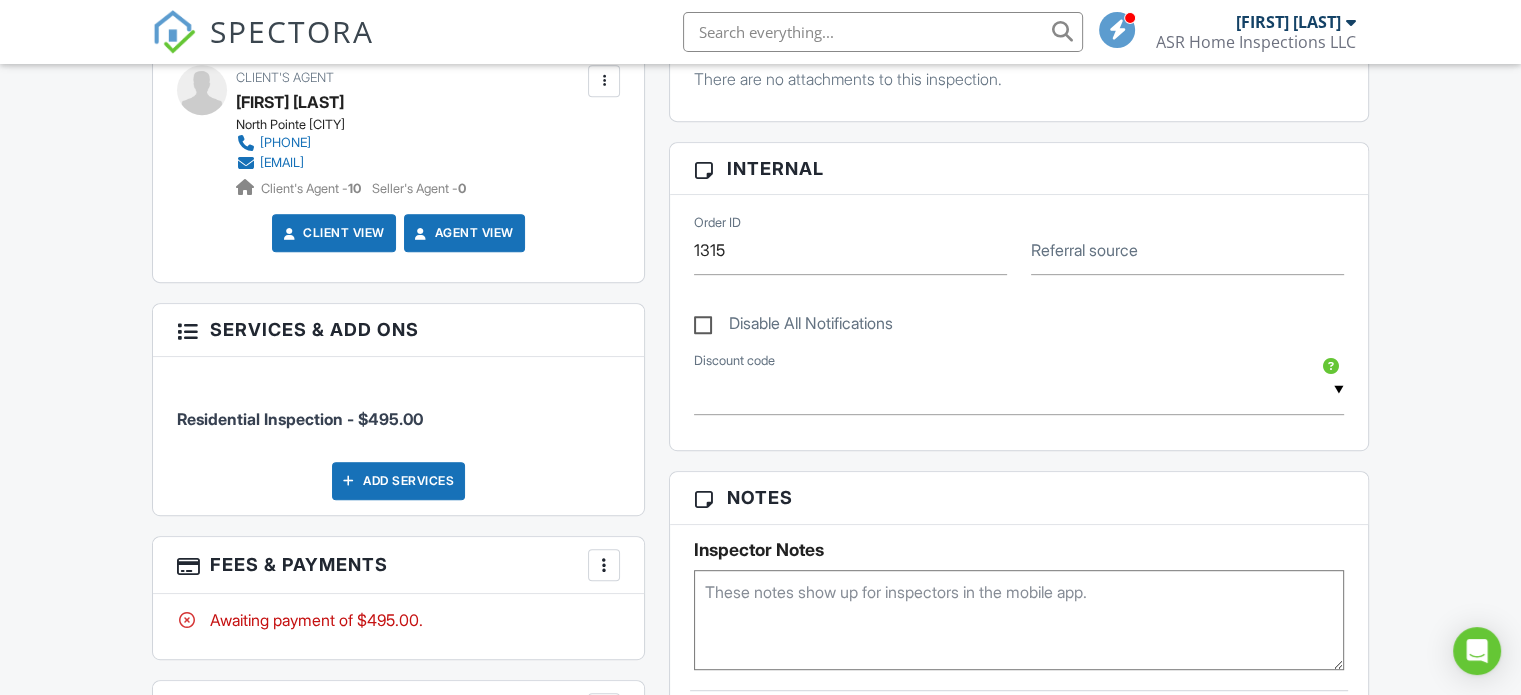 click on "Residential Inspection - $495.00" at bounding box center (300, 419) 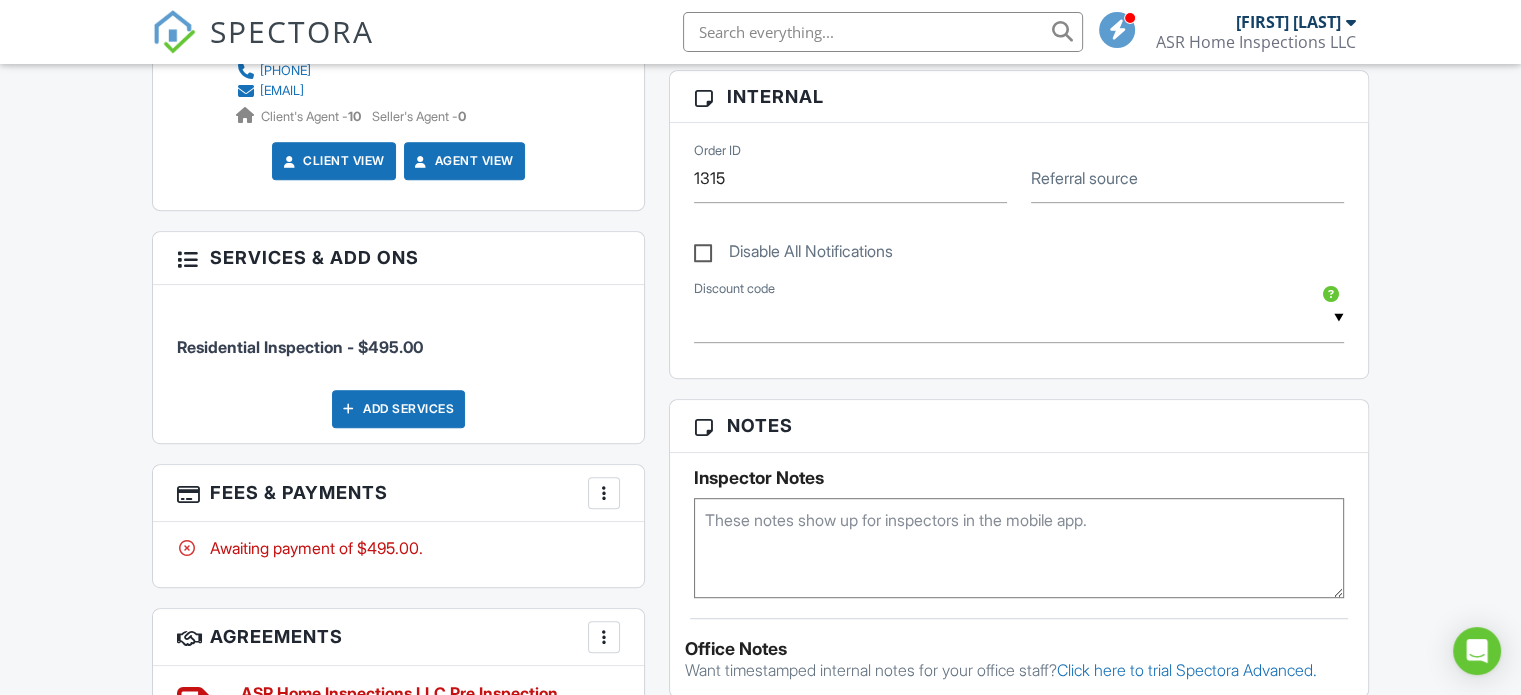 scroll, scrollTop: 1000, scrollLeft: 0, axis: vertical 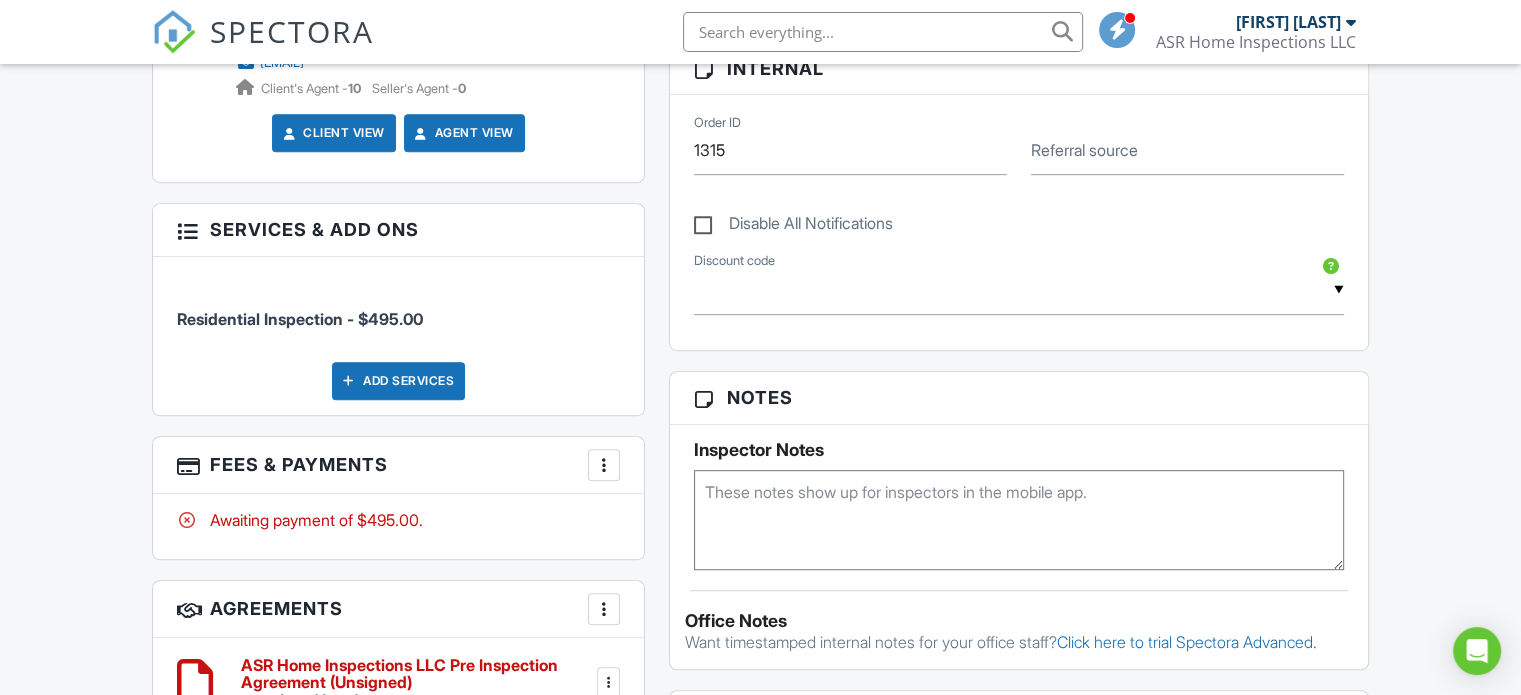 click at bounding box center [604, 465] 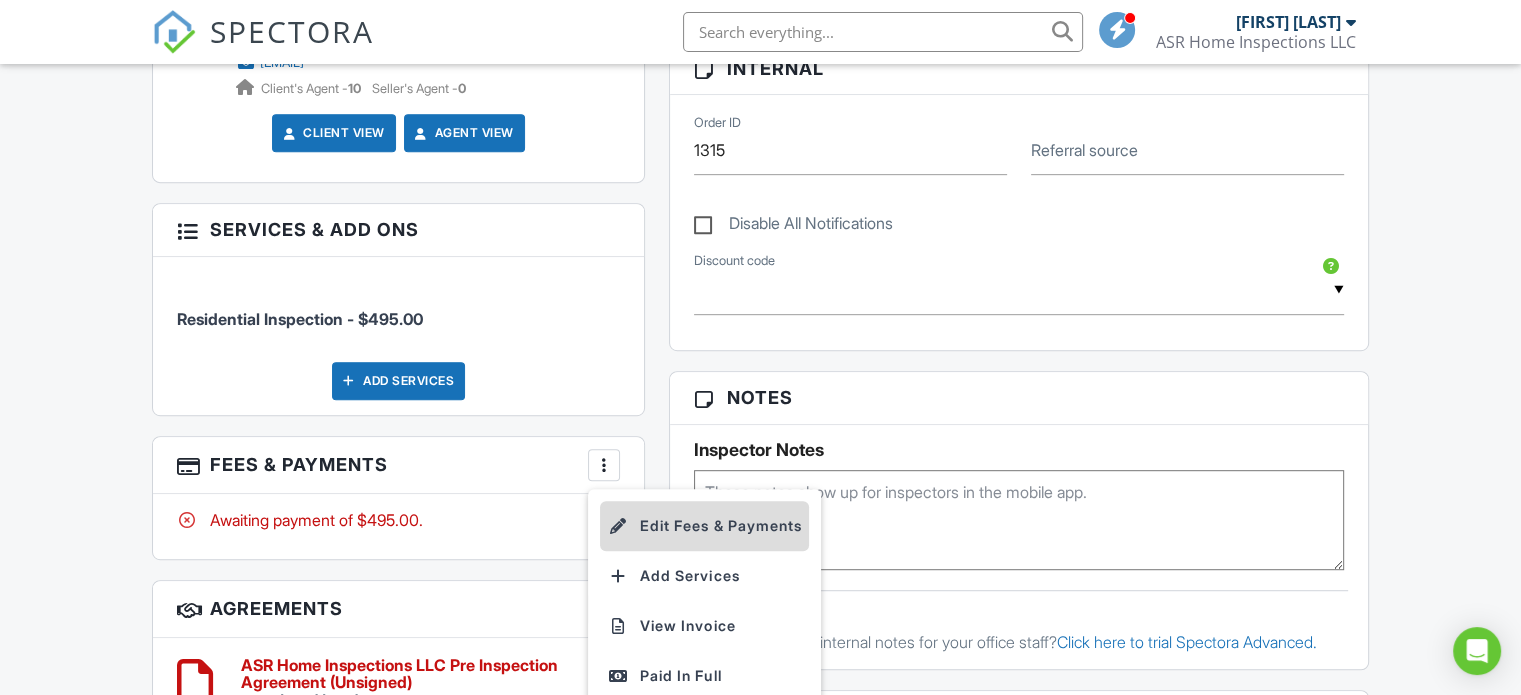 click on "Edit Fees & Payments" at bounding box center (704, 526) 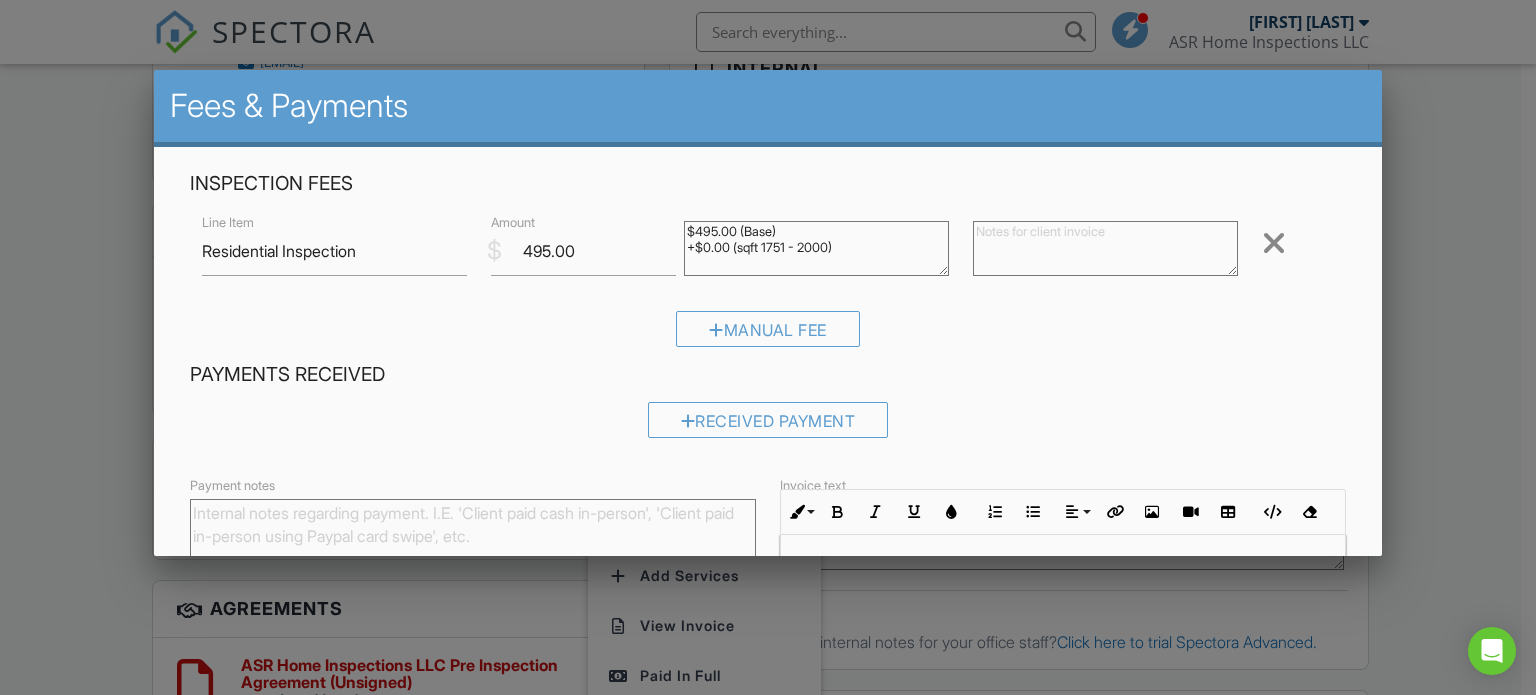 click on "Manual Fee" at bounding box center [768, 336] 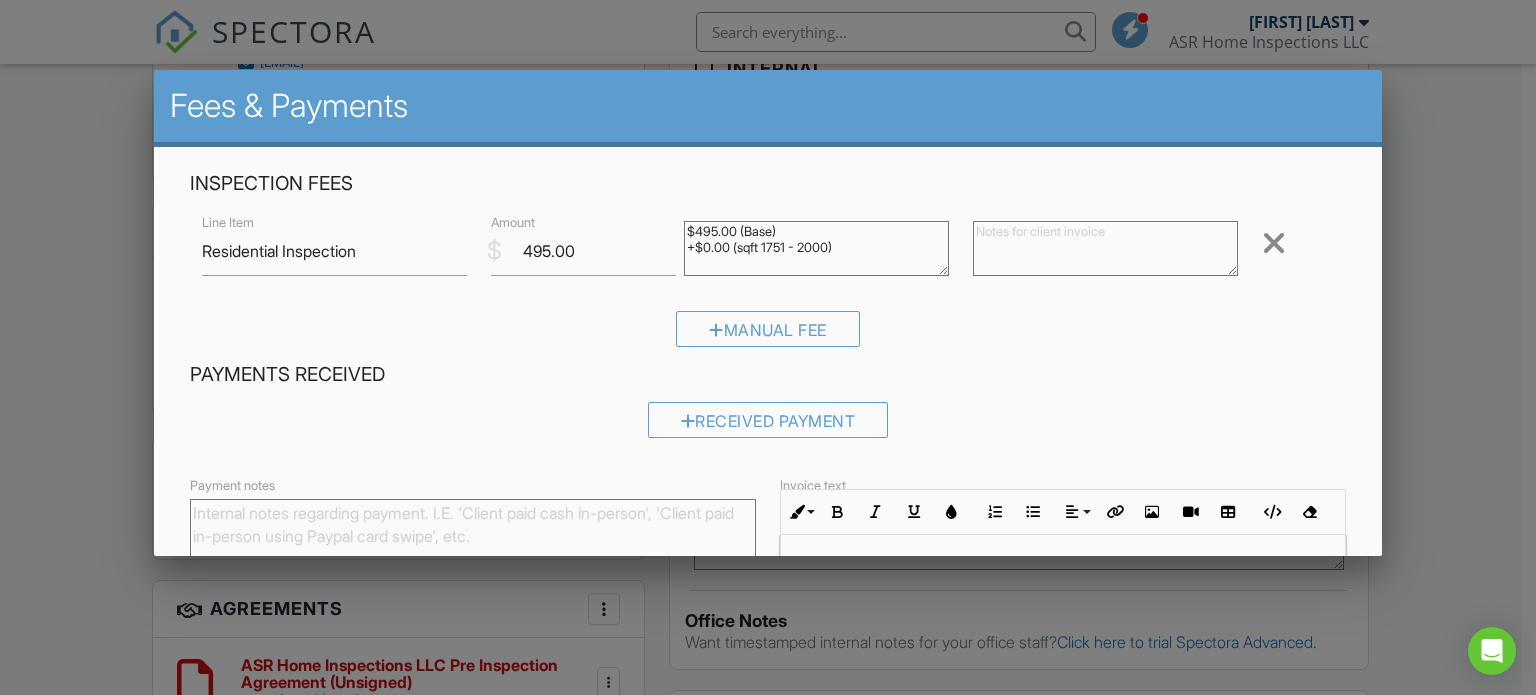 click at bounding box center [768, 334] 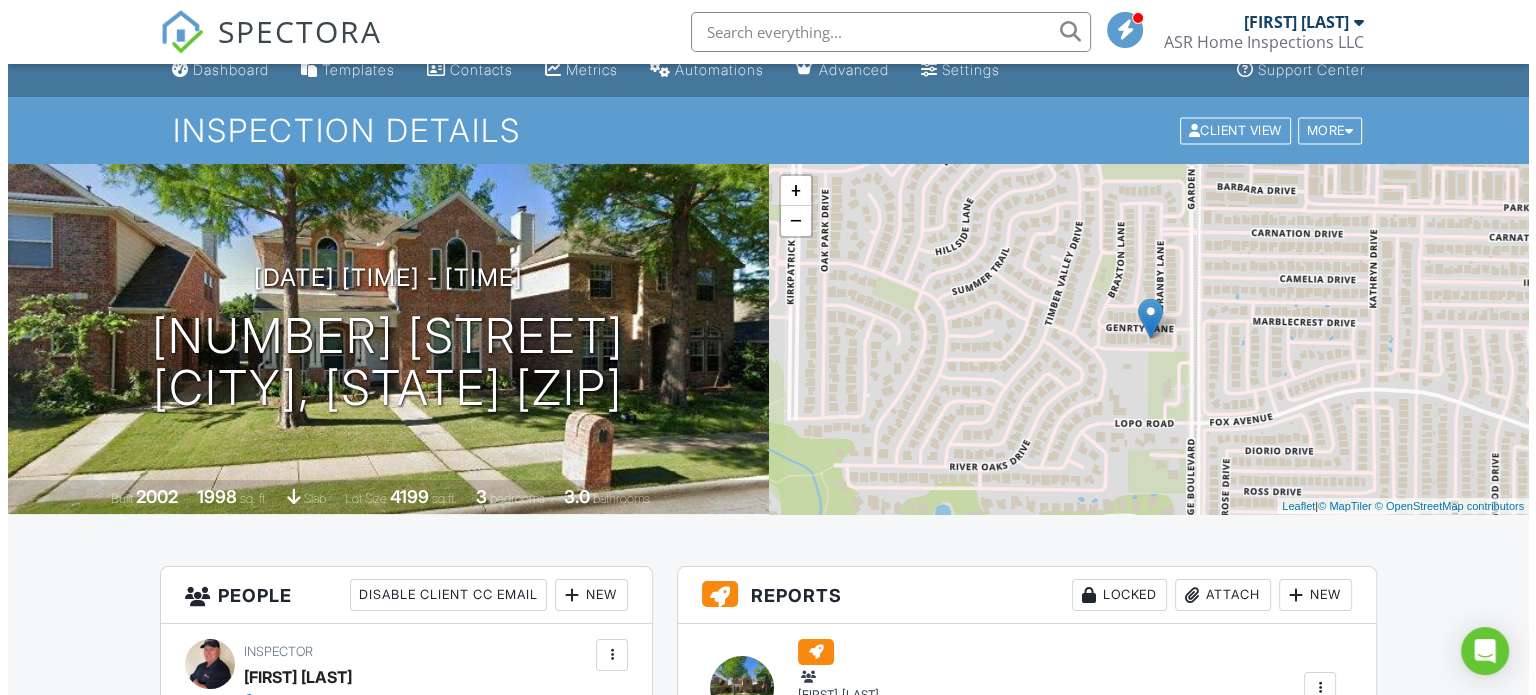 scroll, scrollTop: 0, scrollLeft: 0, axis: both 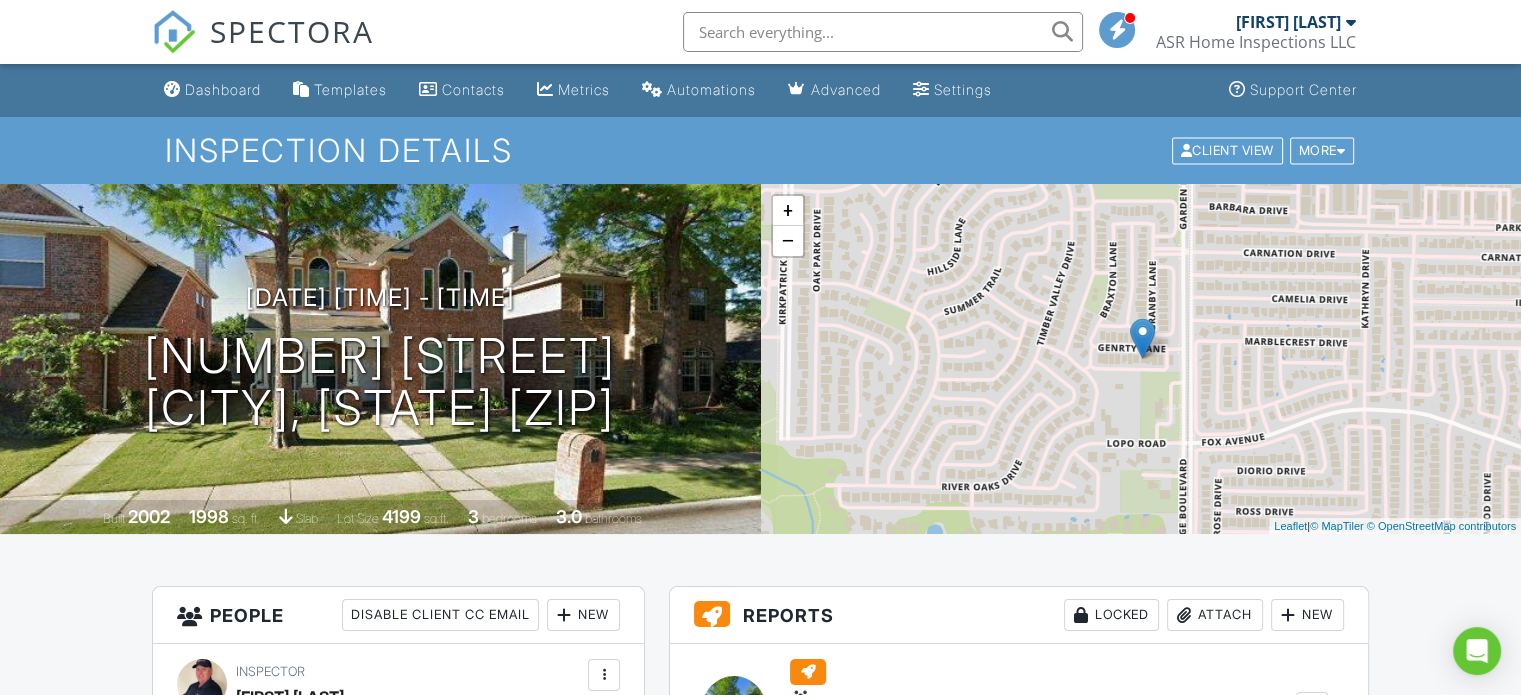 click on "617 Gentry Ln
Flower Mound, TX 75028" at bounding box center [380, 383] 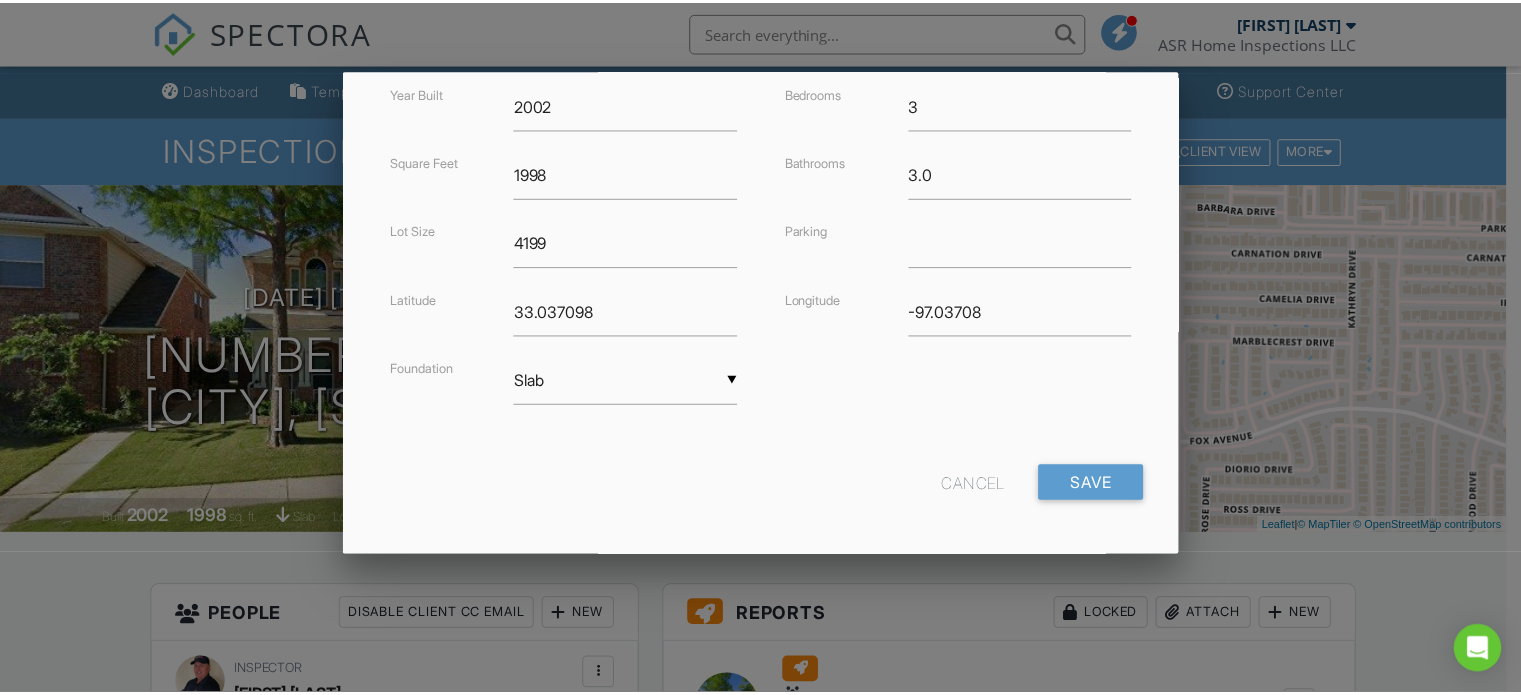 scroll, scrollTop: 511, scrollLeft: 0, axis: vertical 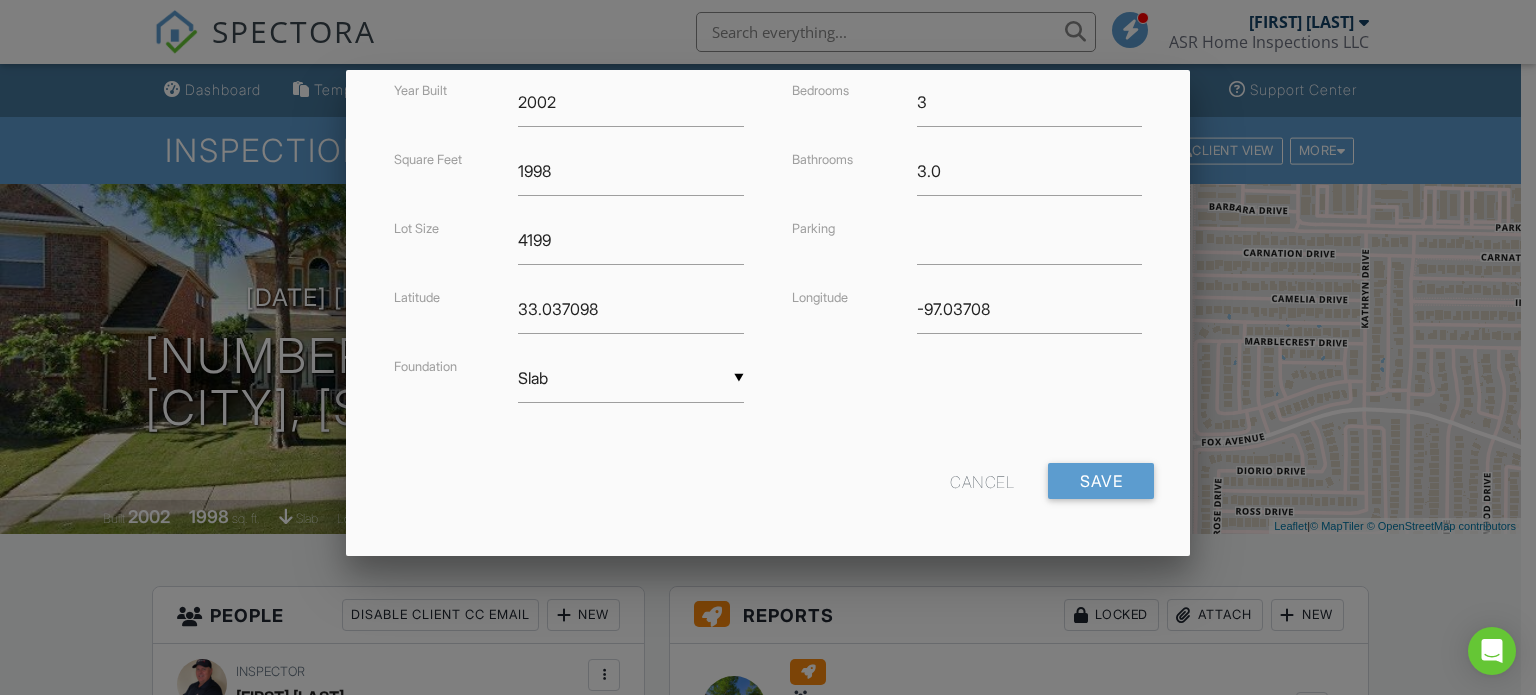 click at bounding box center (768, 334) 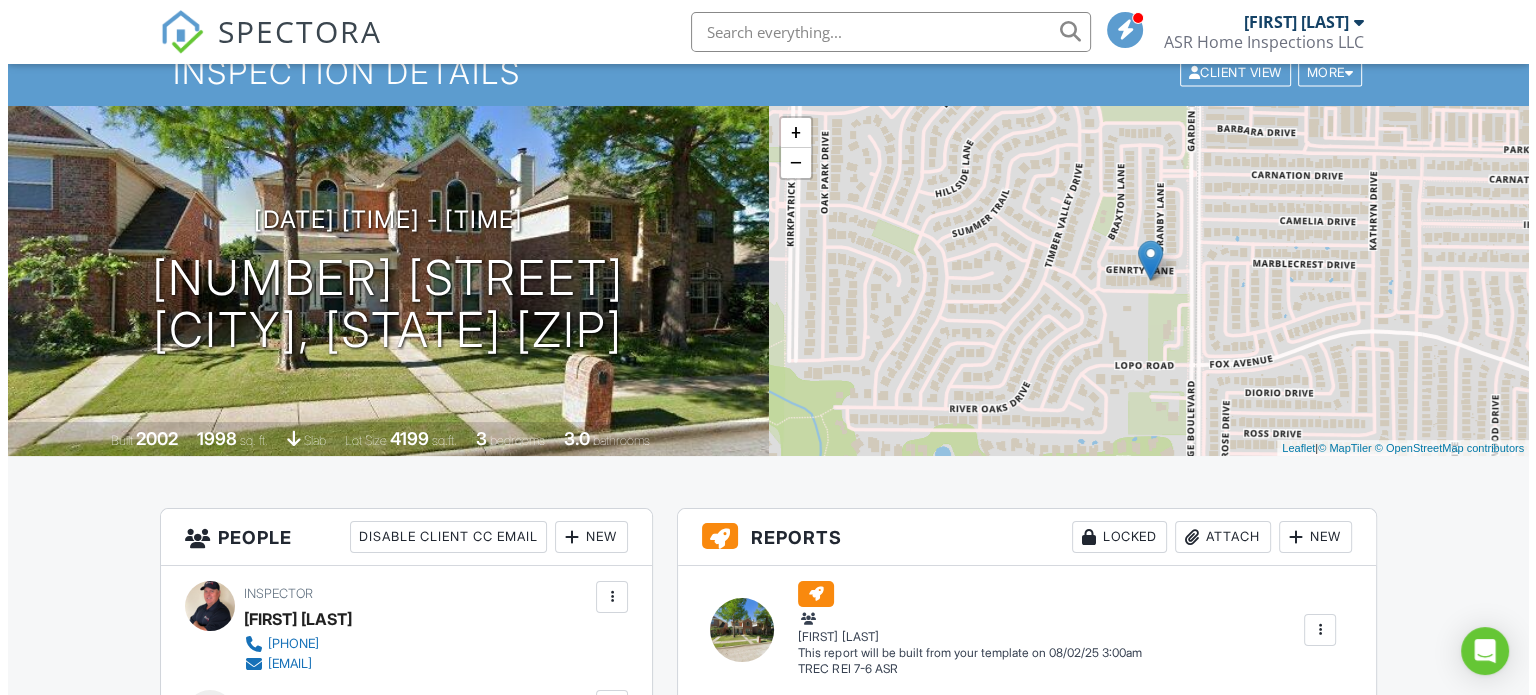 scroll, scrollTop: 0, scrollLeft: 0, axis: both 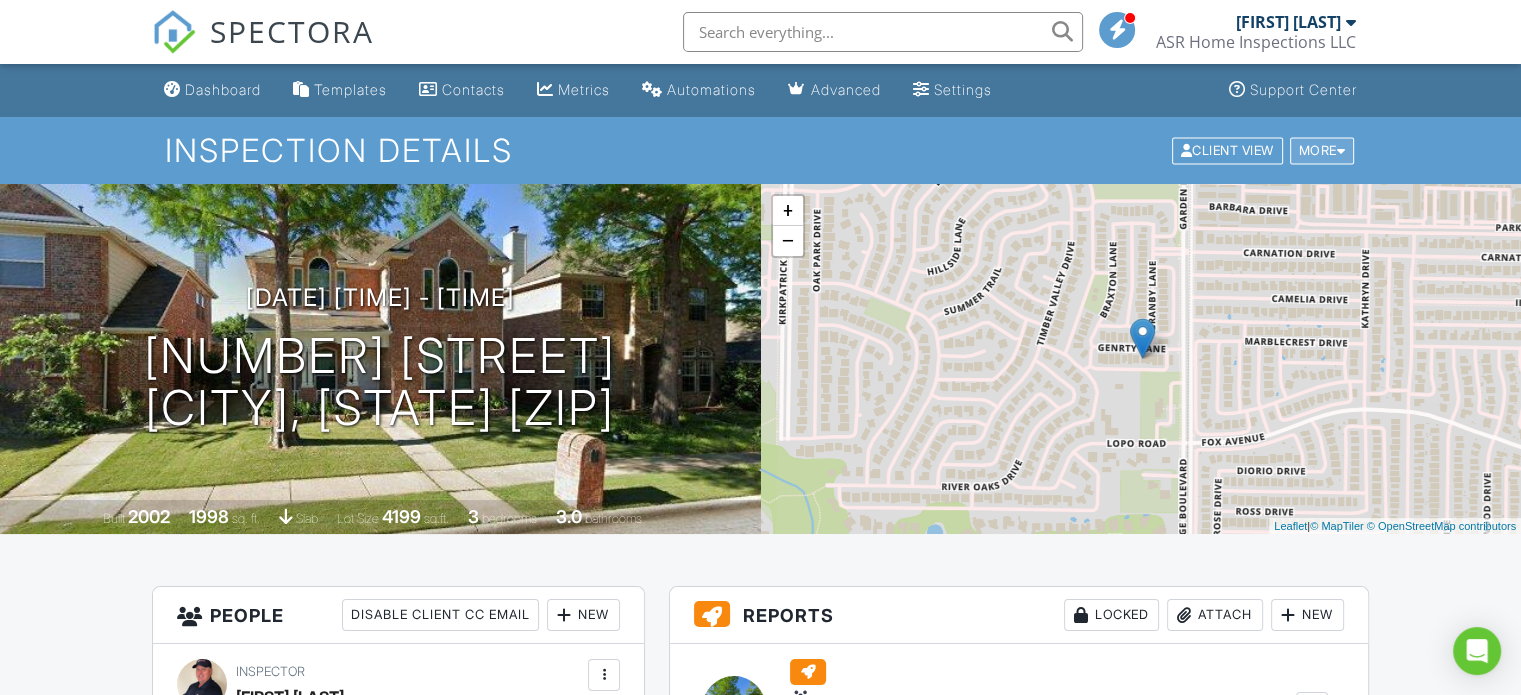 click on "More" at bounding box center [1322, 150] 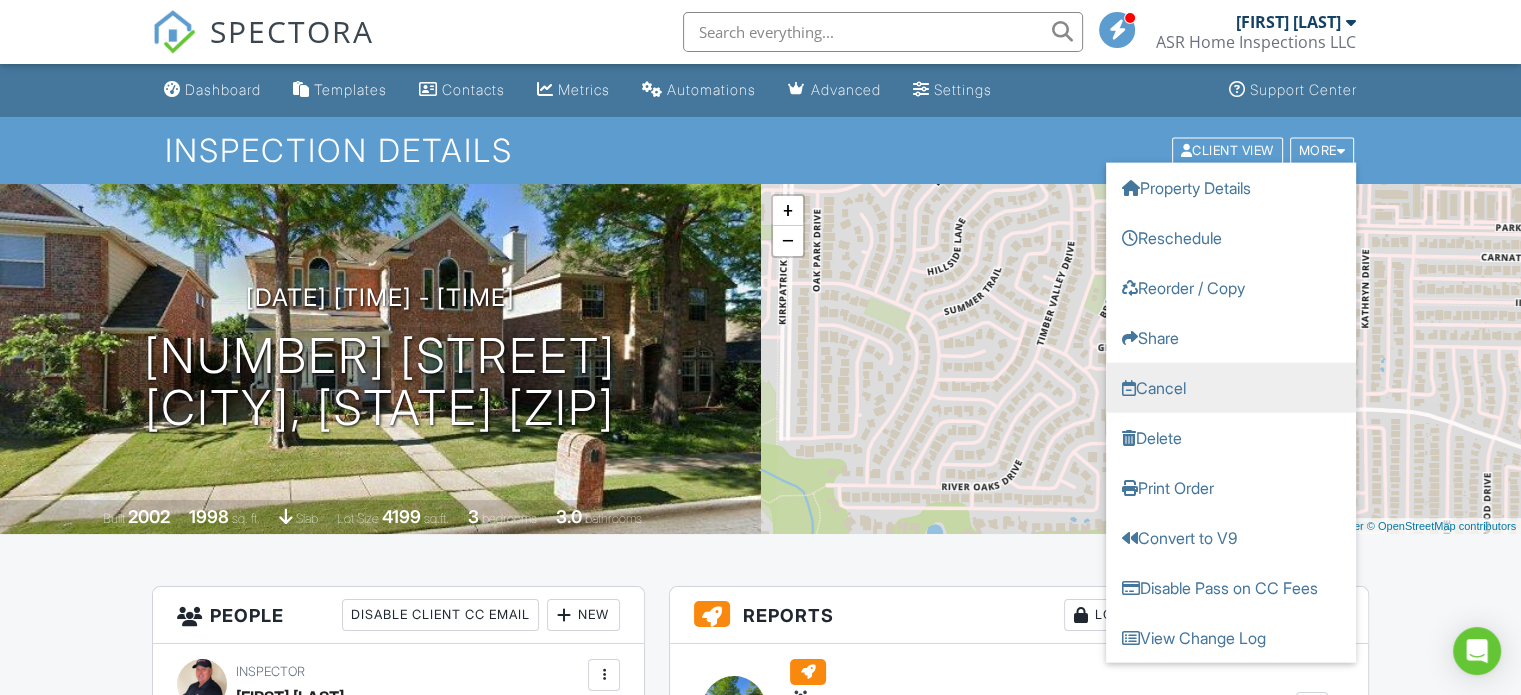 click on "Cancel" at bounding box center [1231, 387] 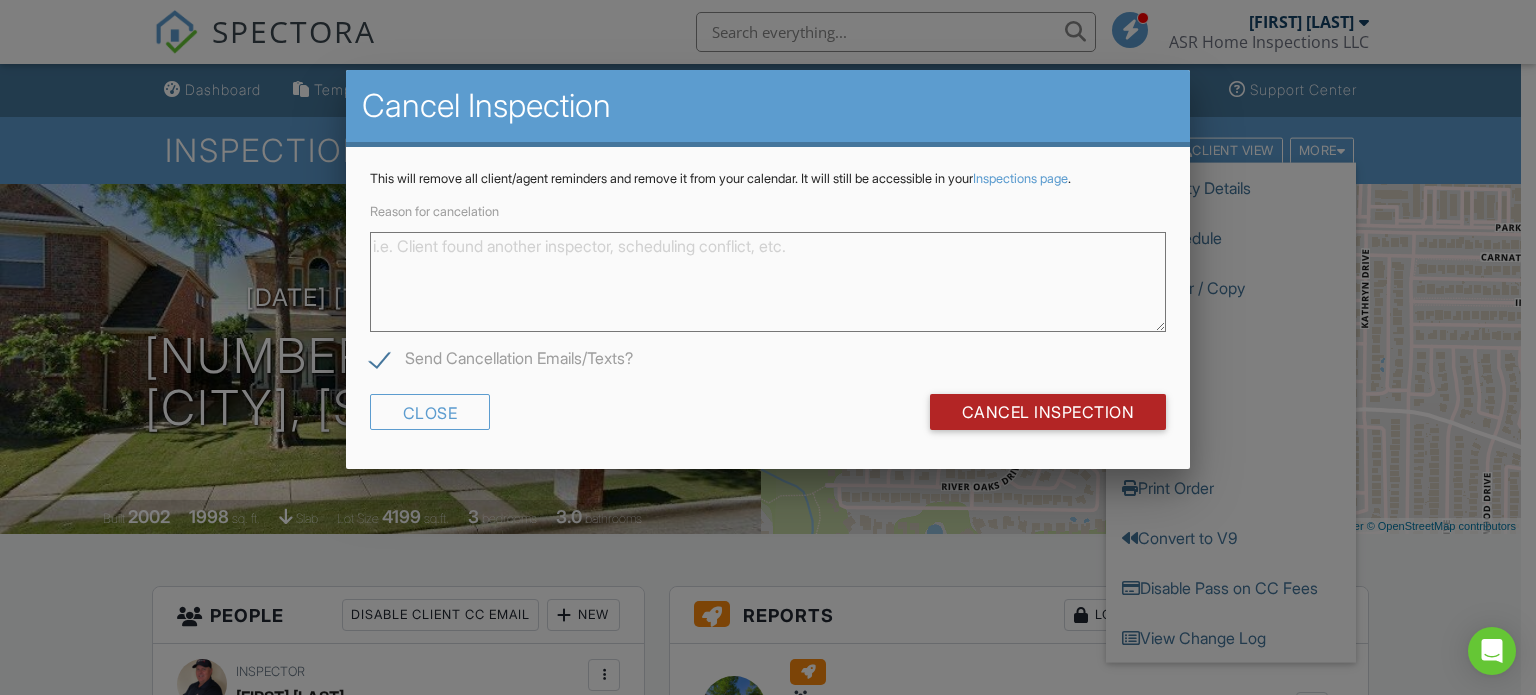 click on "Cancel Inspection" at bounding box center [1048, 412] 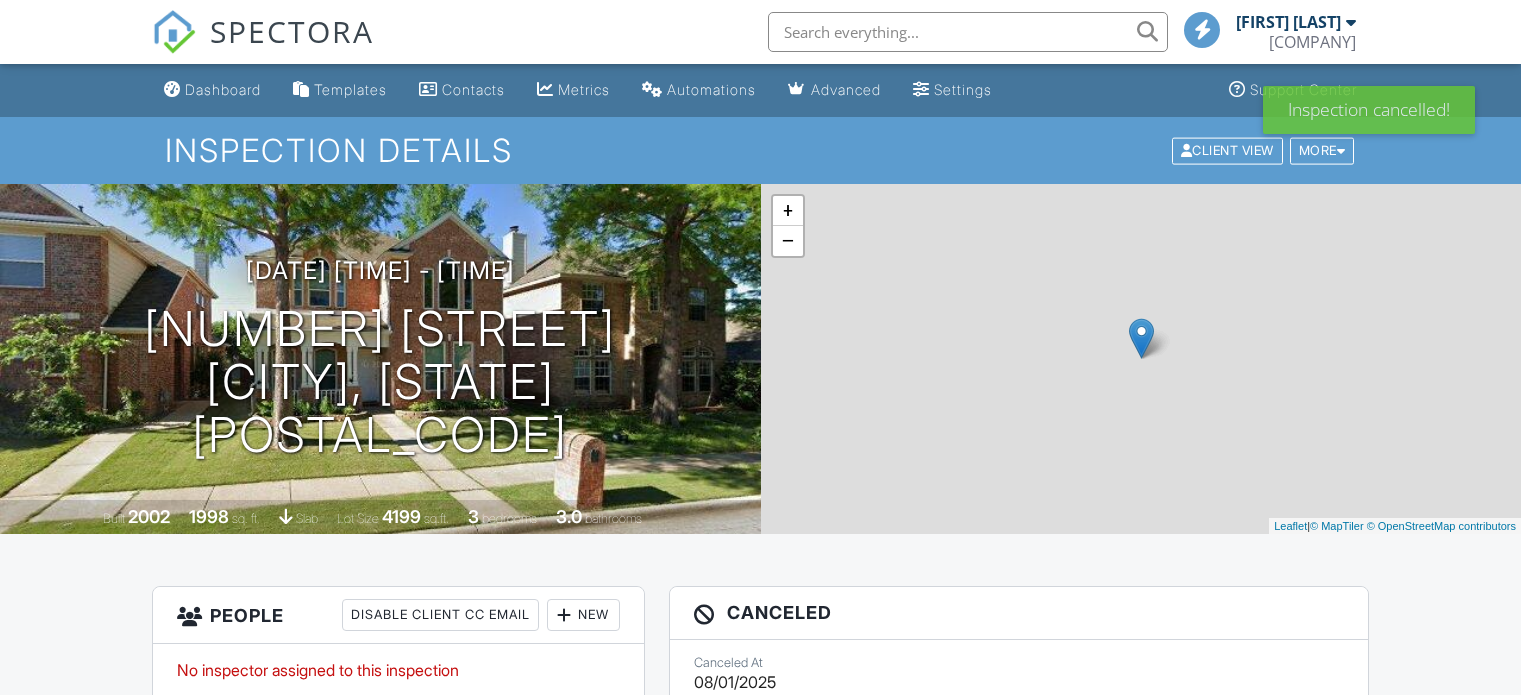 scroll, scrollTop: 0, scrollLeft: 0, axis: both 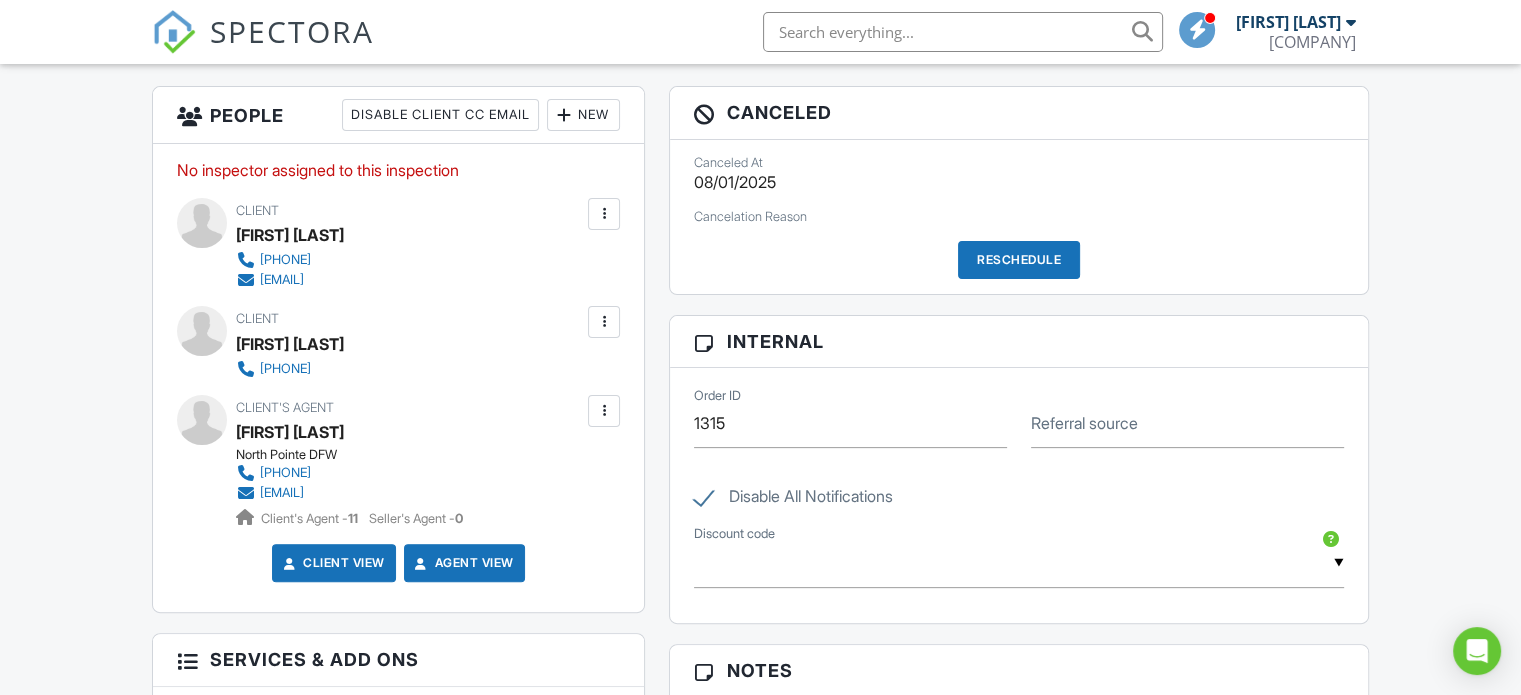 click on "Reschedule" at bounding box center (1019, 260) 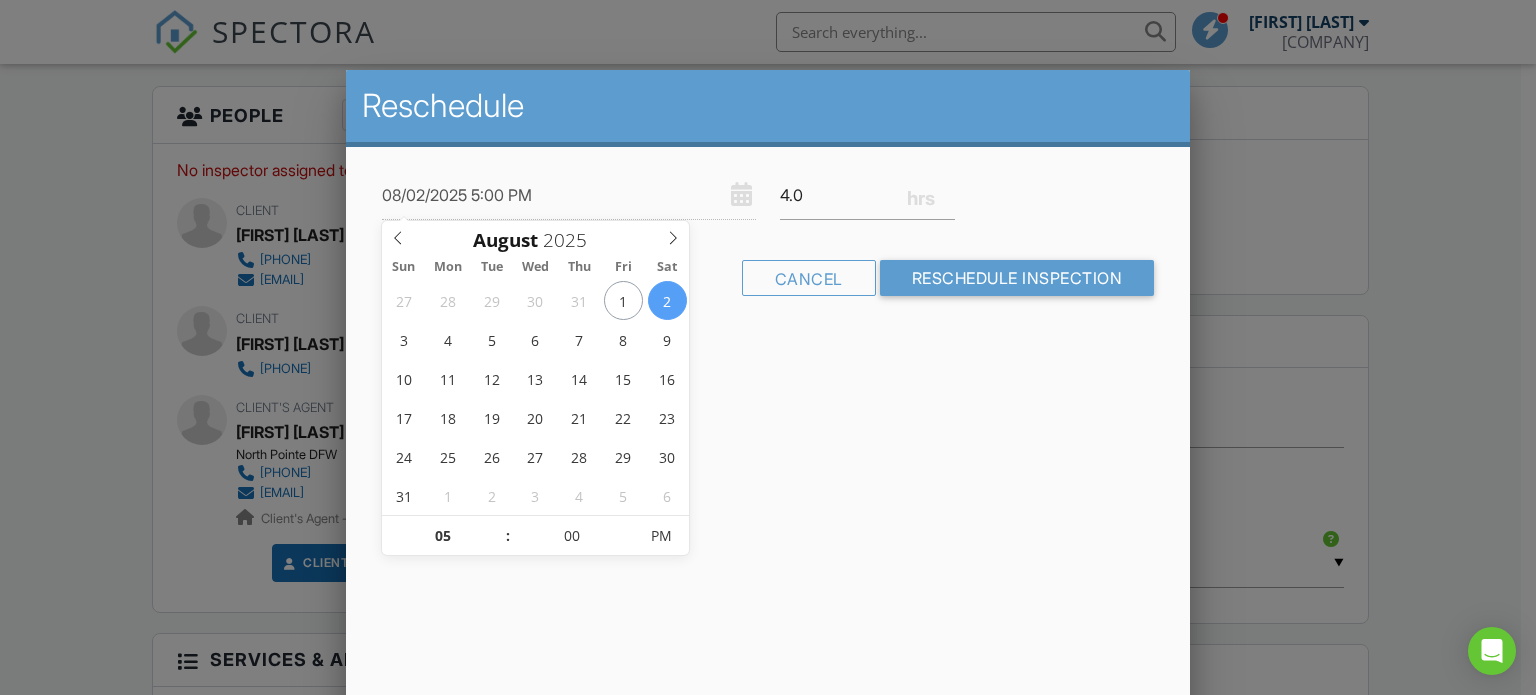 click on "Reschedule
08/02/2025 5:00 PM
4.0
Warning: this date/time is in the past.
Cancel
Reschedule Inspection" at bounding box center (768, 420) 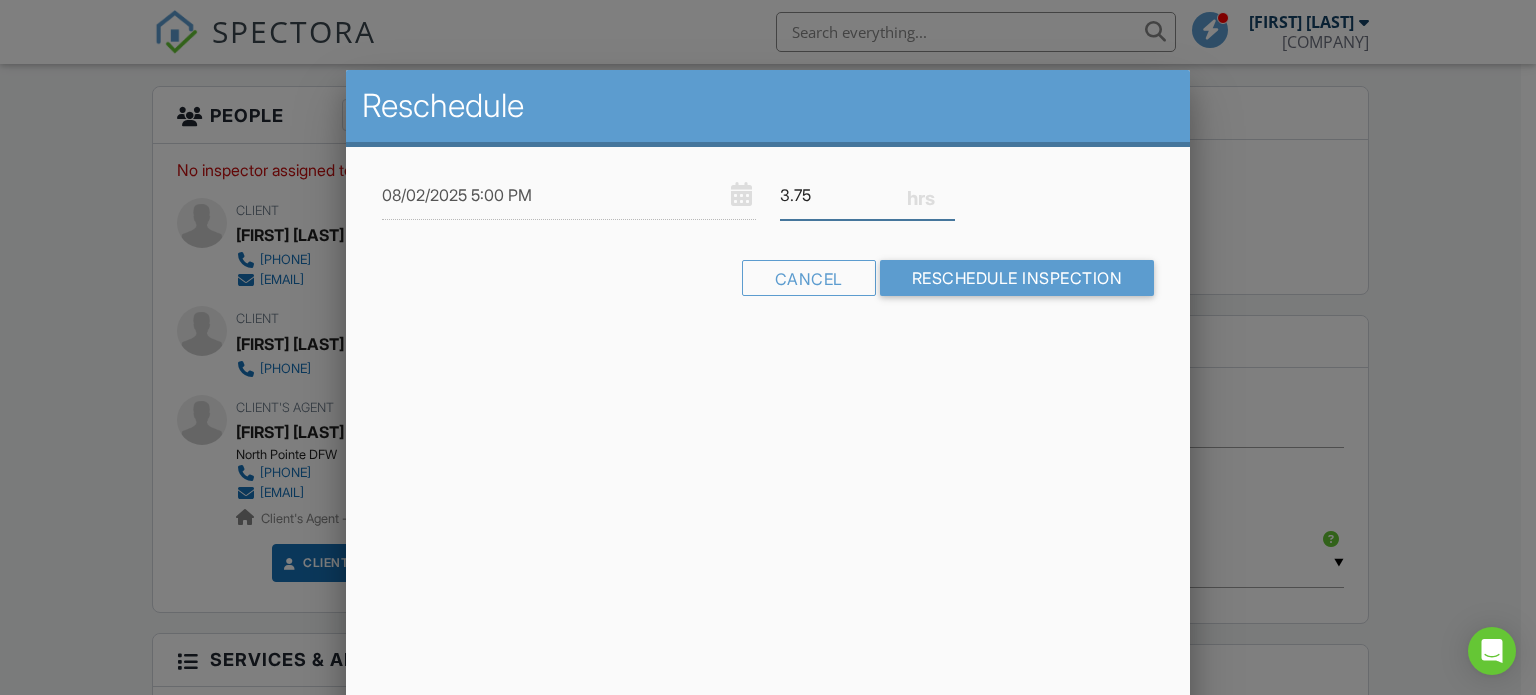 click on "3.75" at bounding box center (867, 195) 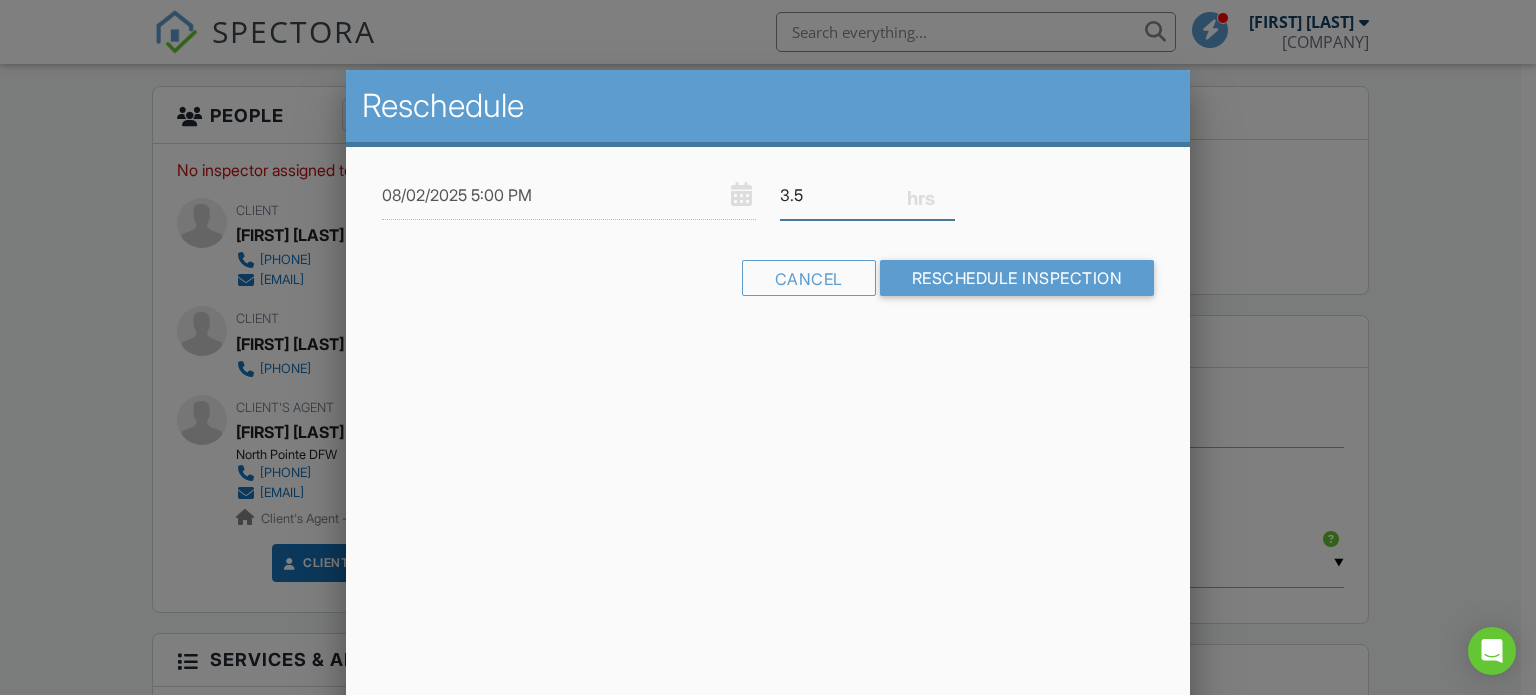click on "3.5" at bounding box center [867, 195] 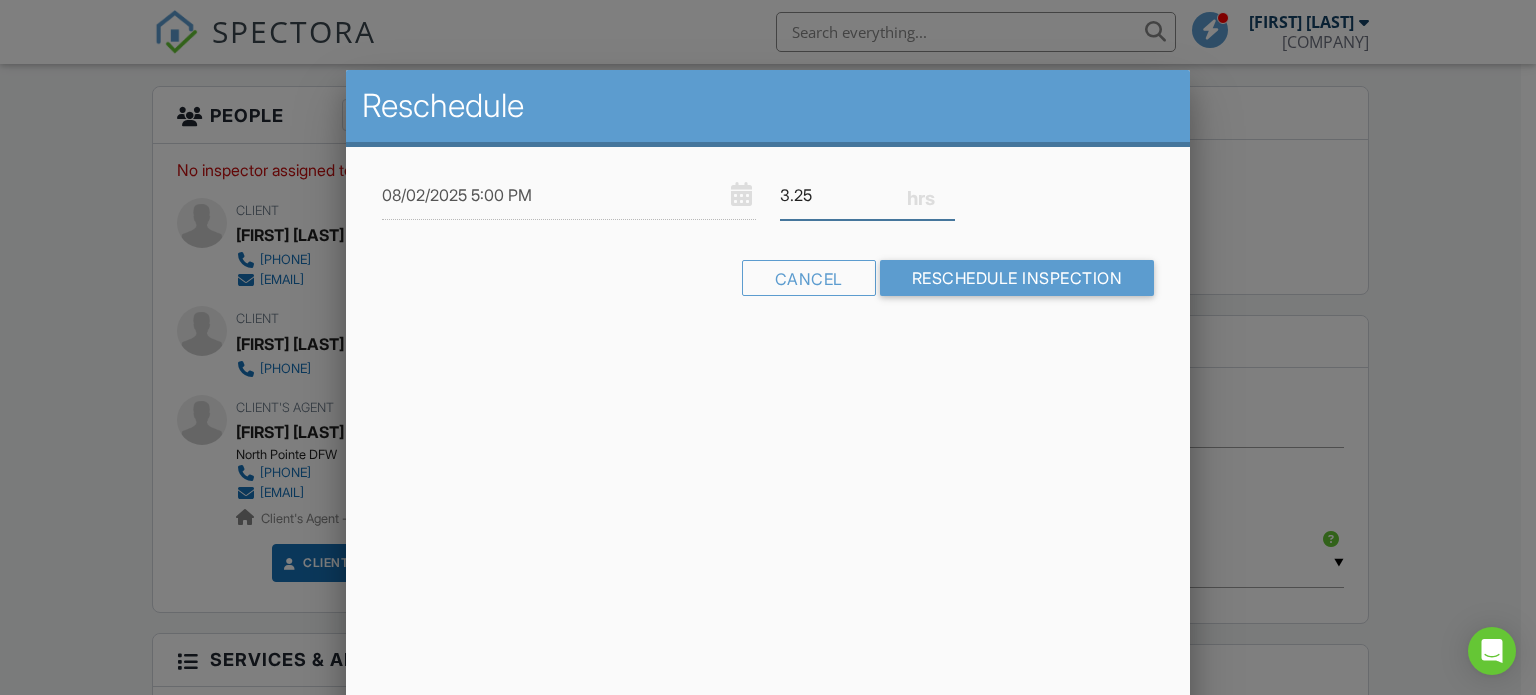 click on "3.25" at bounding box center (867, 195) 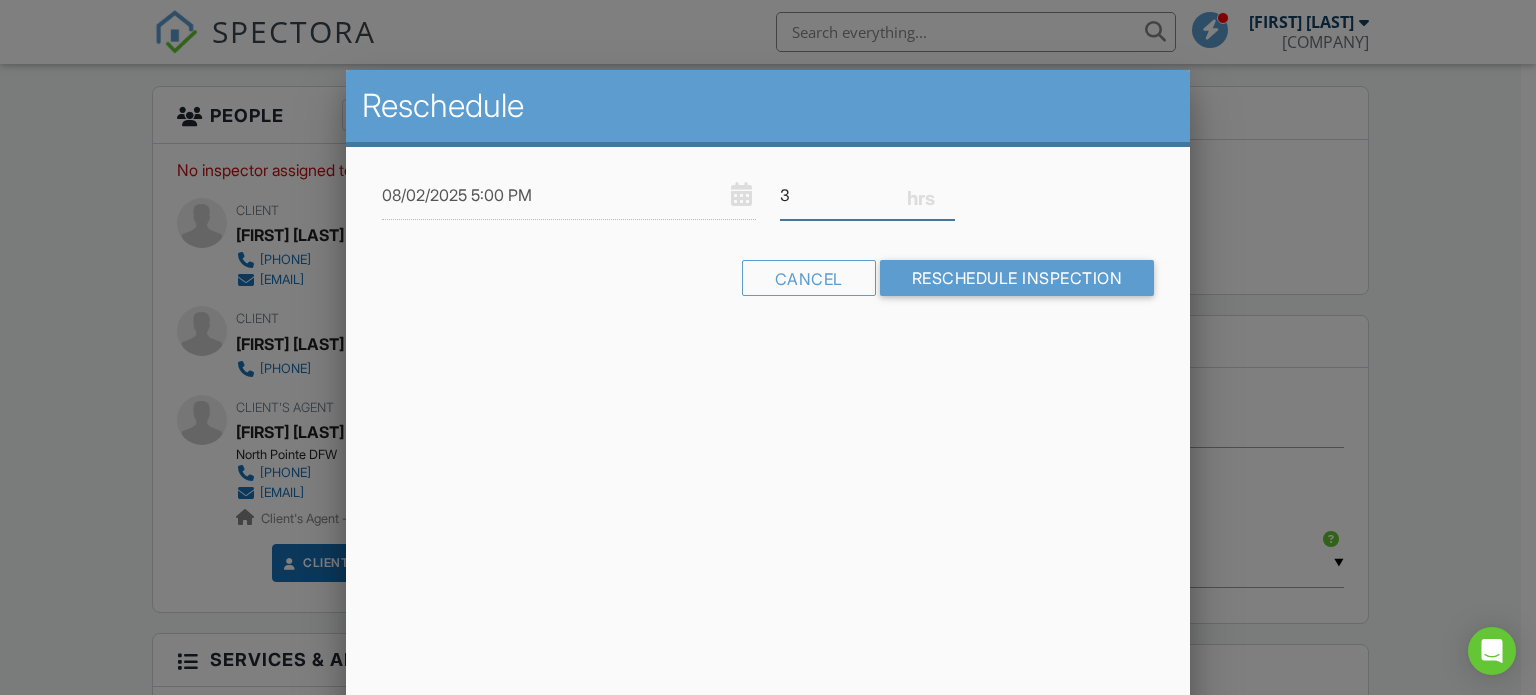 type on "3" 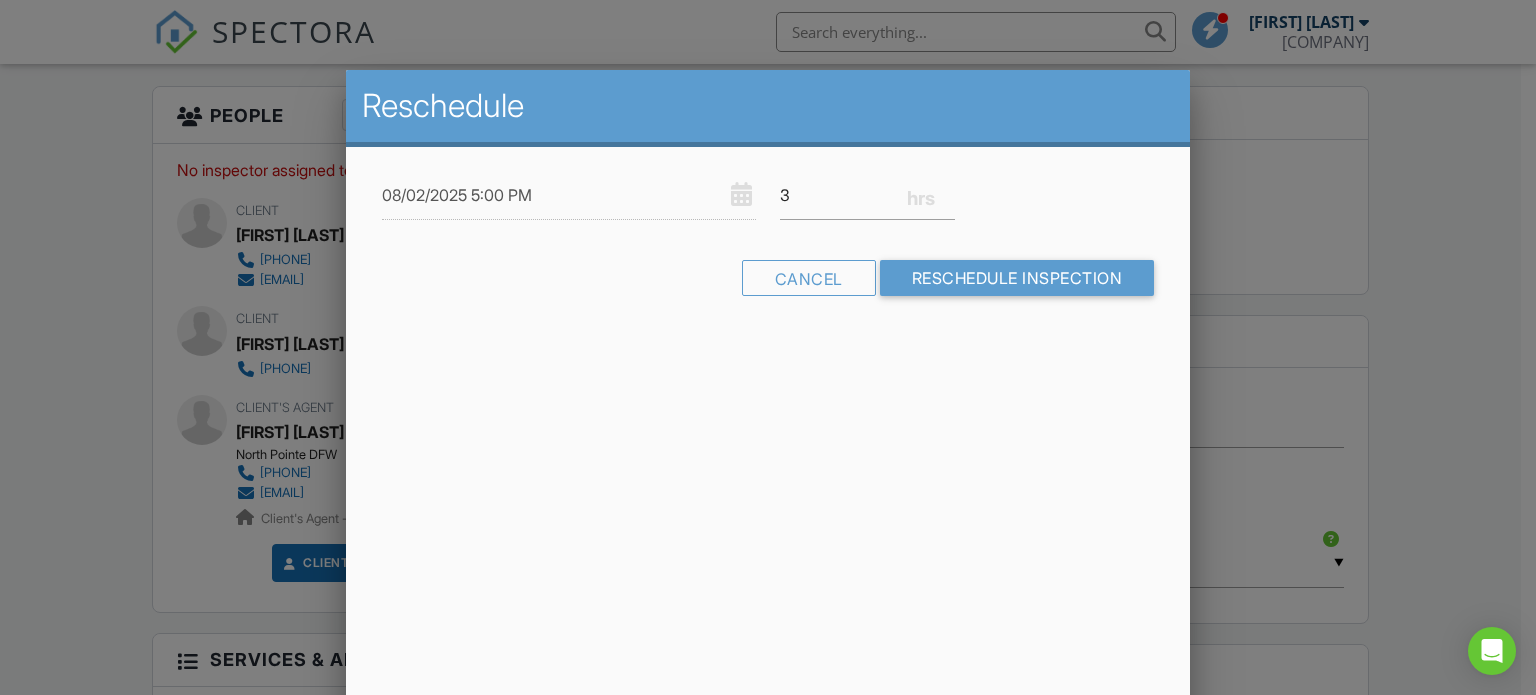 click on "08/02/2025 5:00 PM
3
Warning: this date/time is in the past.
Cancel
Reschedule Inspection" at bounding box center [768, 251] 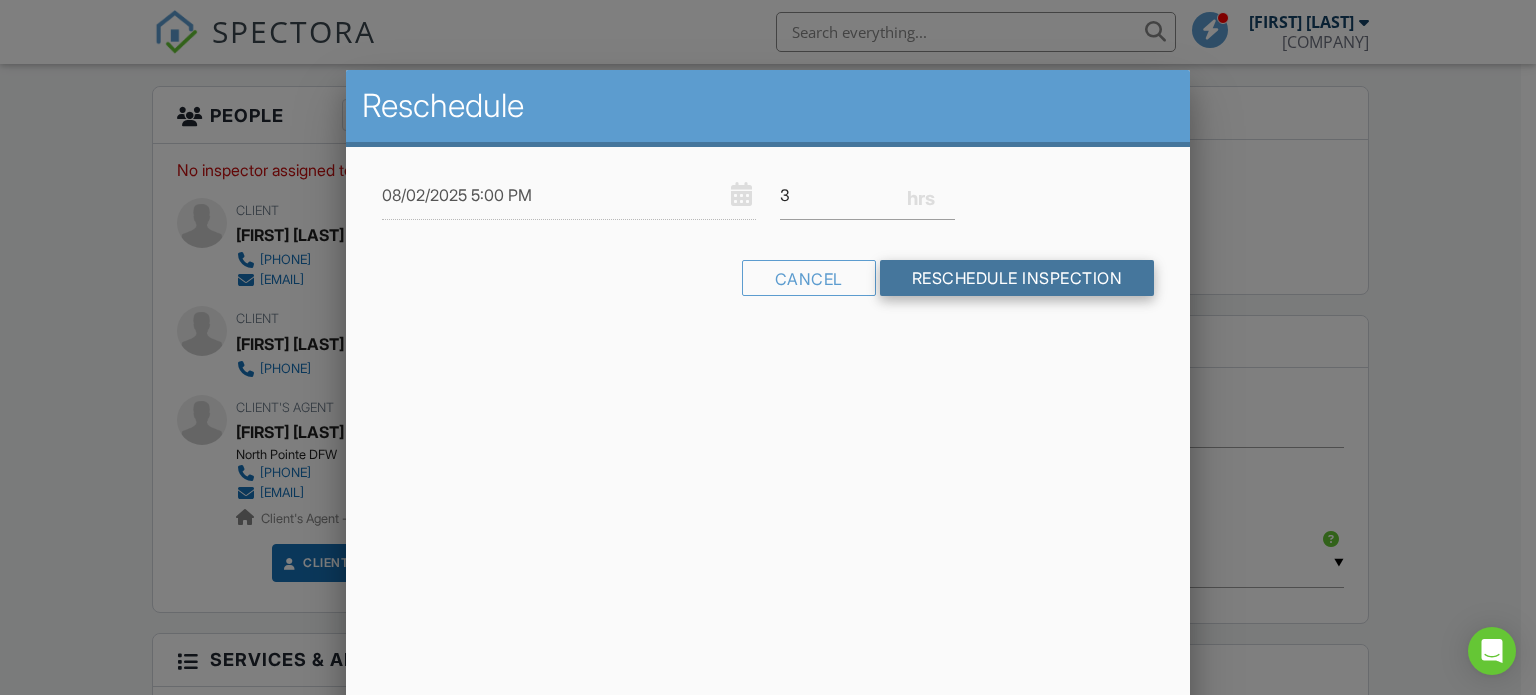 click on "Reschedule Inspection" at bounding box center (1017, 278) 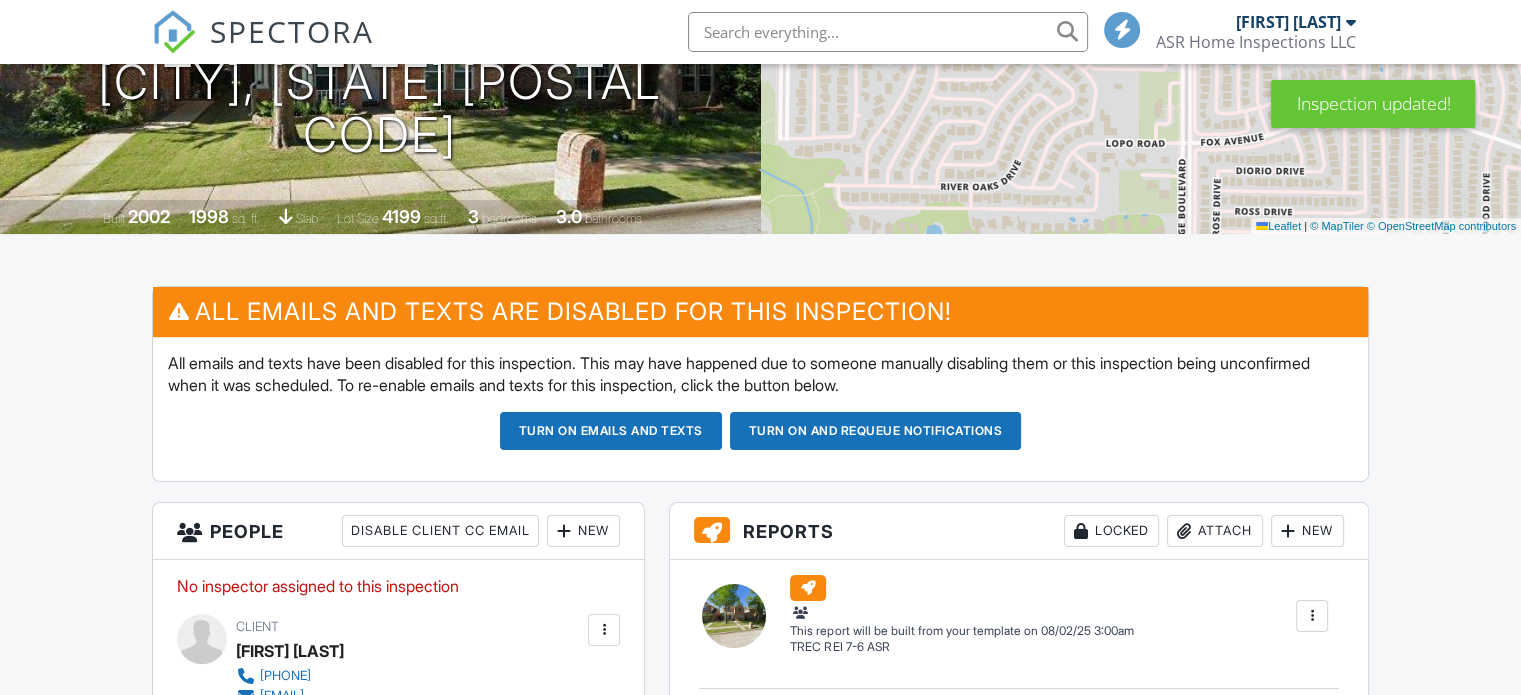scroll, scrollTop: 300, scrollLeft: 0, axis: vertical 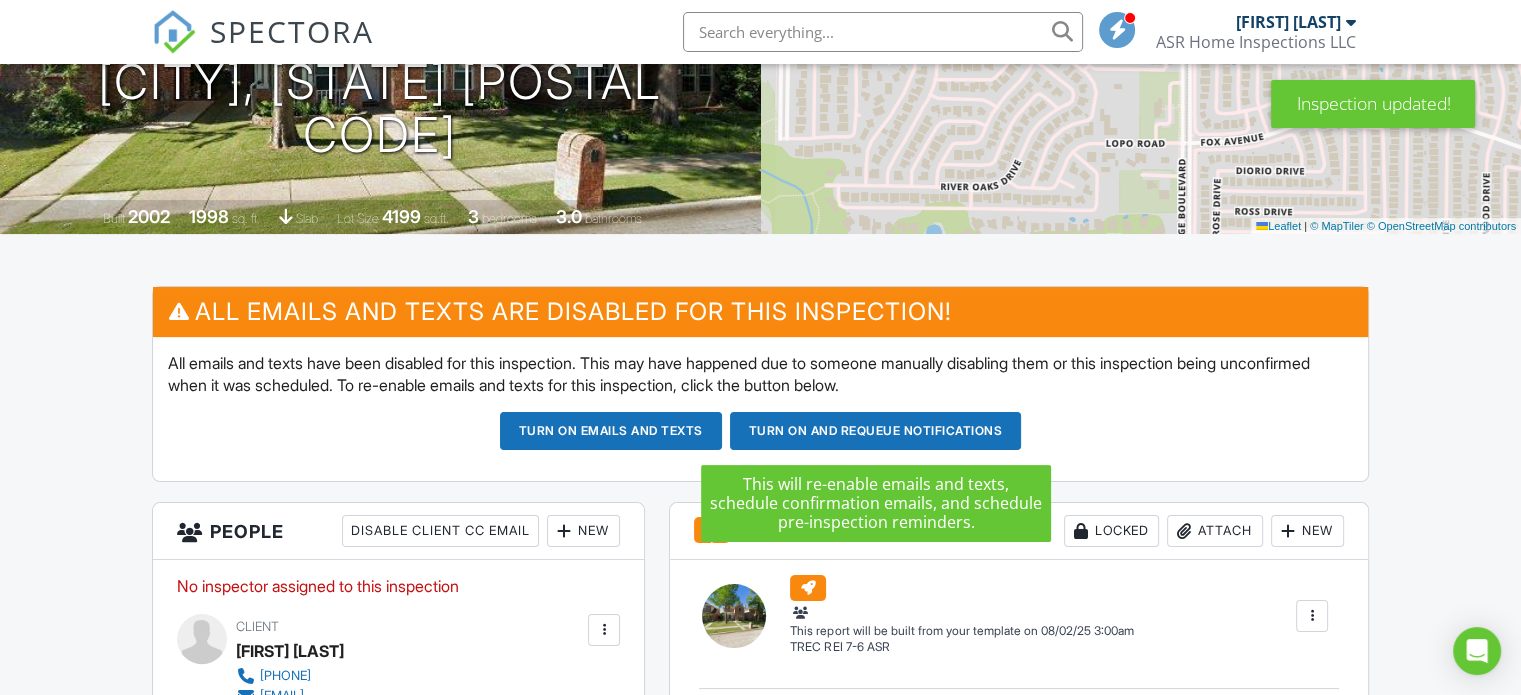 click on "Turn on and Requeue Notifications" at bounding box center (876, 431) 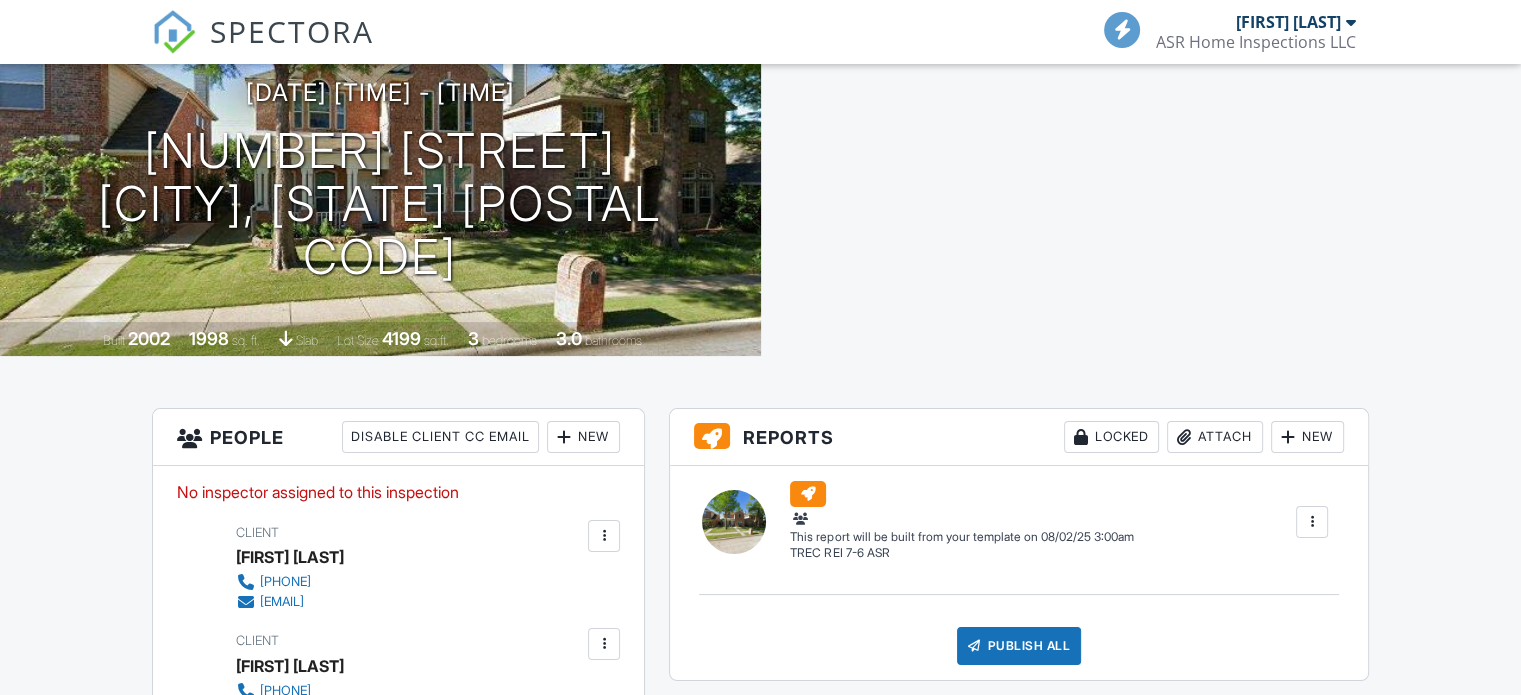 scroll, scrollTop: 292, scrollLeft: 0, axis: vertical 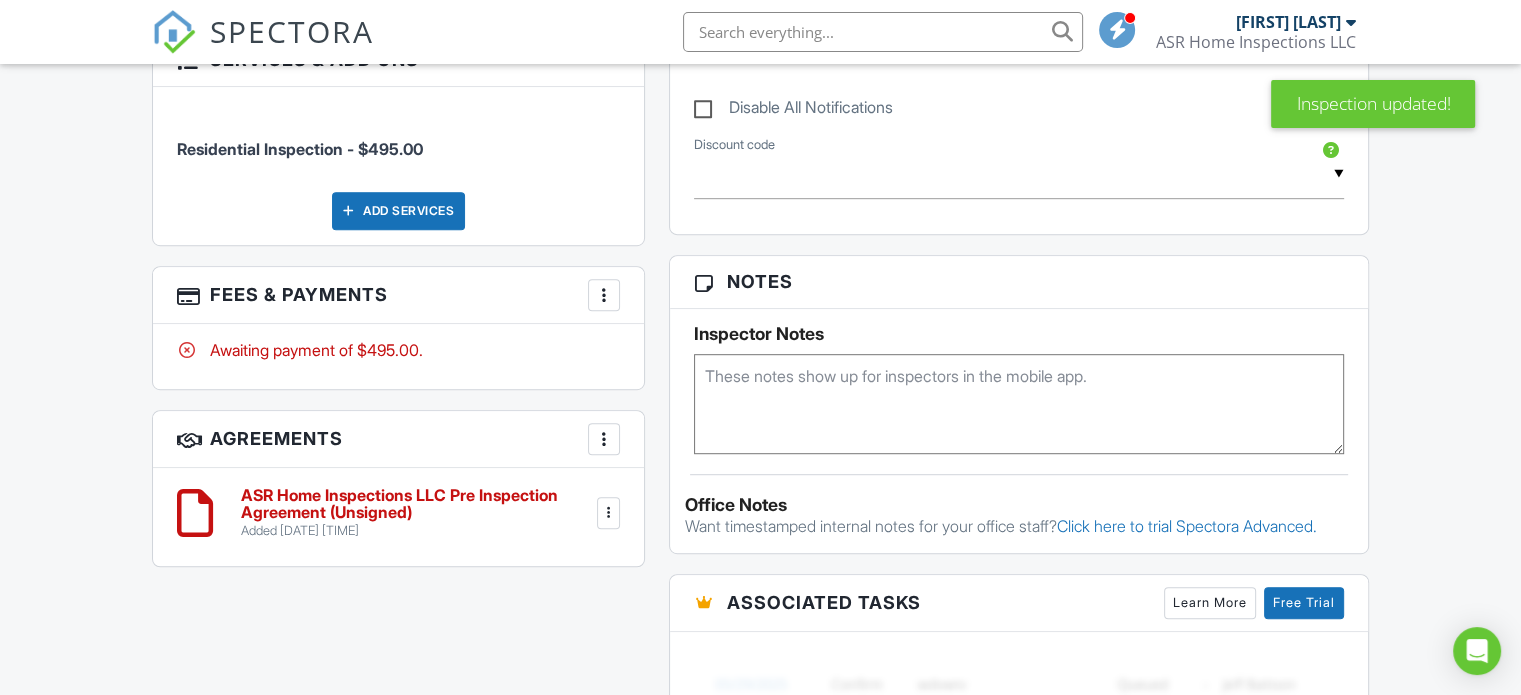 click on "Awaiting payment of $495.00." at bounding box center (398, 356) 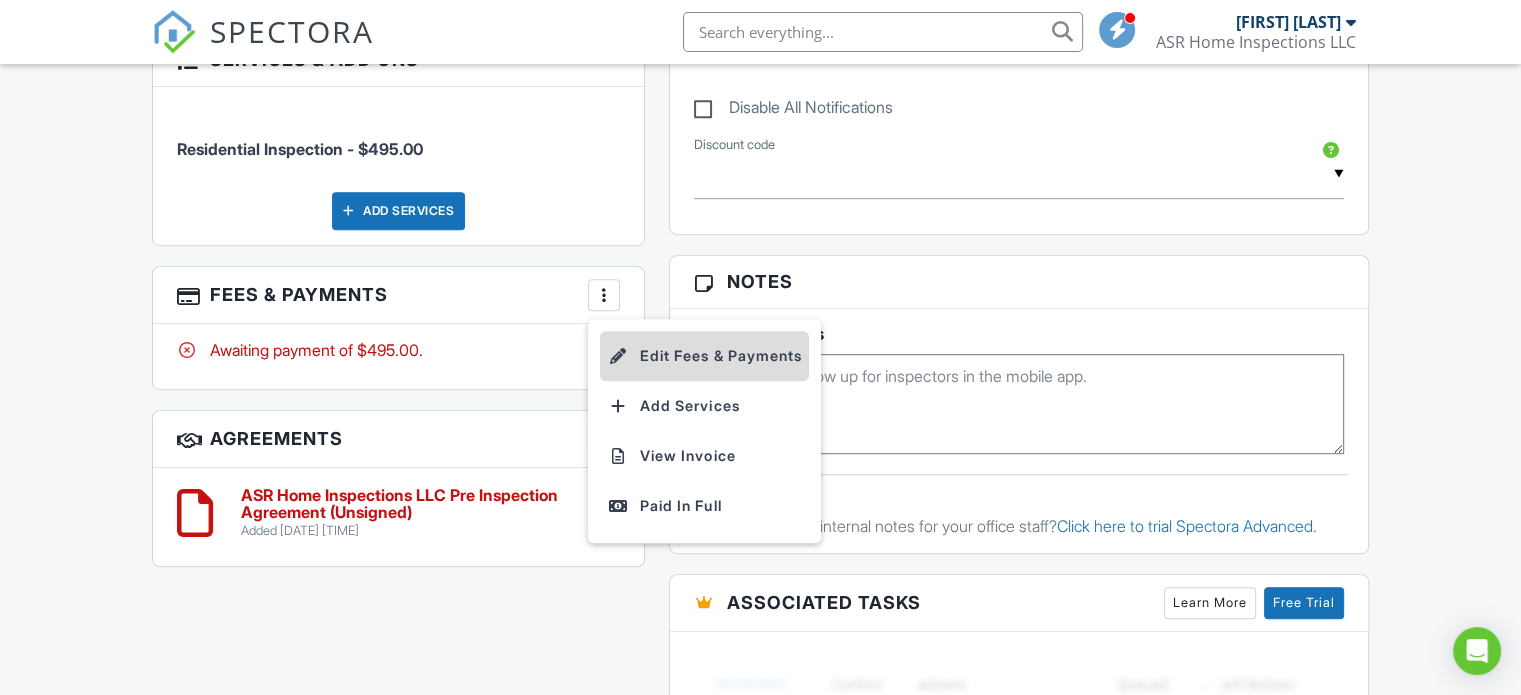 click on "Edit Fees & Payments" at bounding box center (704, 356) 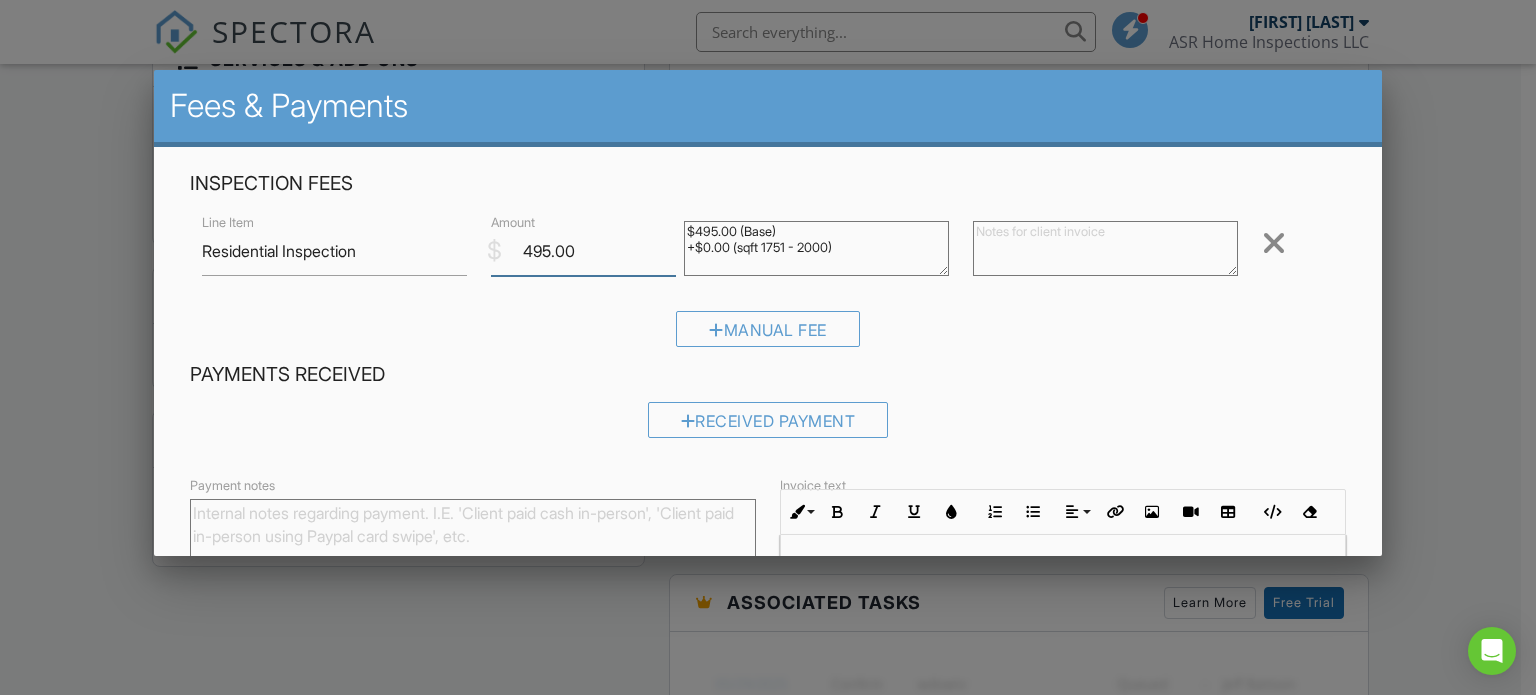 click on "495.00" at bounding box center [583, 251] 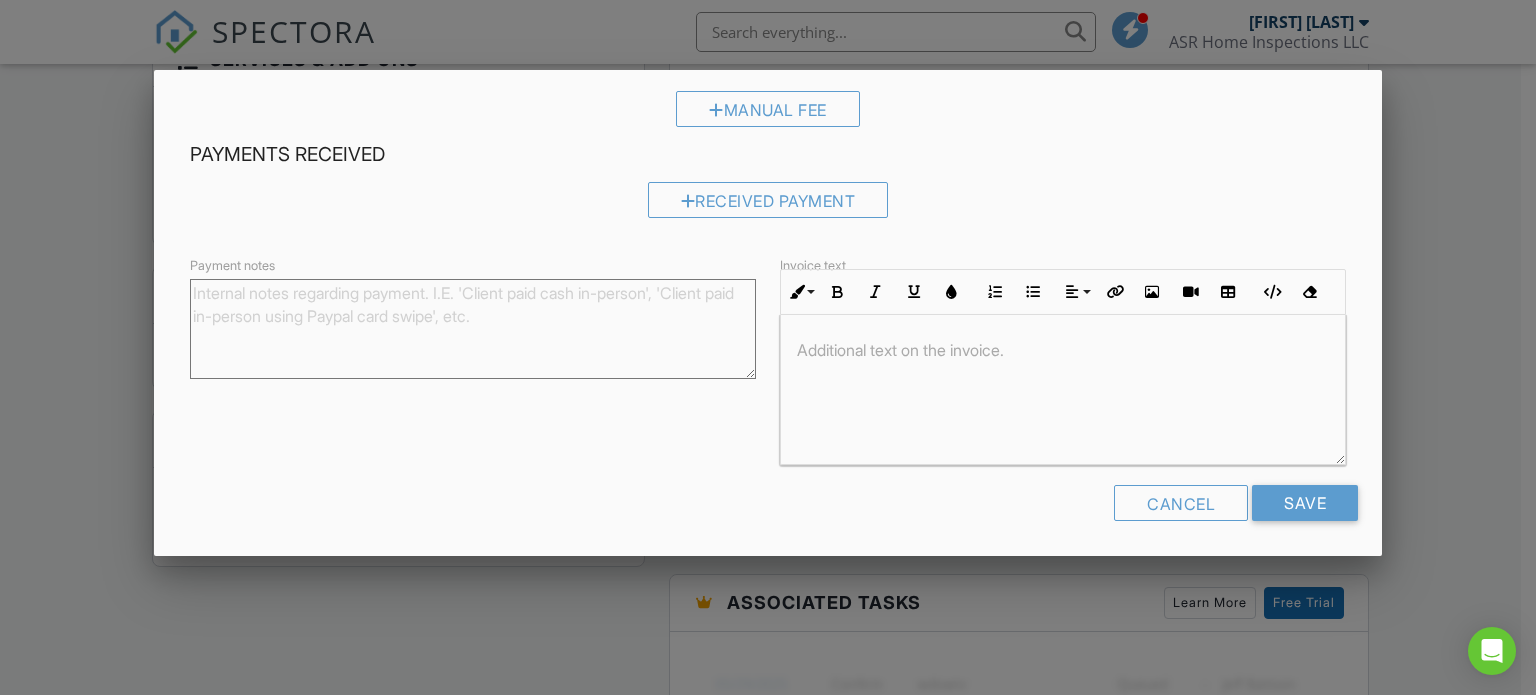 scroll, scrollTop: 224, scrollLeft: 0, axis: vertical 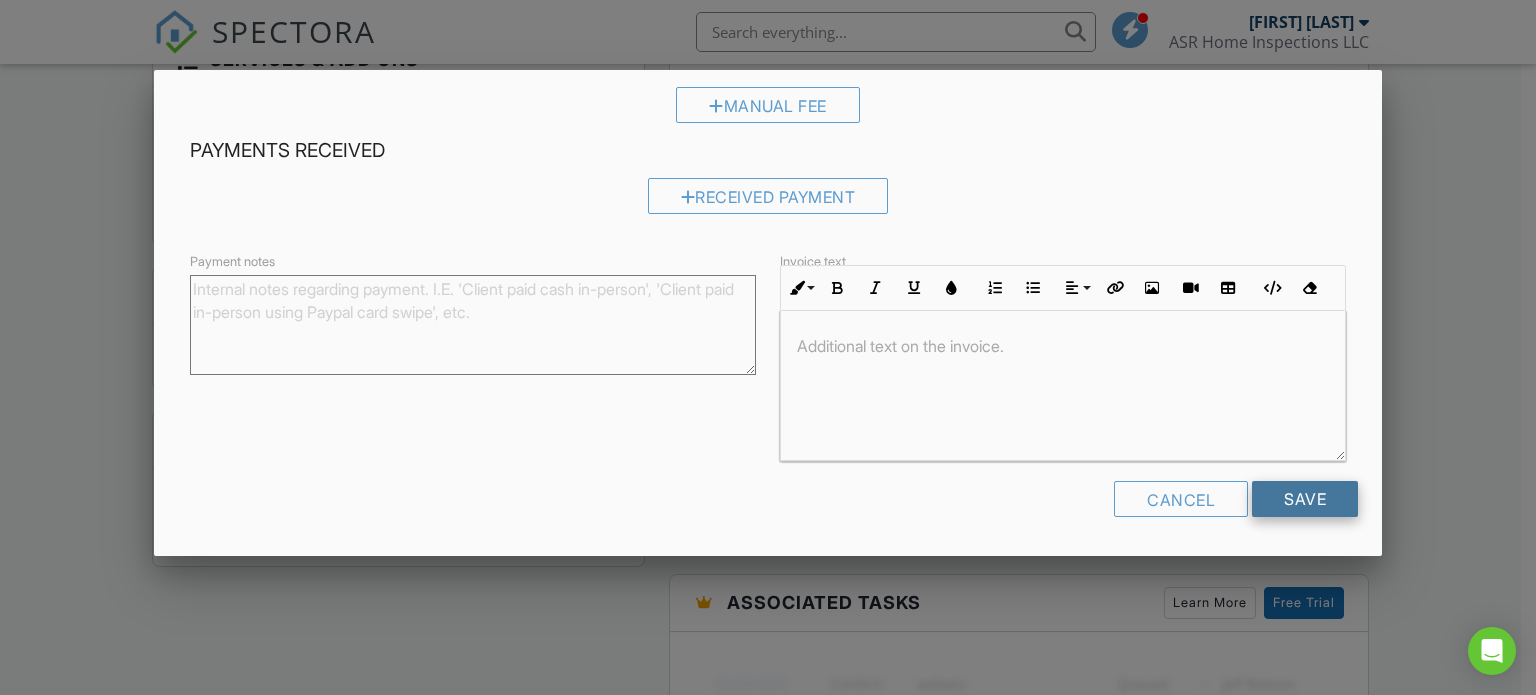 type on "450.00" 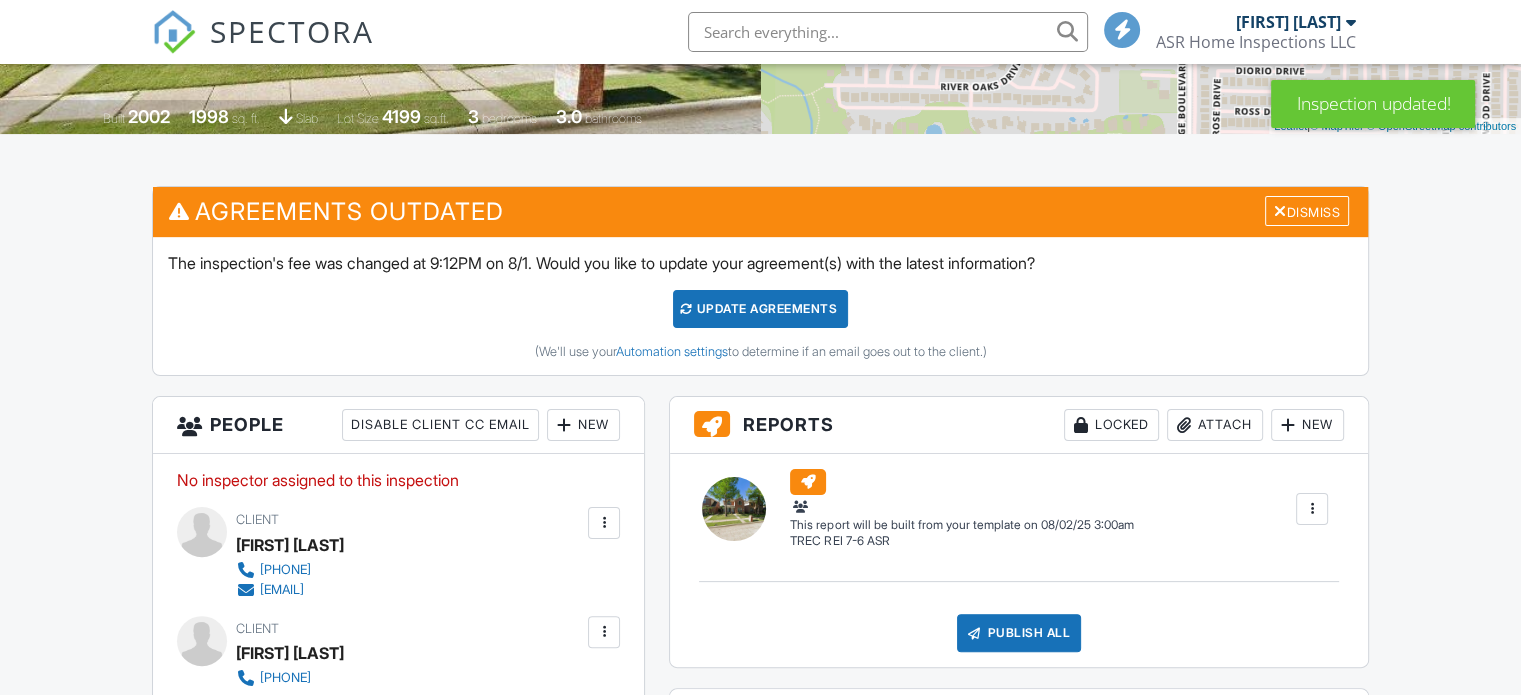 click on "Update Agreements" at bounding box center [760, 309] 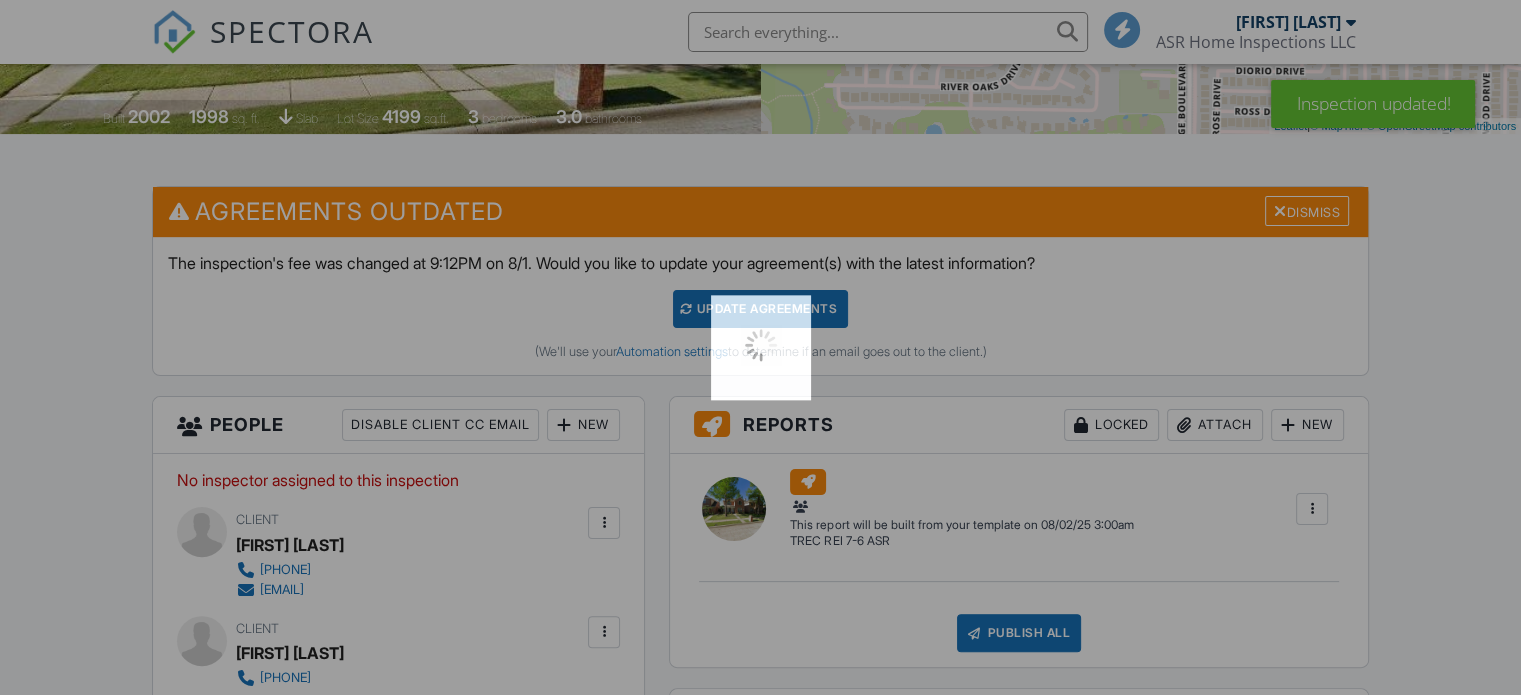 scroll, scrollTop: 400, scrollLeft: 0, axis: vertical 